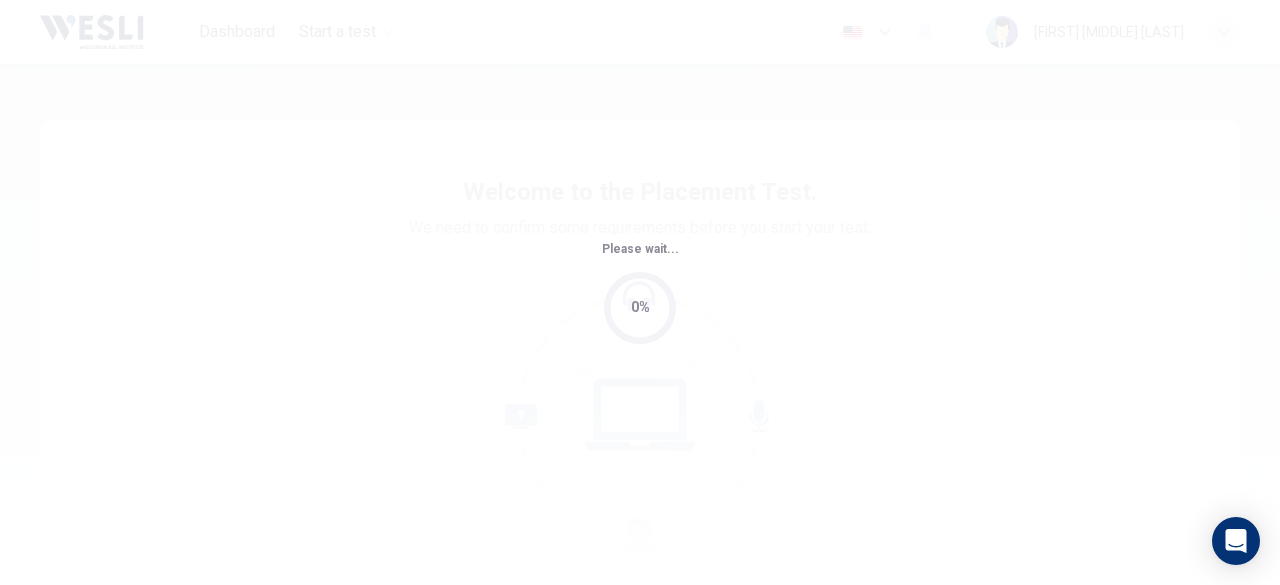 scroll, scrollTop: 0, scrollLeft: 0, axis: both 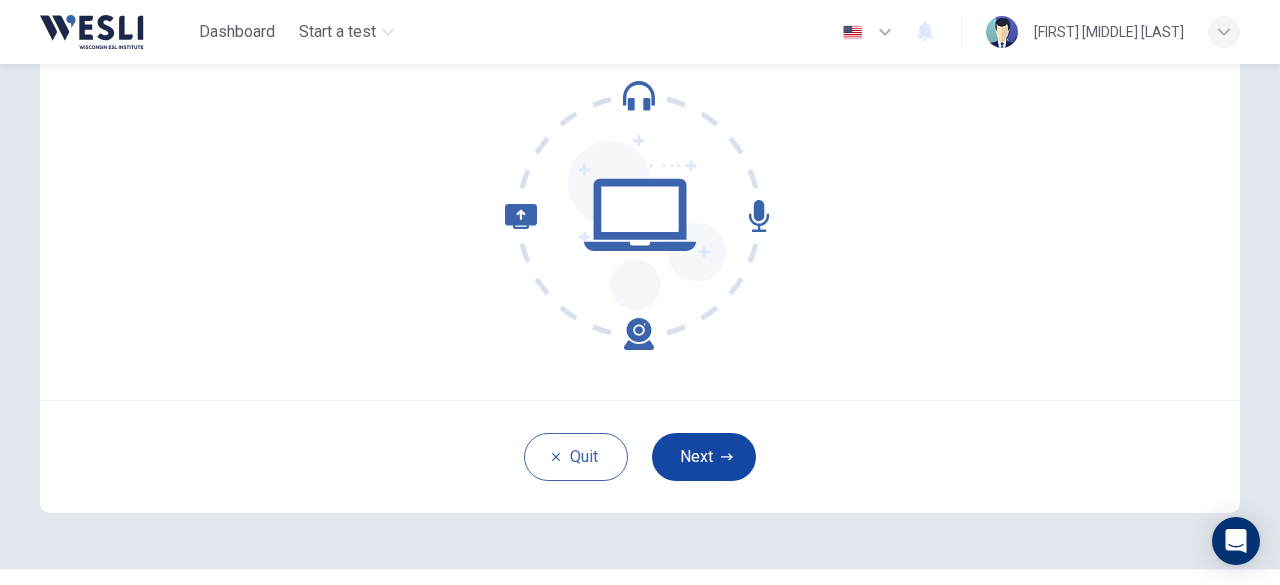 click on "Next" at bounding box center (704, 457) 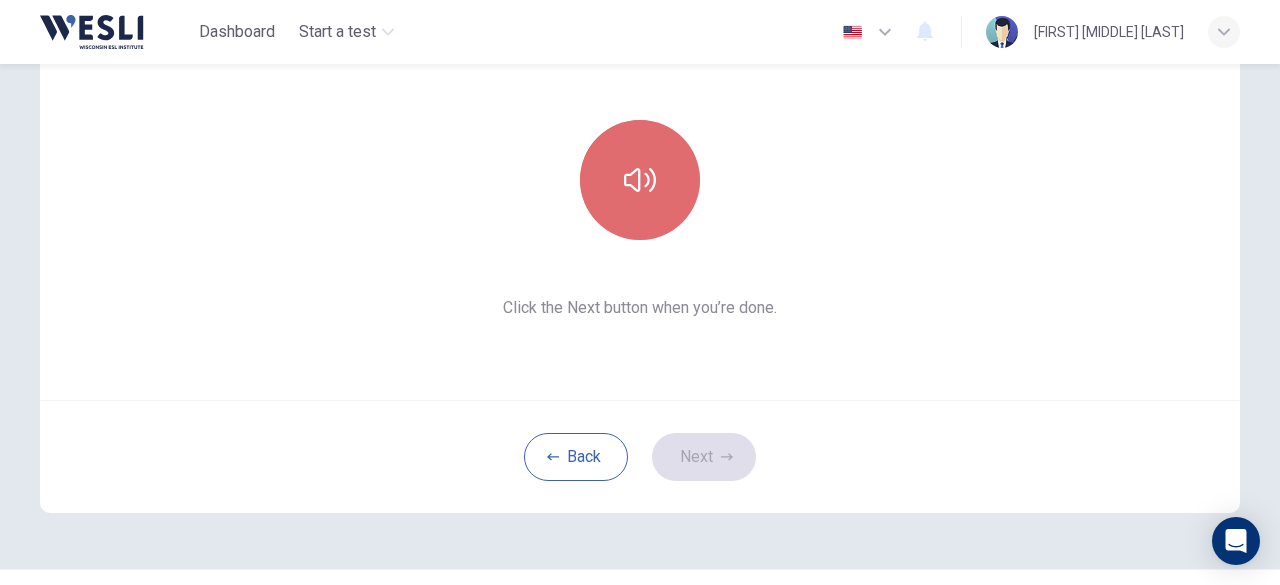click 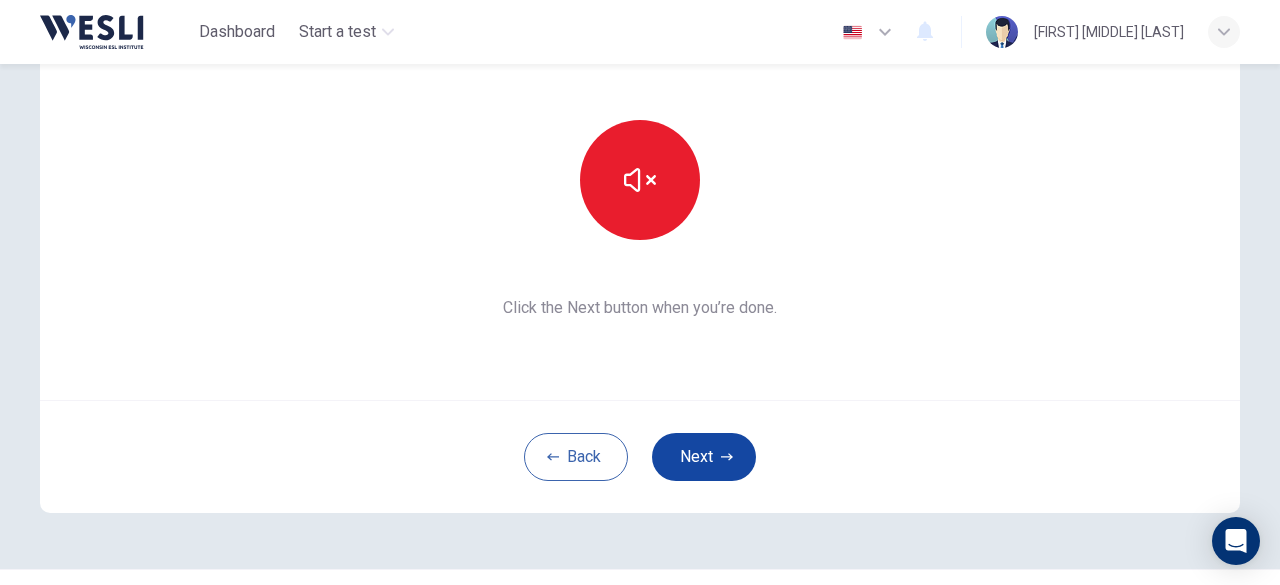 click on "Next" at bounding box center [704, 457] 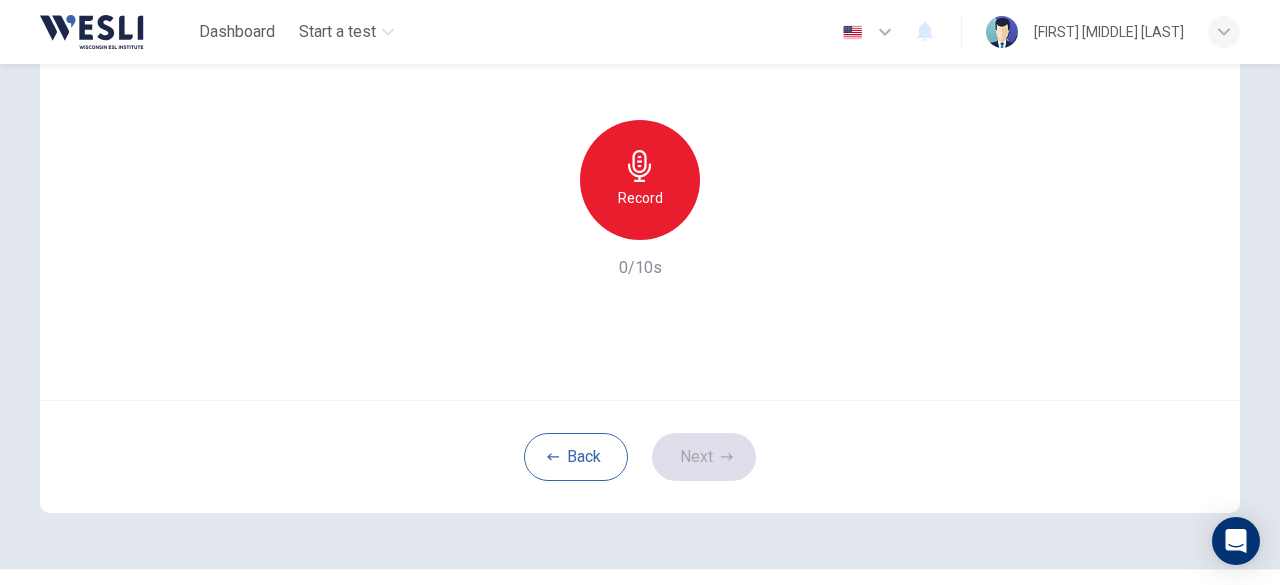 click 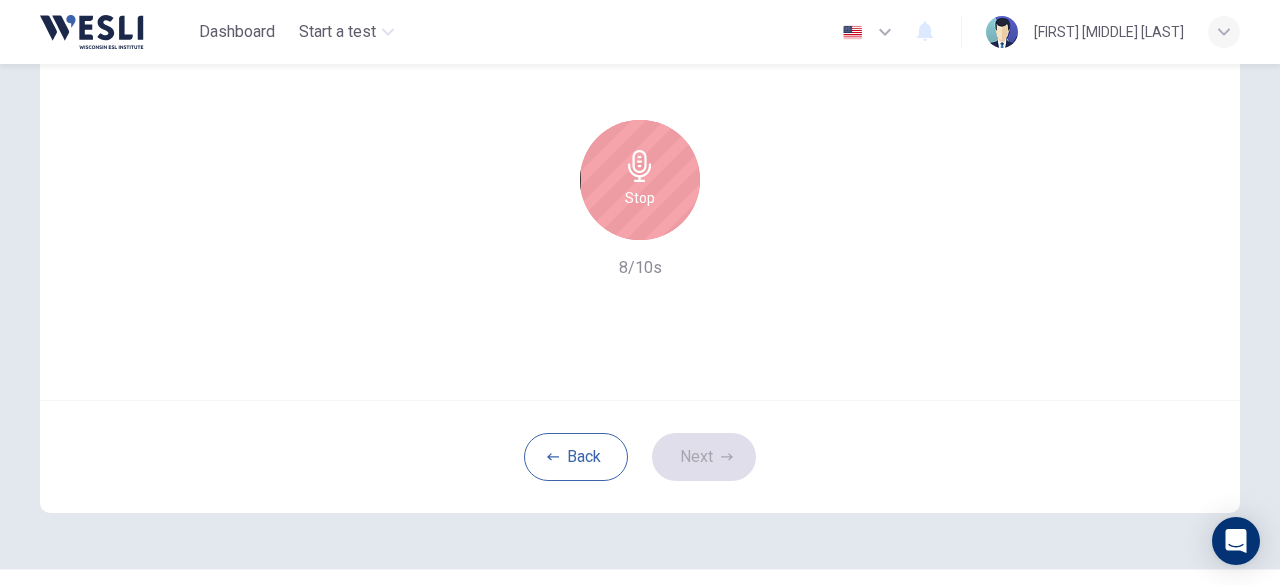 click 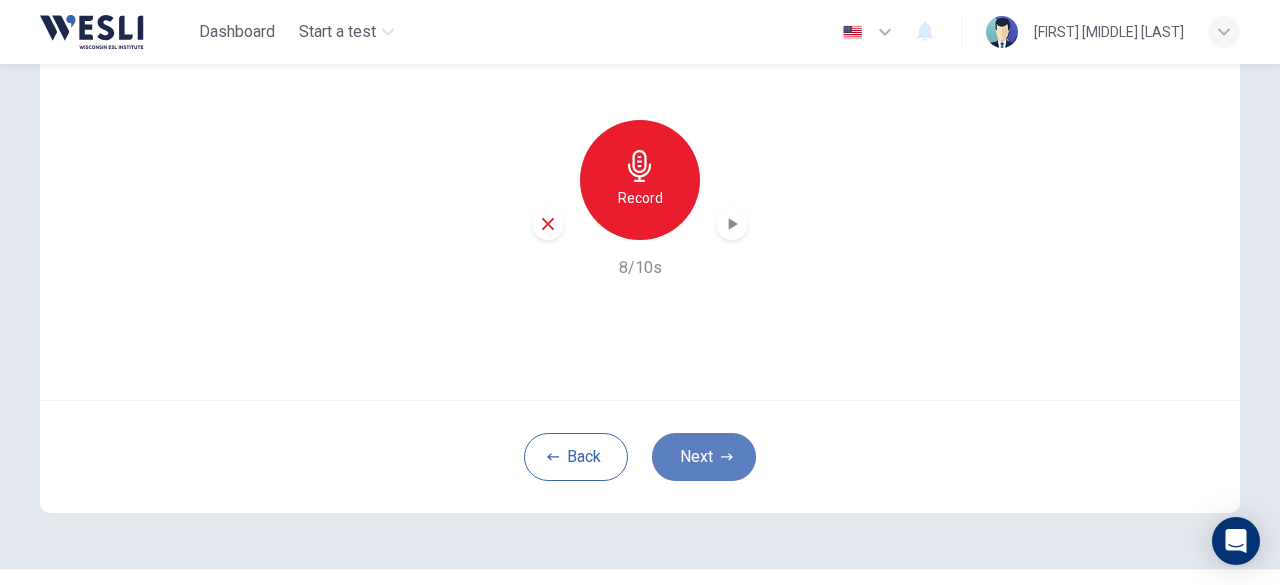 click on "Next" at bounding box center (704, 457) 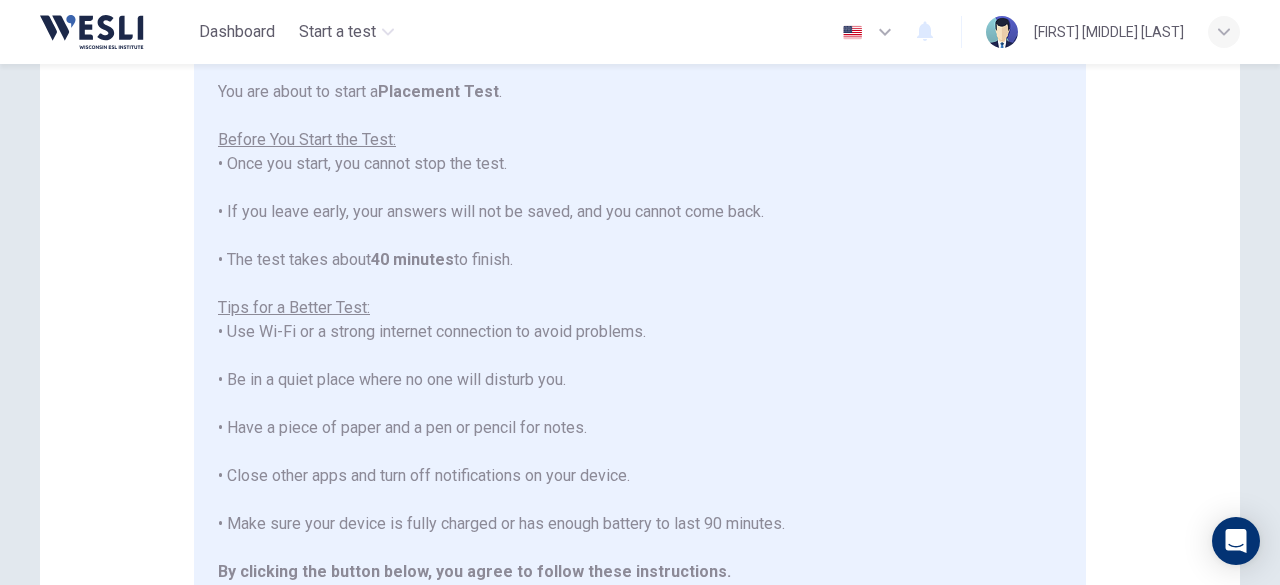 scroll, scrollTop: 0, scrollLeft: 0, axis: both 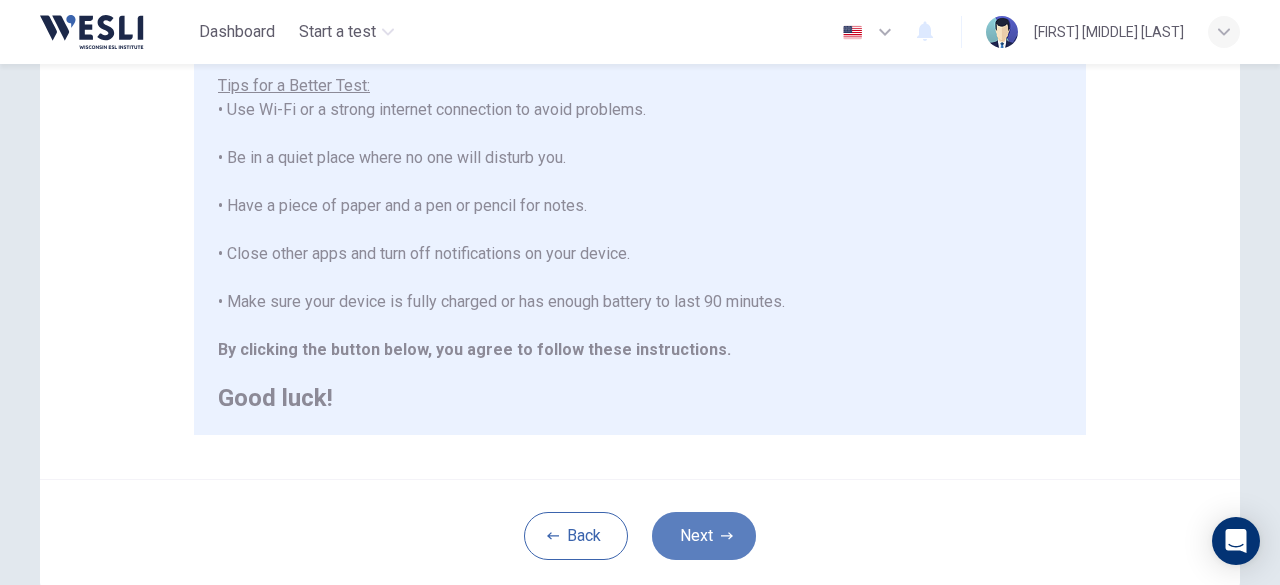 click on "Next" at bounding box center [704, 536] 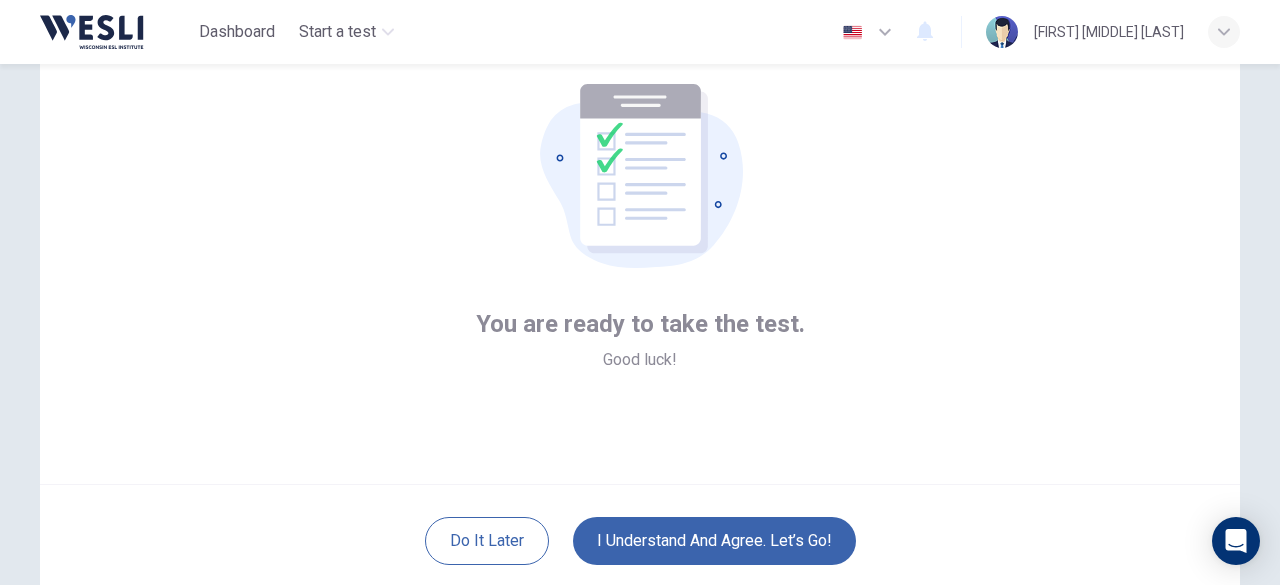 scroll, scrollTop: 147, scrollLeft: 0, axis: vertical 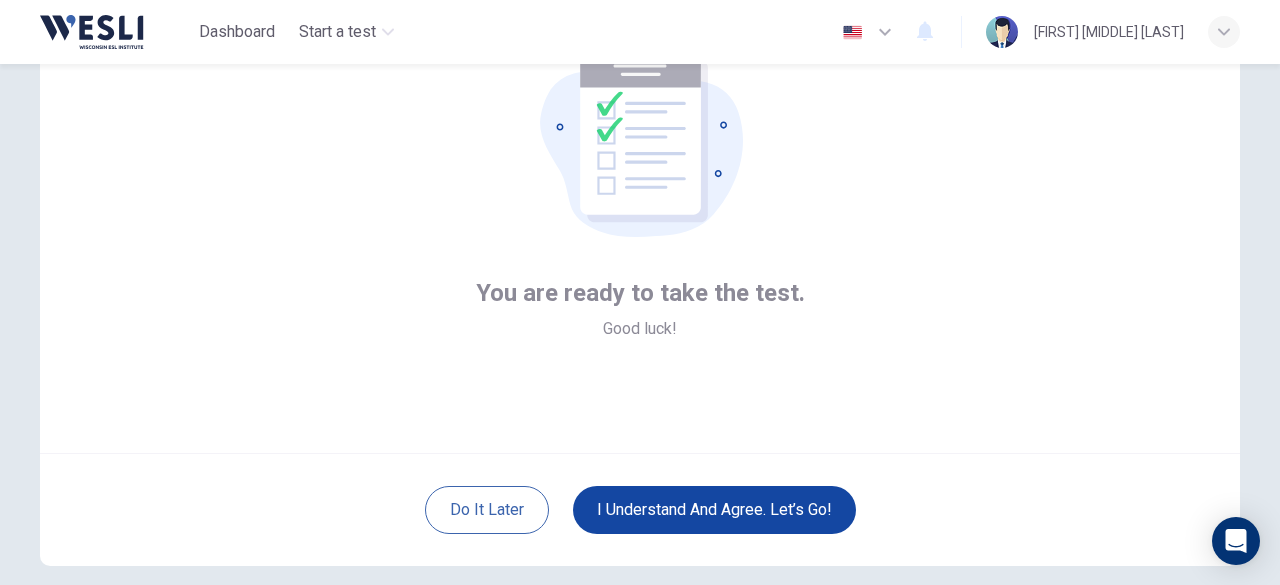 click on "I understand and agree. Let’s go!" at bounding box center [714, 510] 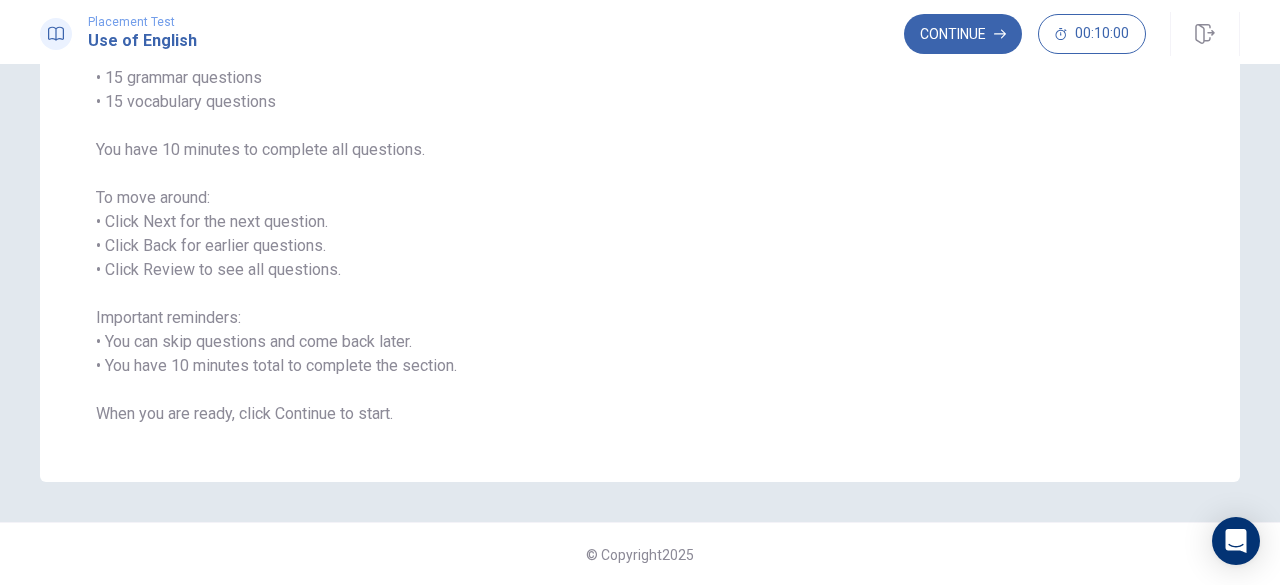 scroll, scrollTop: 98, scrollLeft: 0, axis: vertical 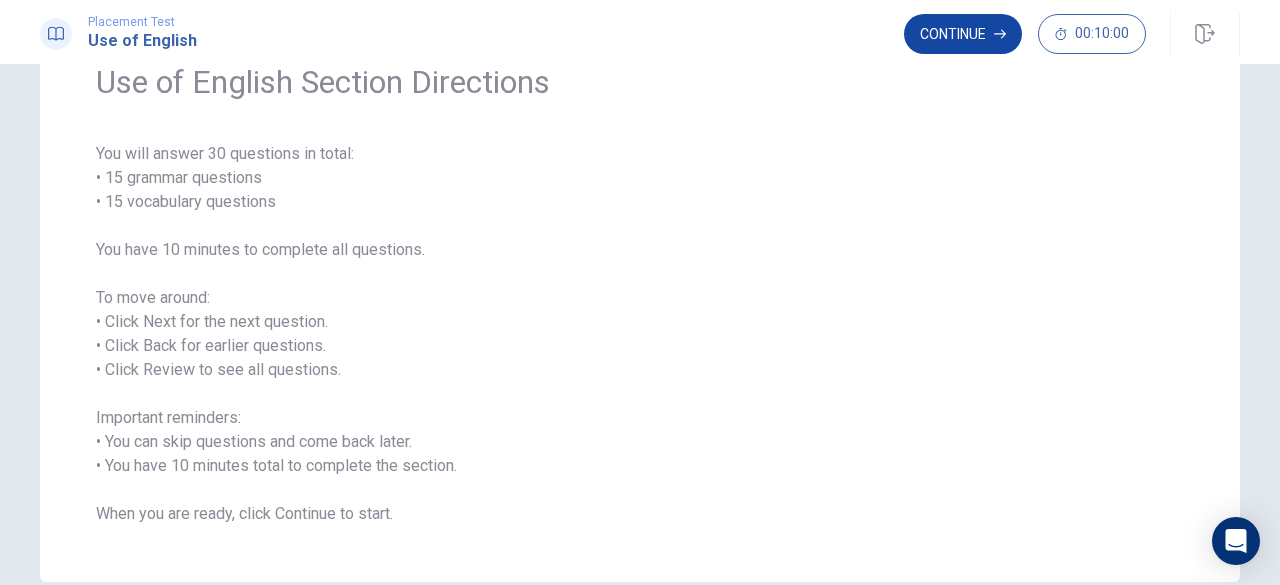 click on "Continue" at bounding box center (963, 34) 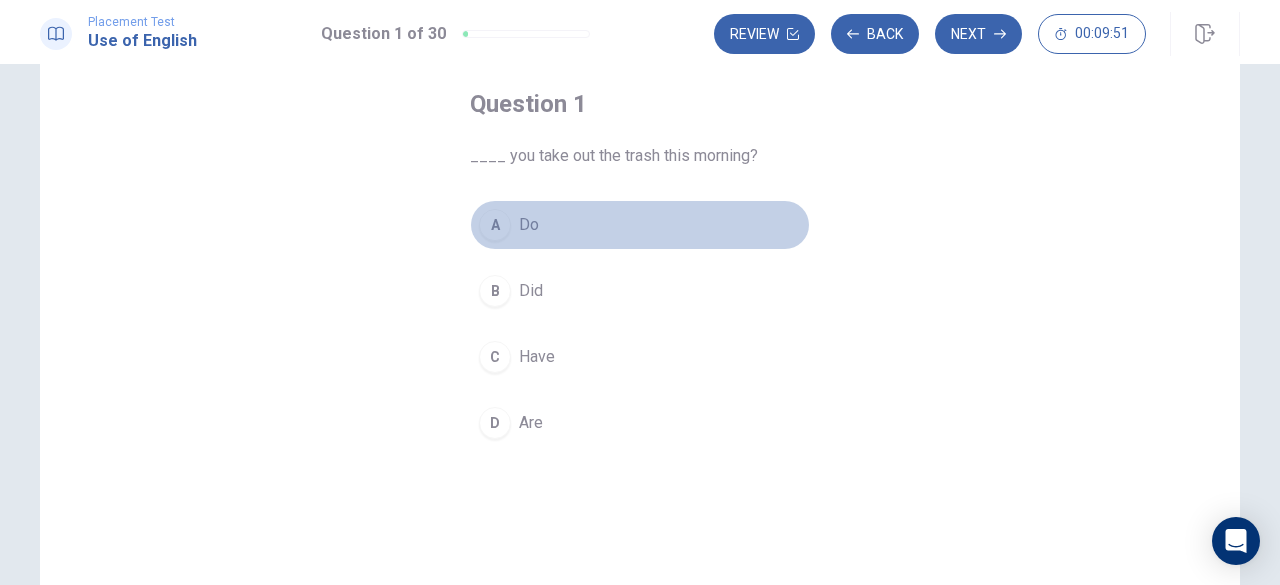 click on "Do" at bounding box center (529, 225) 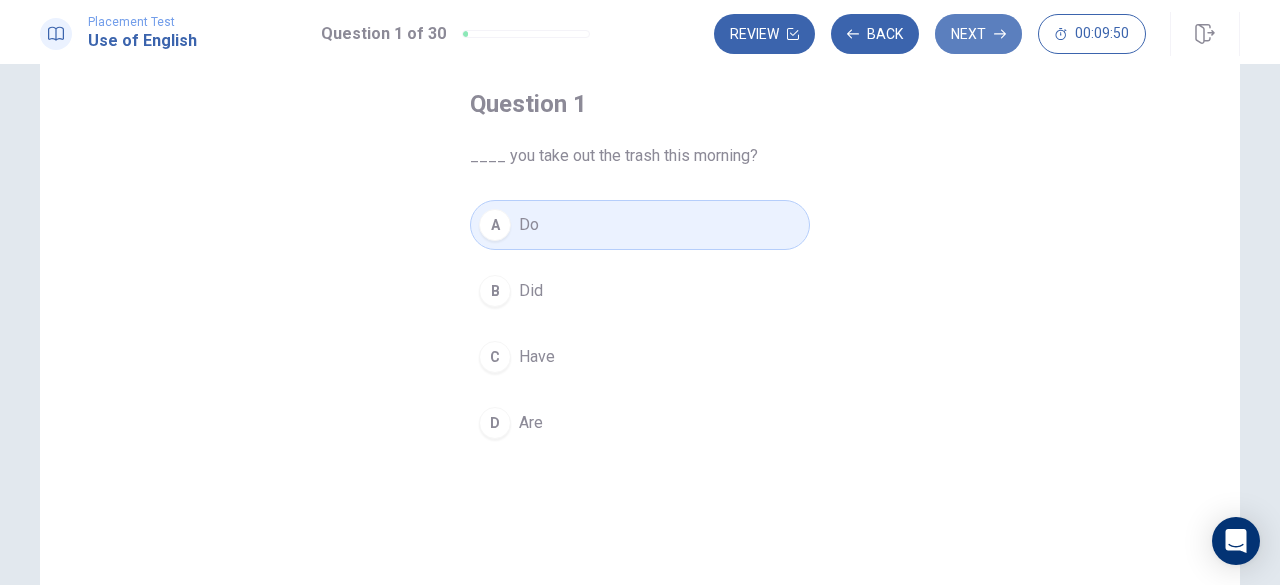 click on "Next" at bounding box center (978, 34) 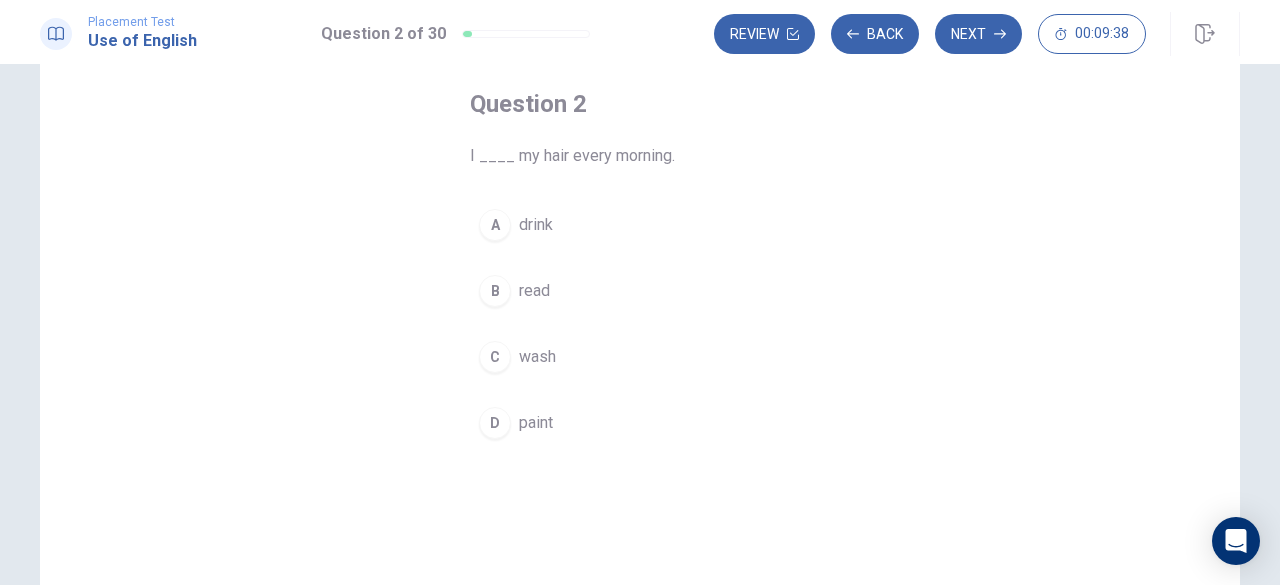 click on "wash" at bounding box center [537, 357] 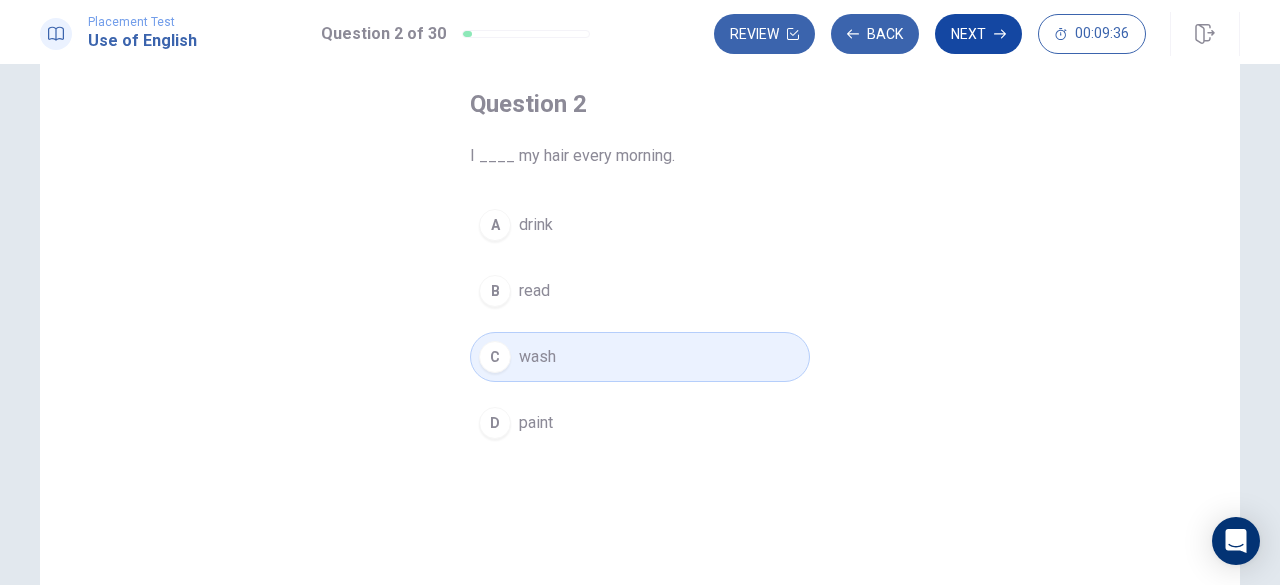 click on "Next" at bounding box center [978, 34] 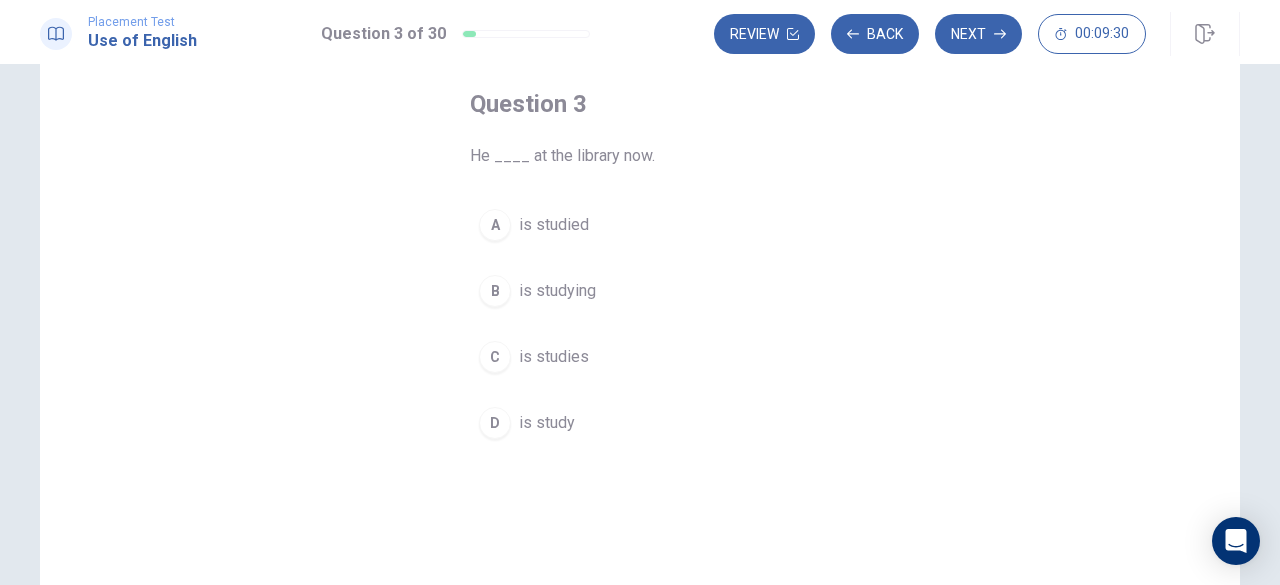 click on "is studying" at bounding box center (557, 291) 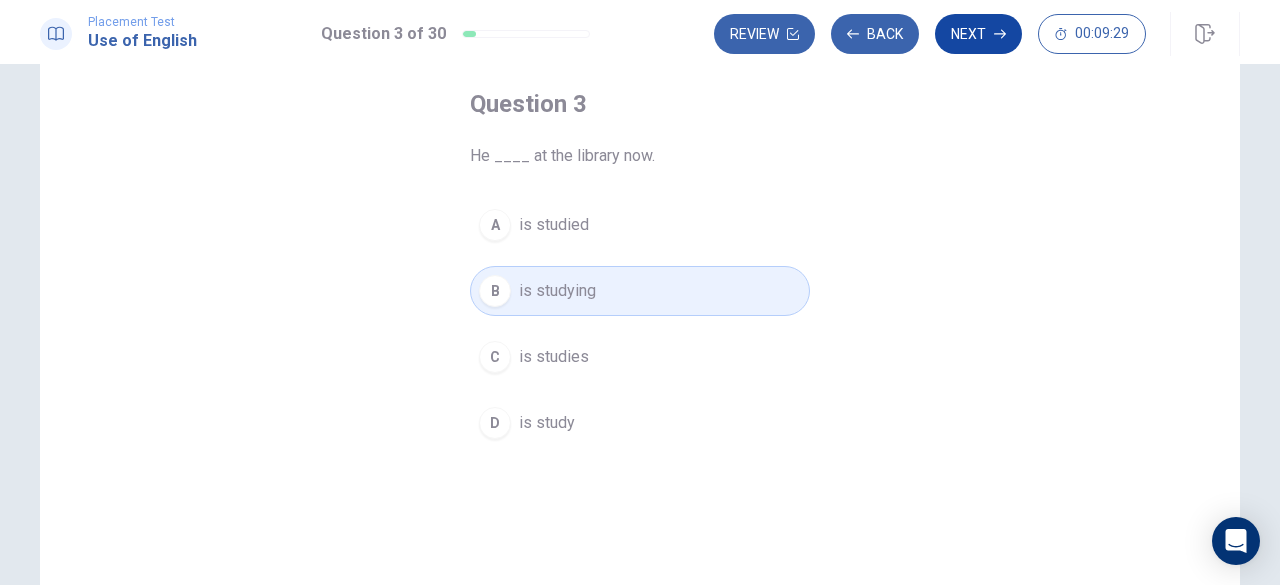 click on "Next" at bounding box center (978, 34) 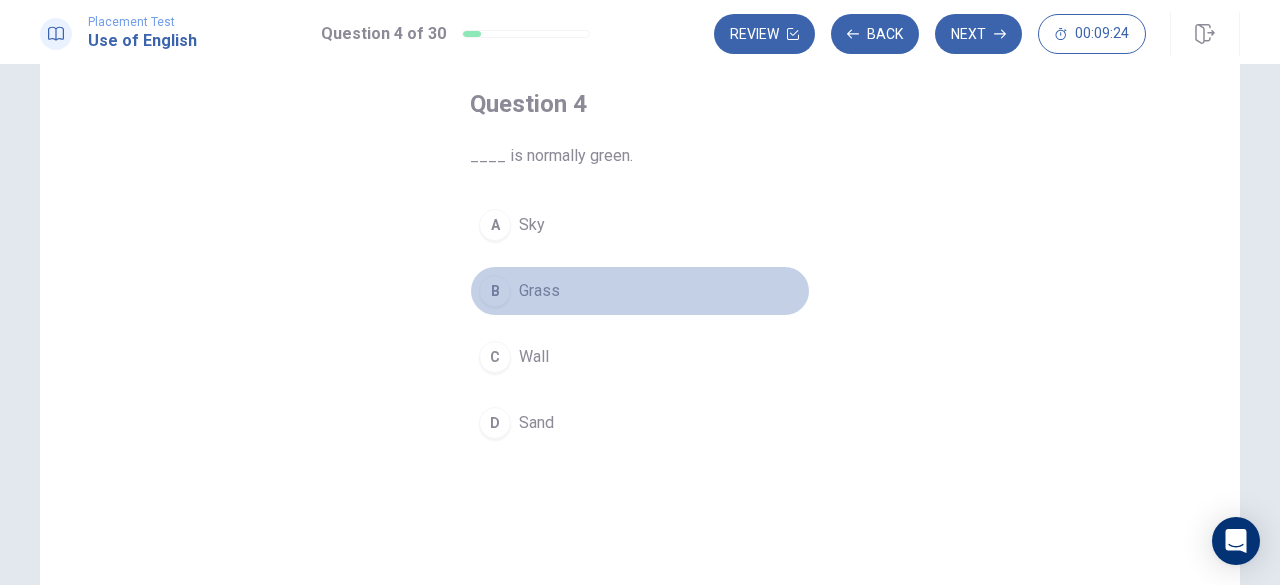 click on "Grass" at bounding box center (539, 291) 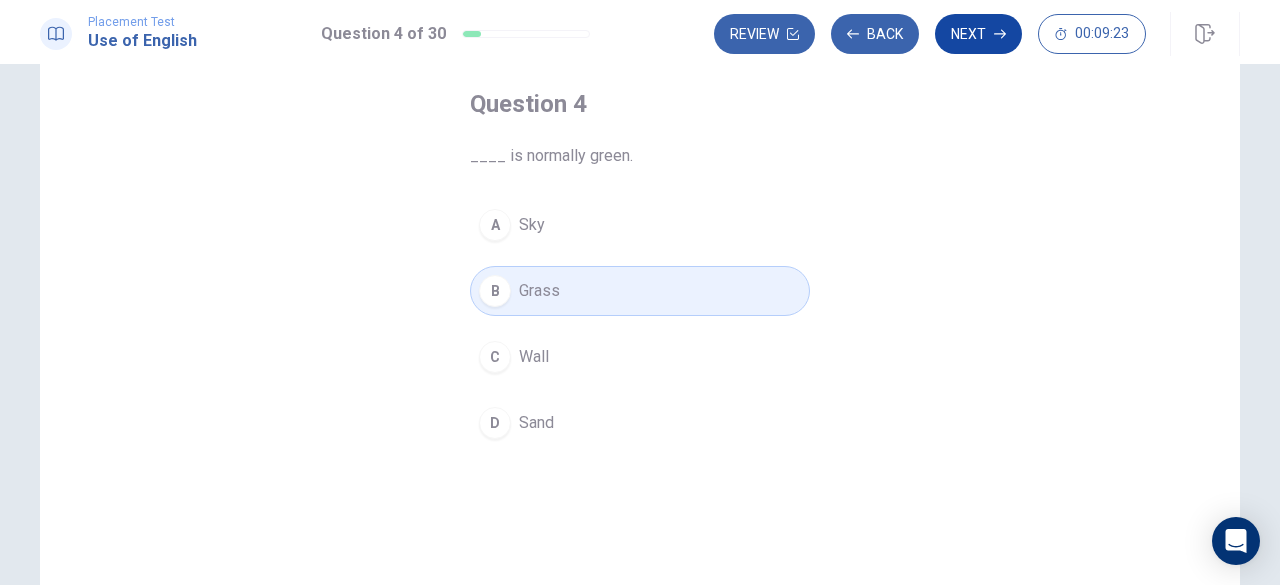 click on "Next" at bounding box center (978, 34) 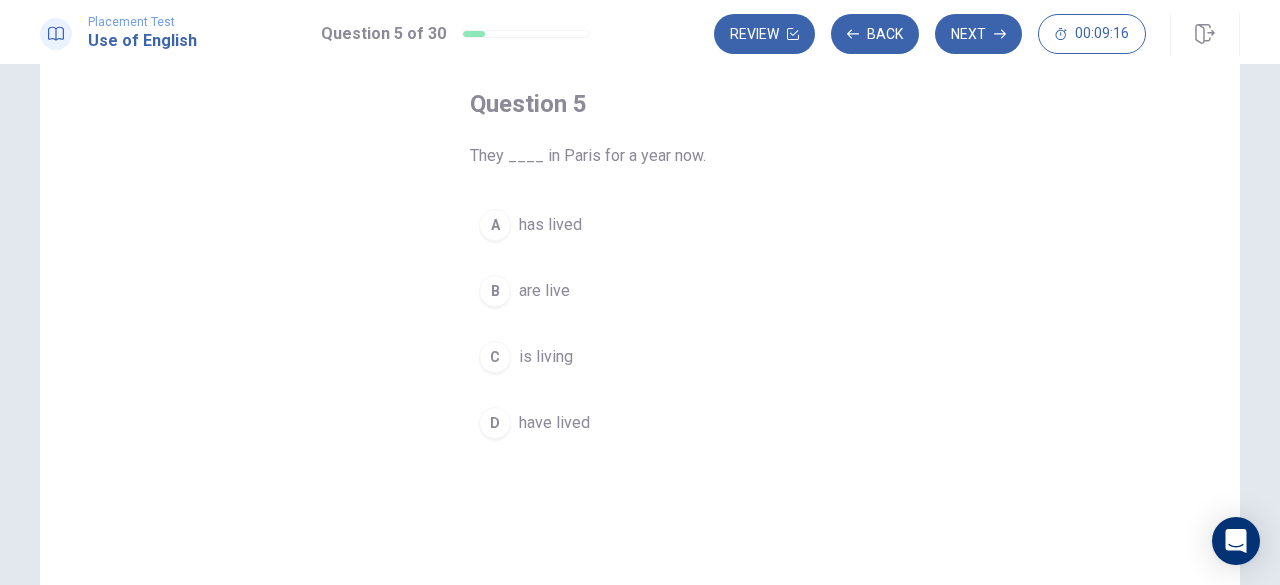 click on "is living" at bounding box center (546, 357) 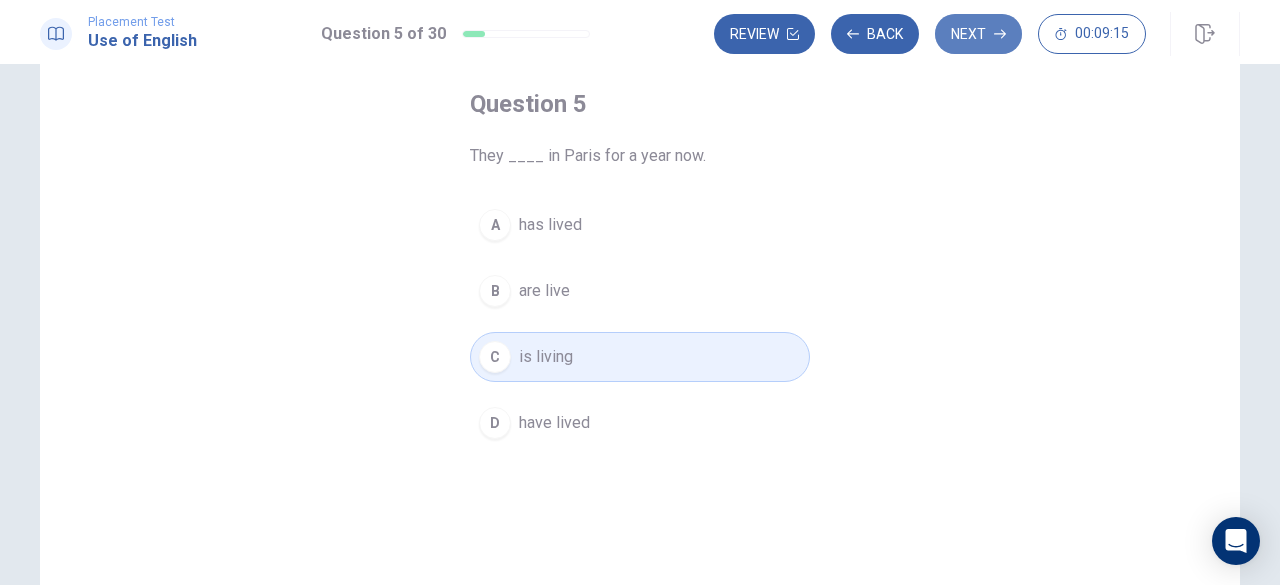click on "Next" at bounding box center (978, 34) 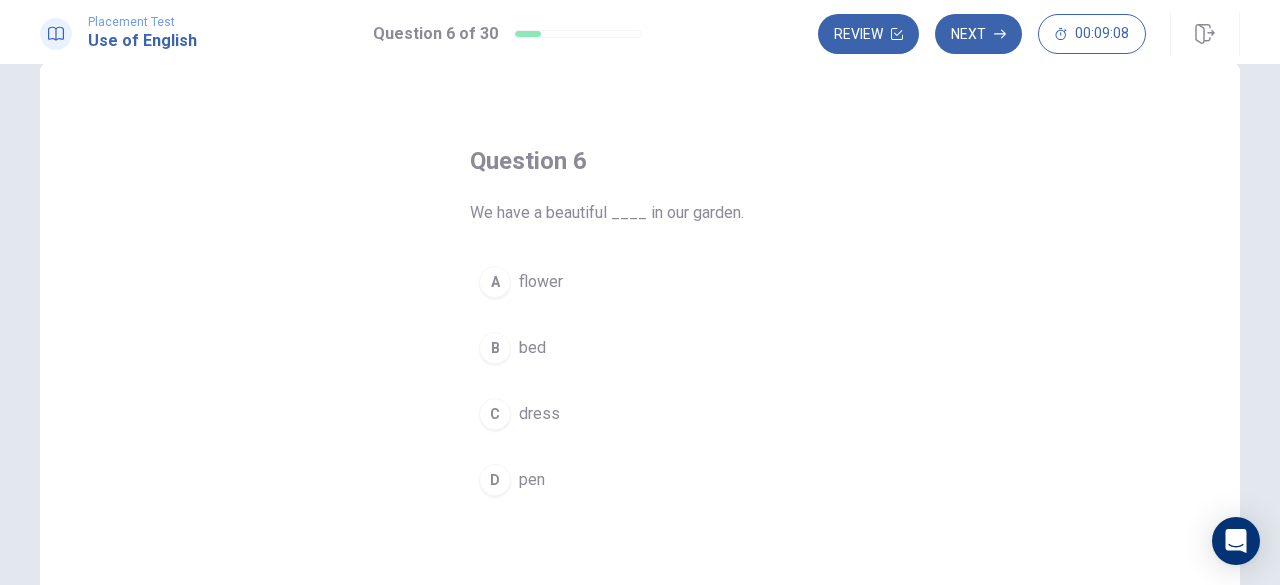 scroll, scrollTop: 0, scrollLeft: 0, axis: both 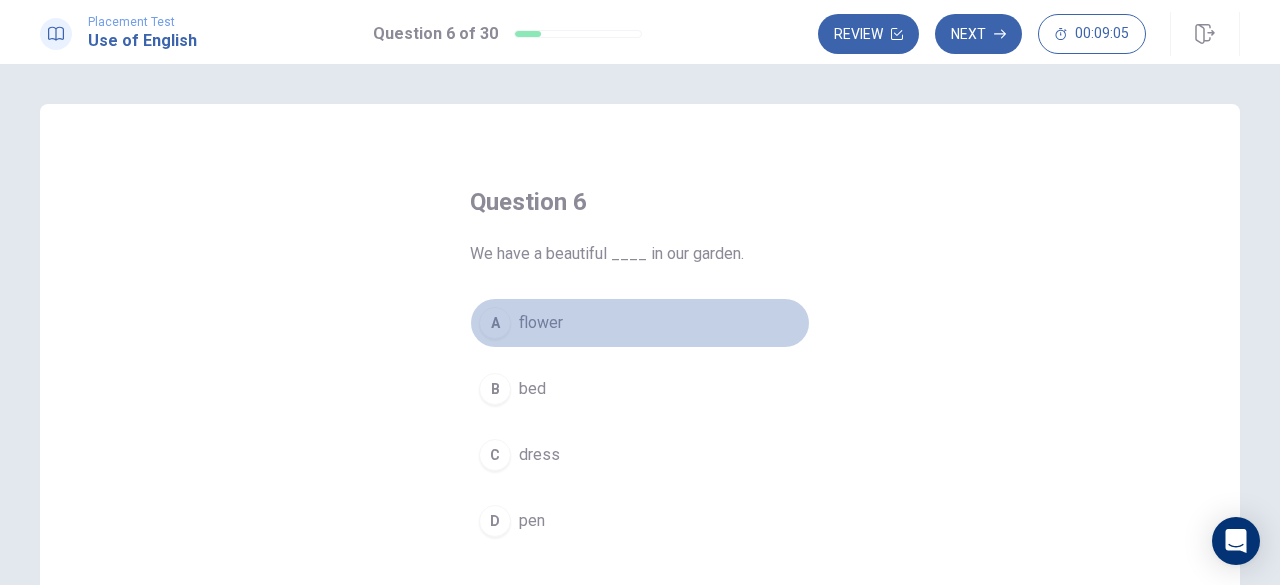 click on "flower" at bounding box center (541, 323) 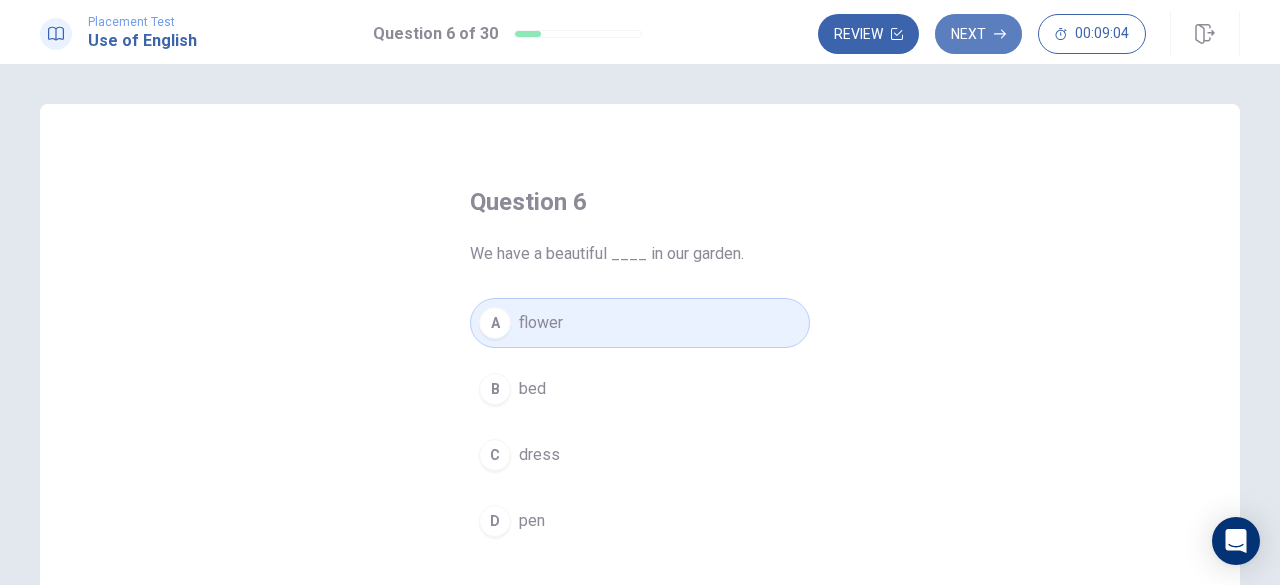 click on "Next" at bounding box center [978, 34] 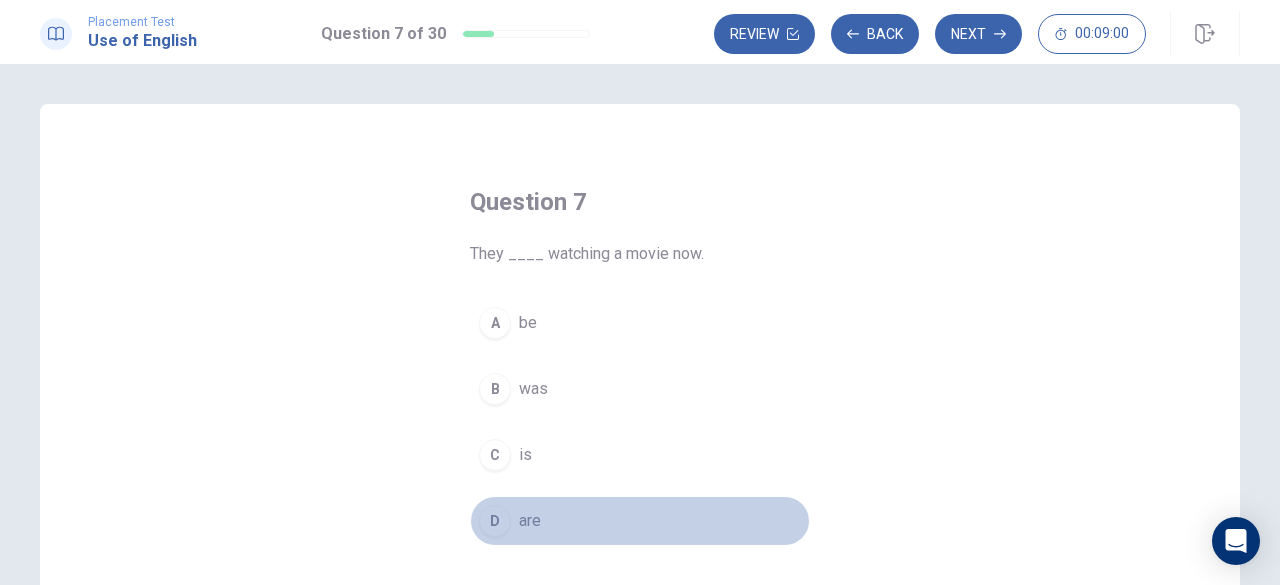 click on "are" at bounding box center [530, 521] 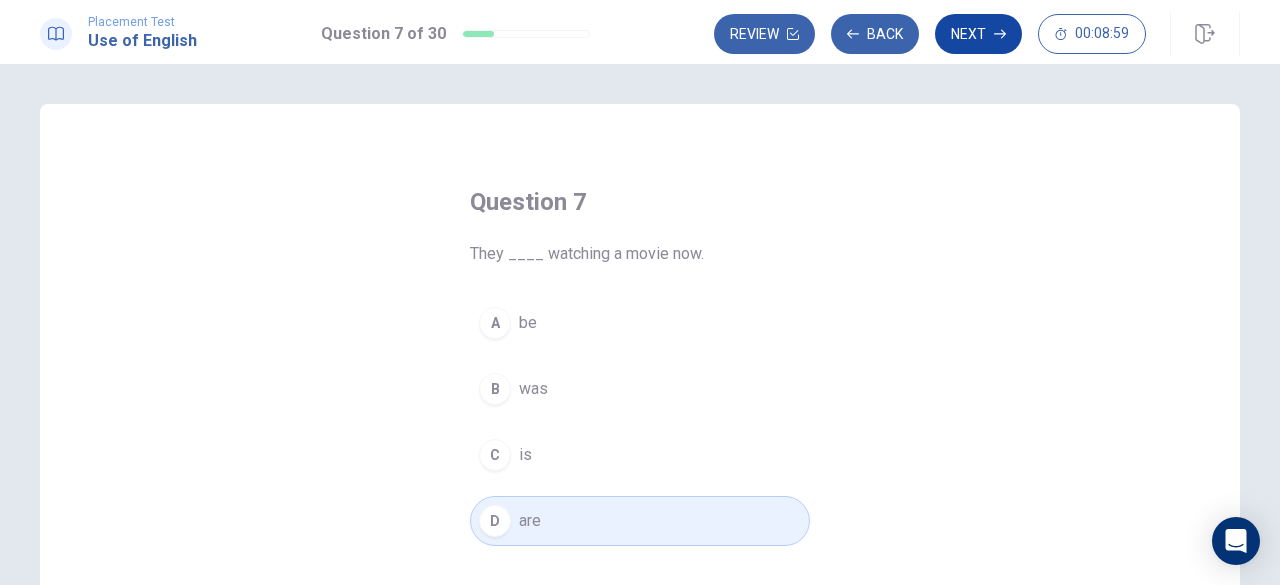 click on "Next" at bounding box center (978, 34) 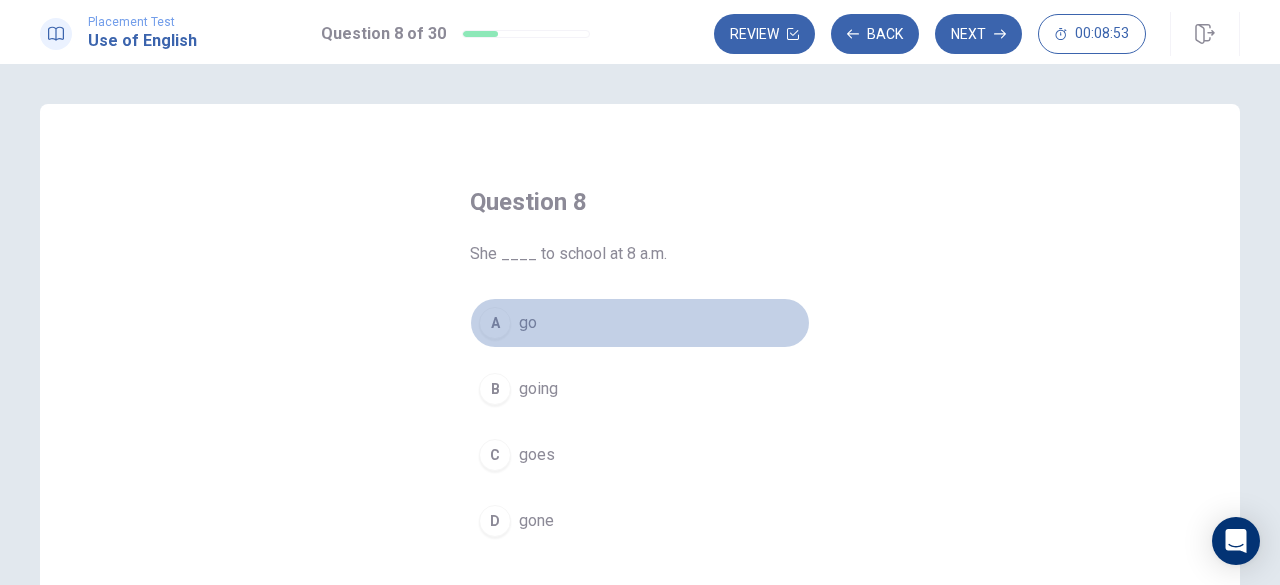 click on "go" at bounding box center (528, 323) 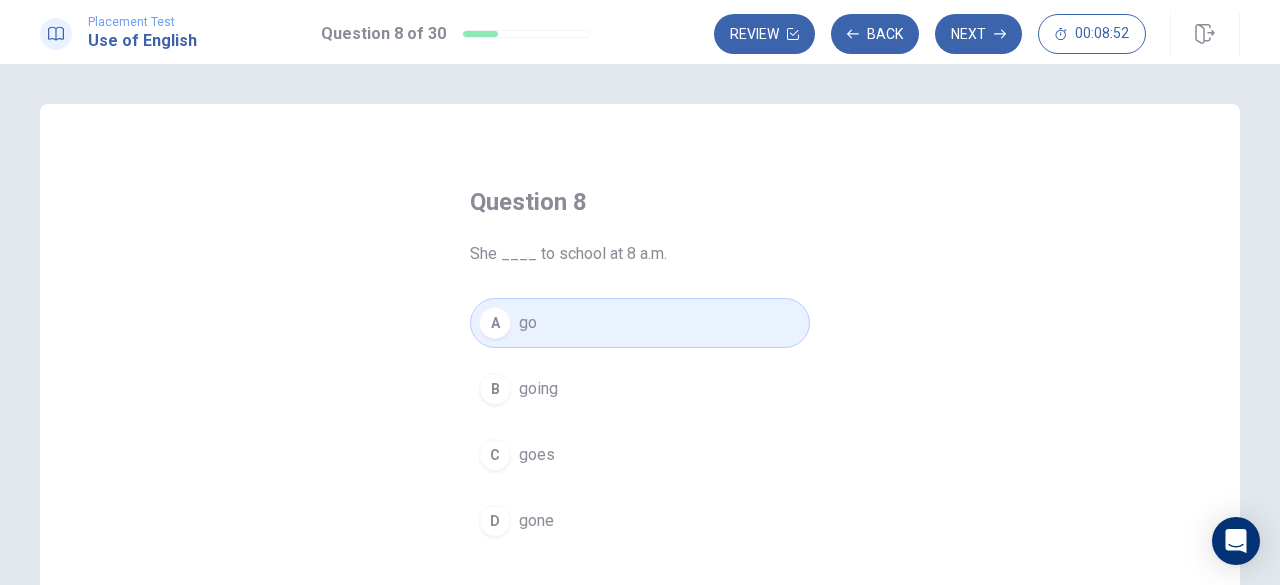 click on "C goes" at bounding box center [640, 455] 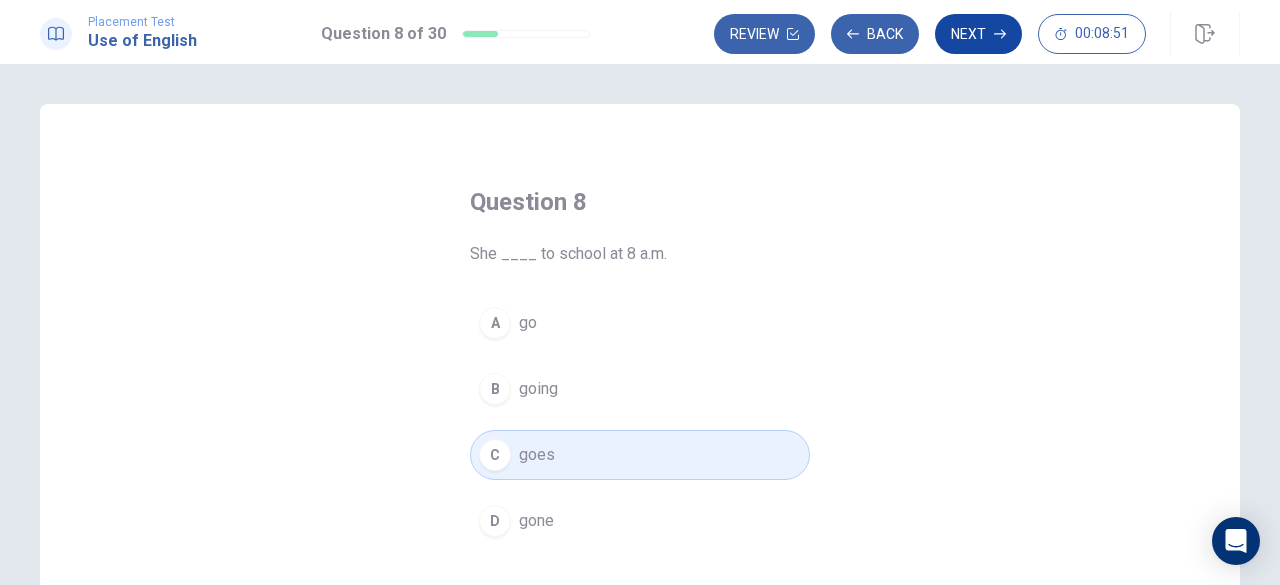 click on "Next" at bounding box center [978, 34] 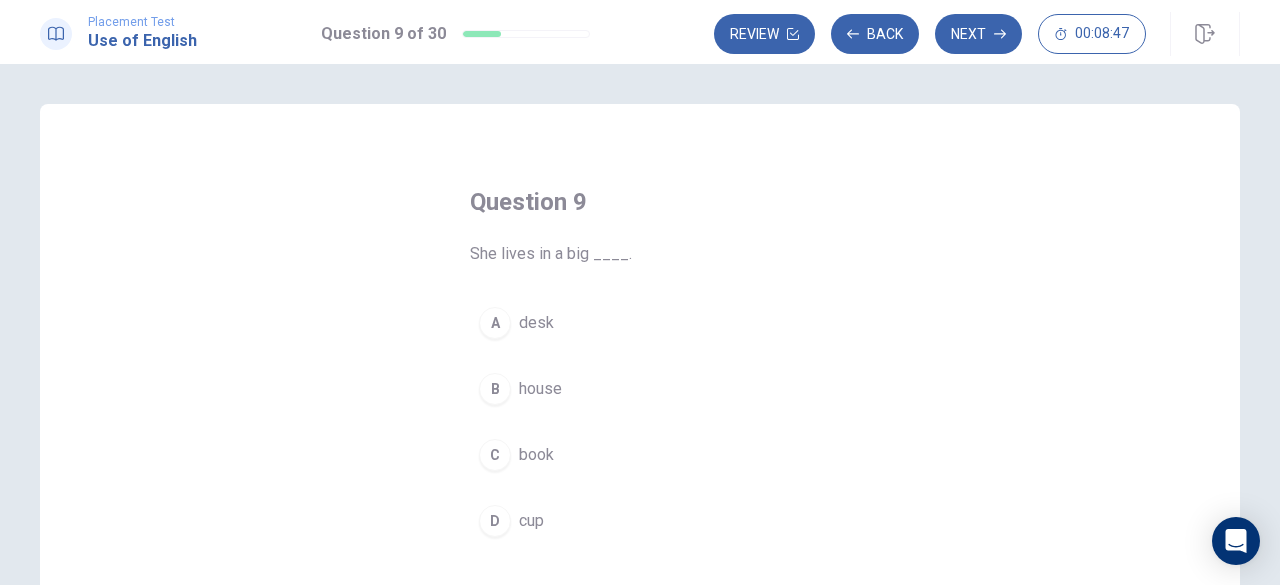 click on "house" at bounding box center [540, 389] 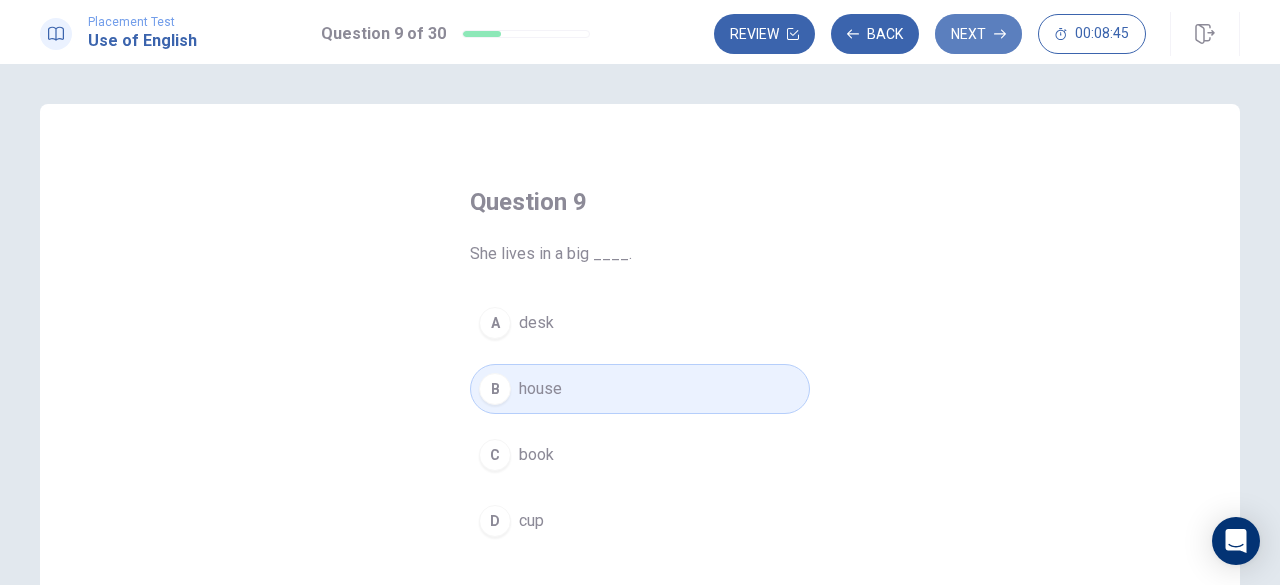 click on "Next" at bounding box center (978, 34) 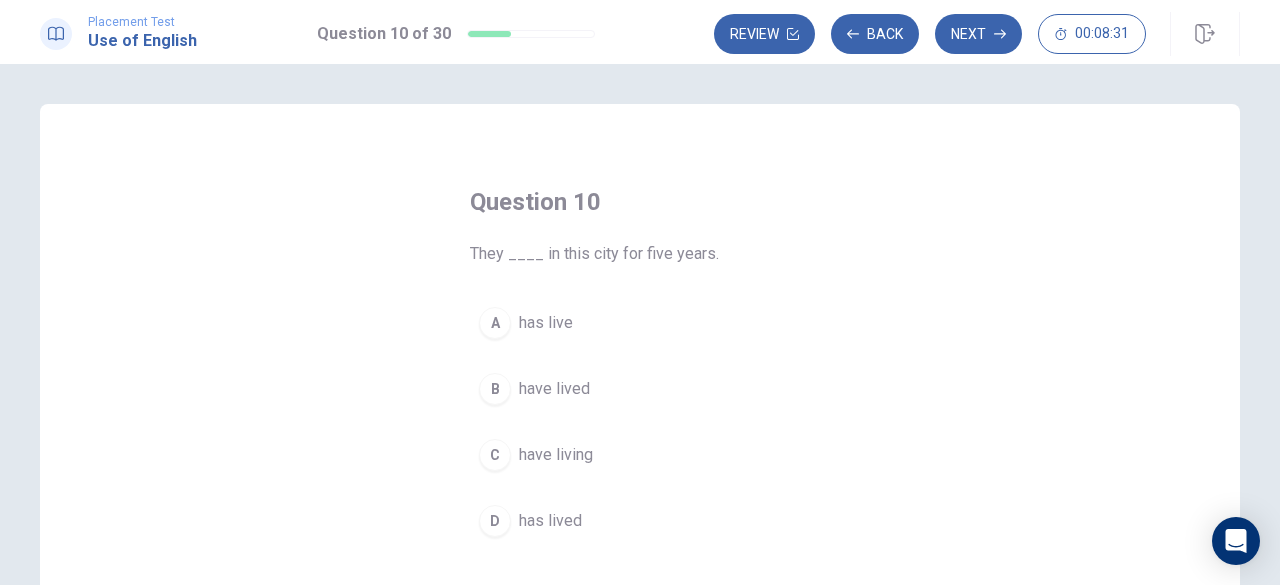 click on "has lived" at bounding box center [550, 521] 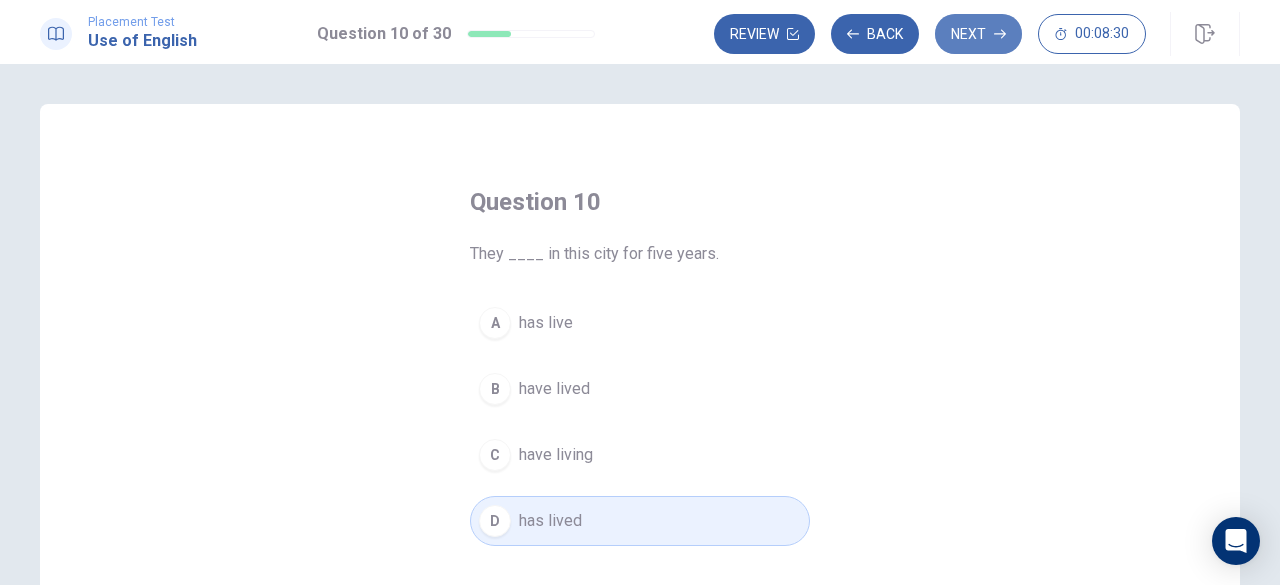 click on "Next" at bounding box center [978, 34] 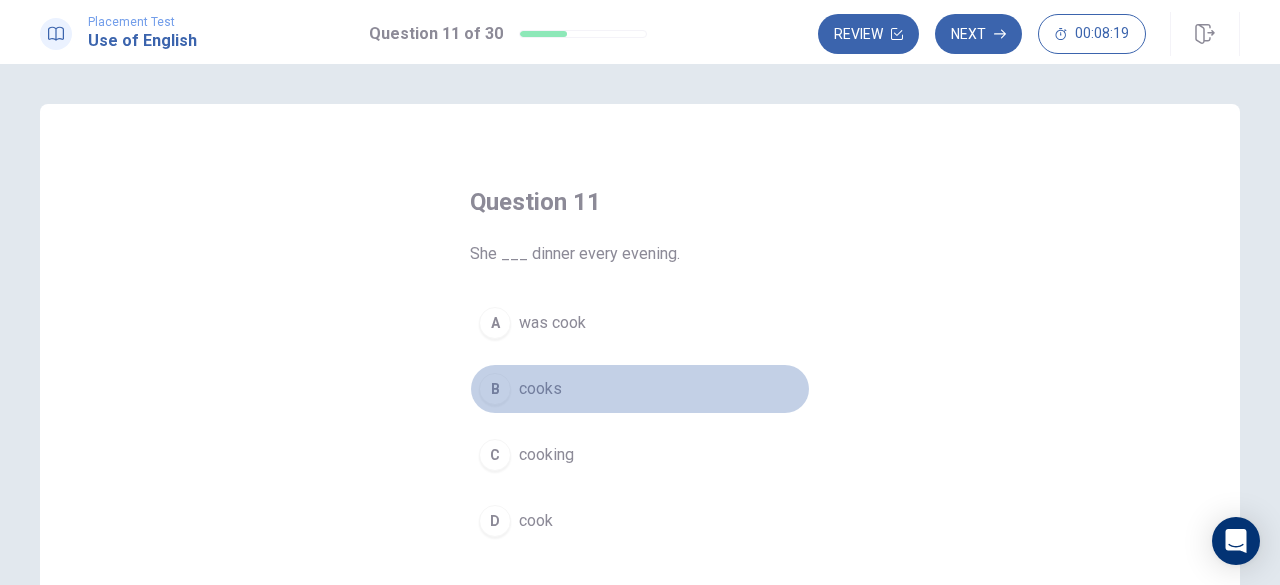 click on "cooks" at bounding box center (540, 389) 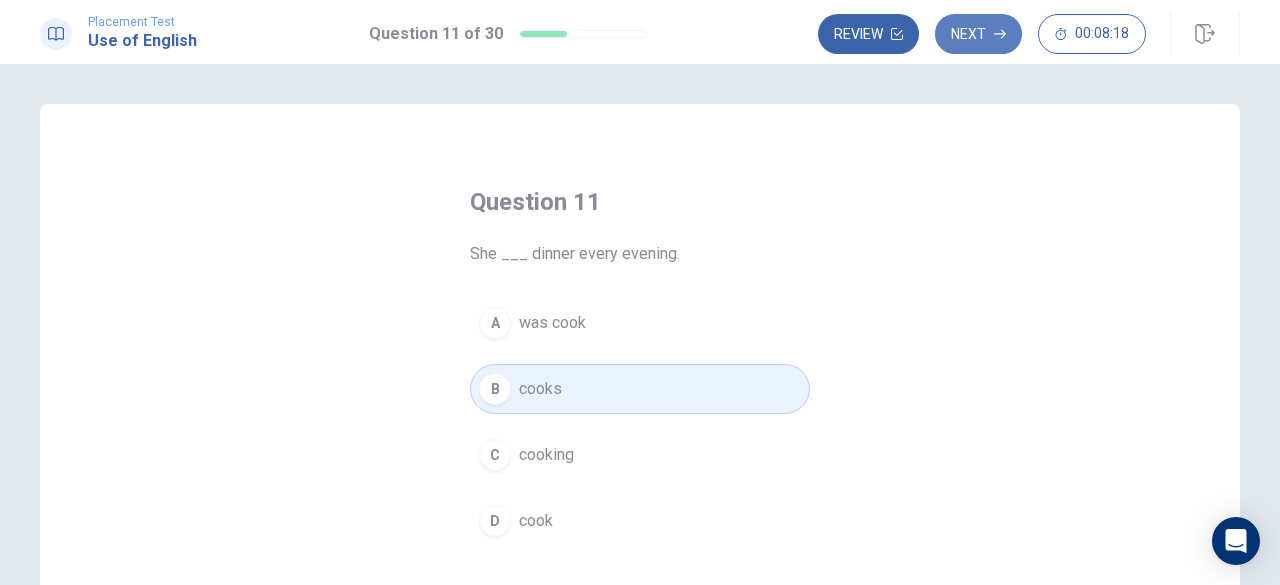 click on "Next" at bounding box center [978, 34] 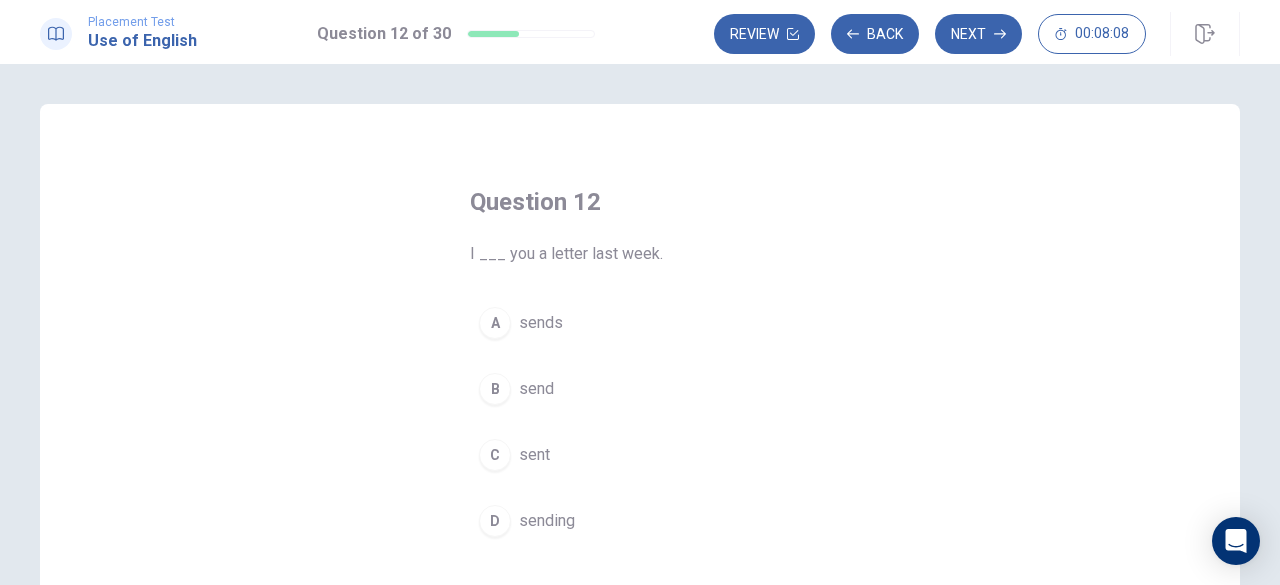 click on "sent" at bounding box center [534, 455] 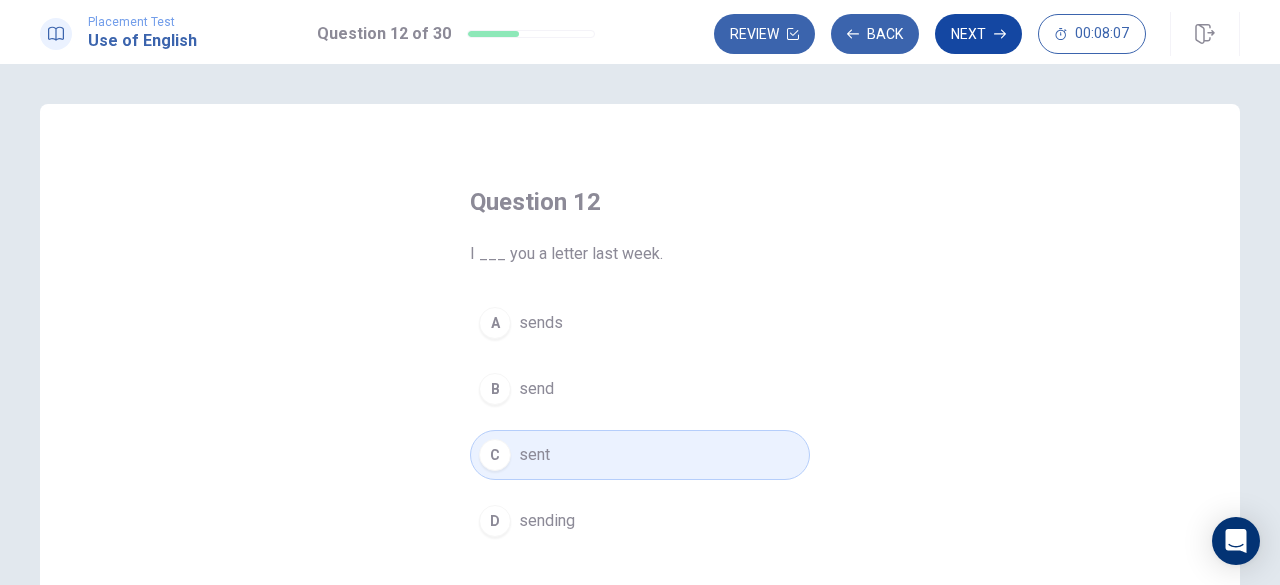 click on "Next" at bounding box center (978, 34) 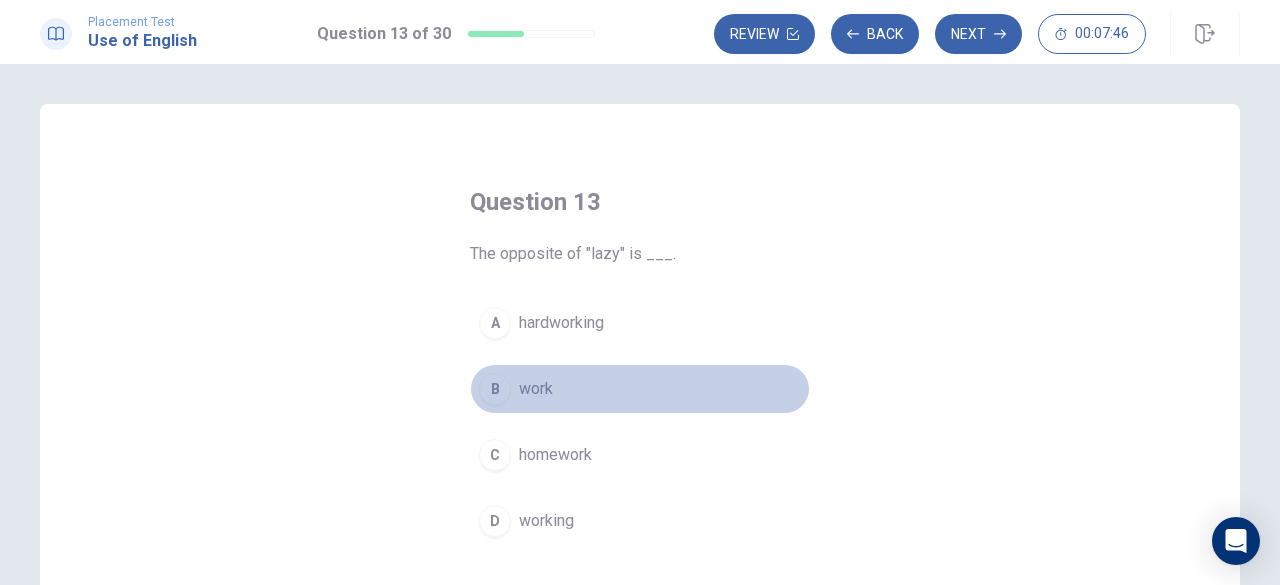 click on "work" at bounding box center (536, 389) 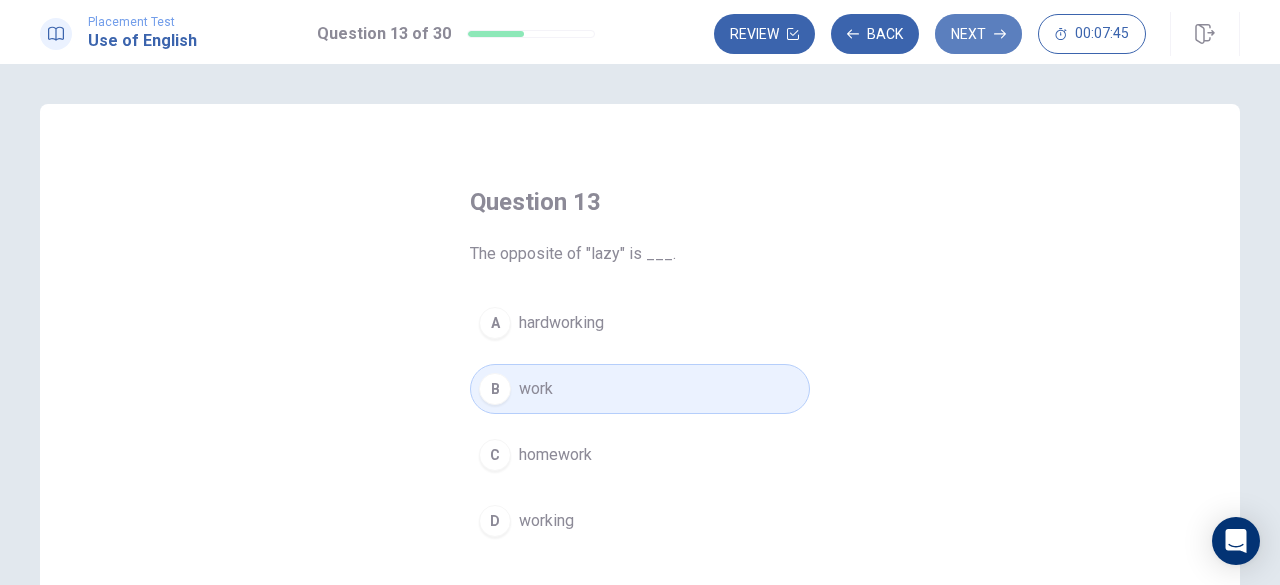 click on "Next" at bounding box center (978, 34) 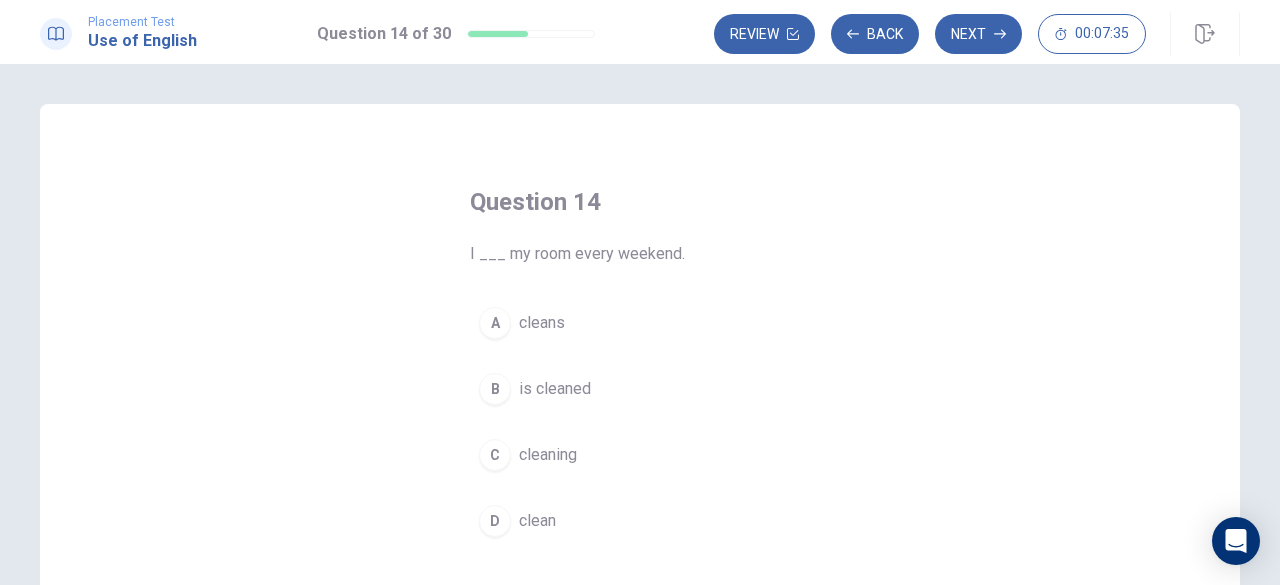 click on "clean" at bounding box center (537, 521) 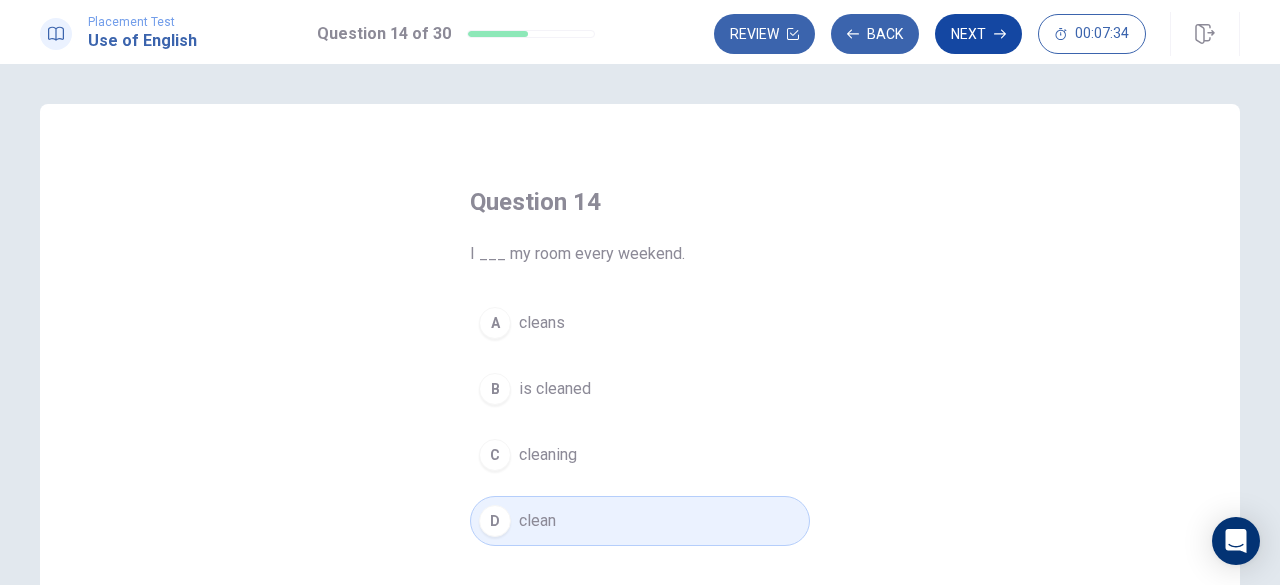 click on "Next" at bounding box center (978, 34) 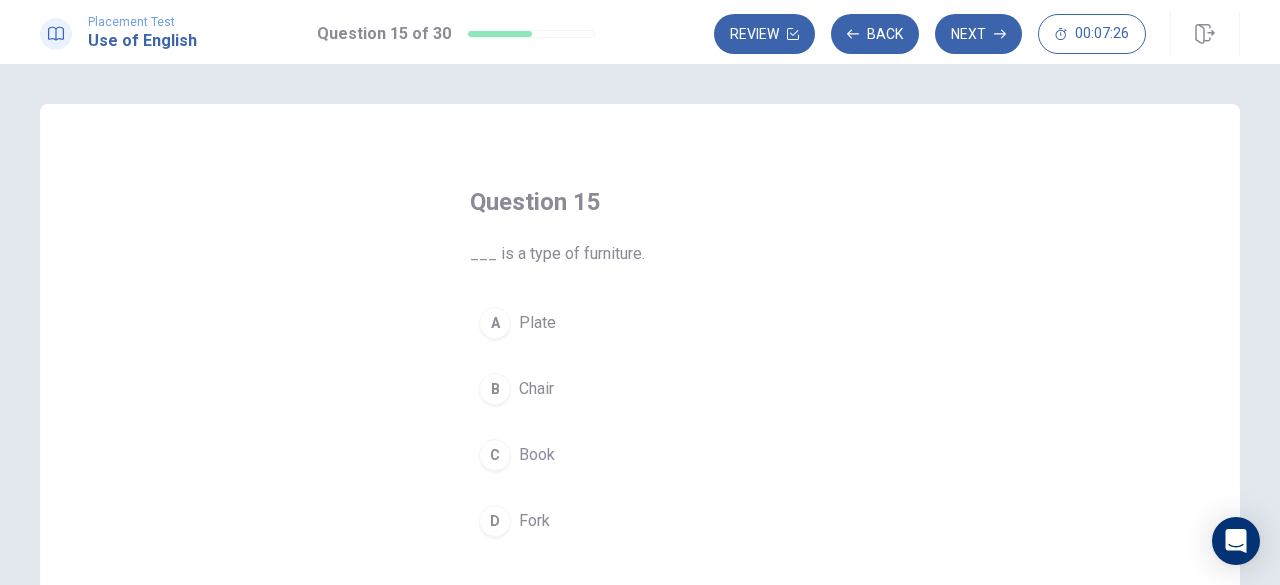 click on "Chair" at bounding box center (536, 389) 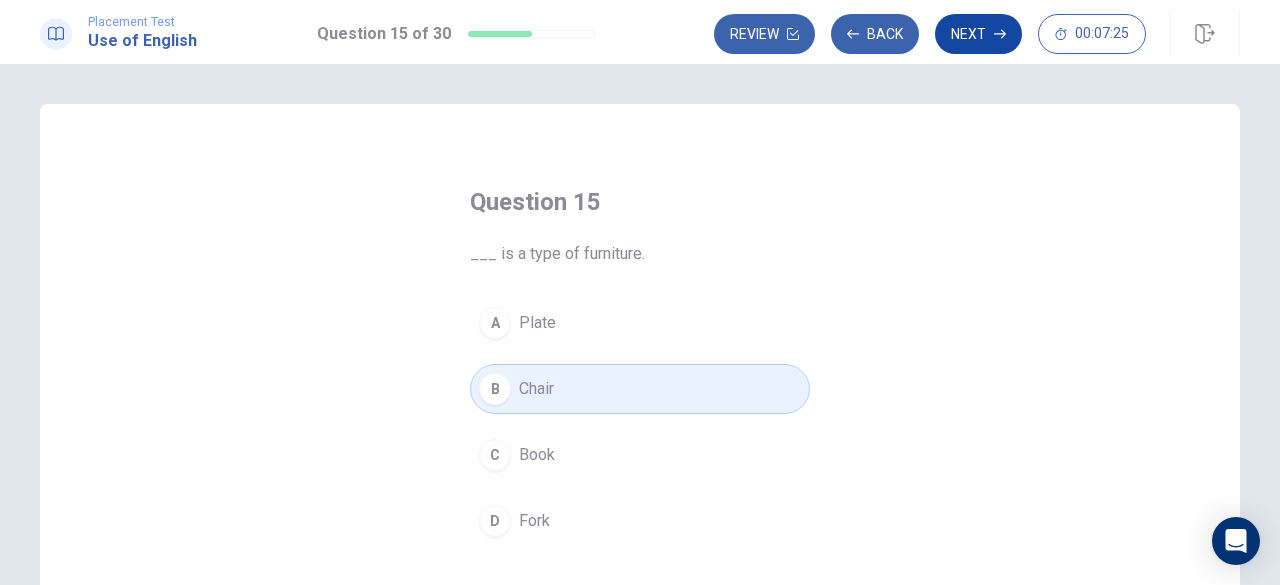 click on "Next" at bounding box center (978, 34) 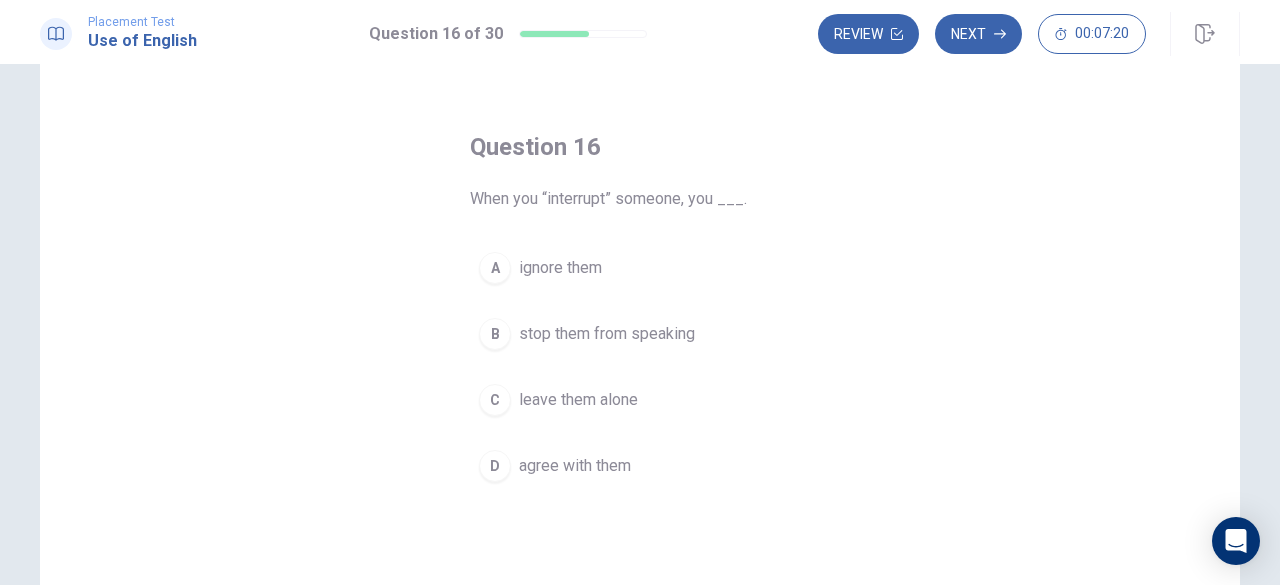 scroll, scrollTop: 100, scrollLeft: 0, axis: vertical 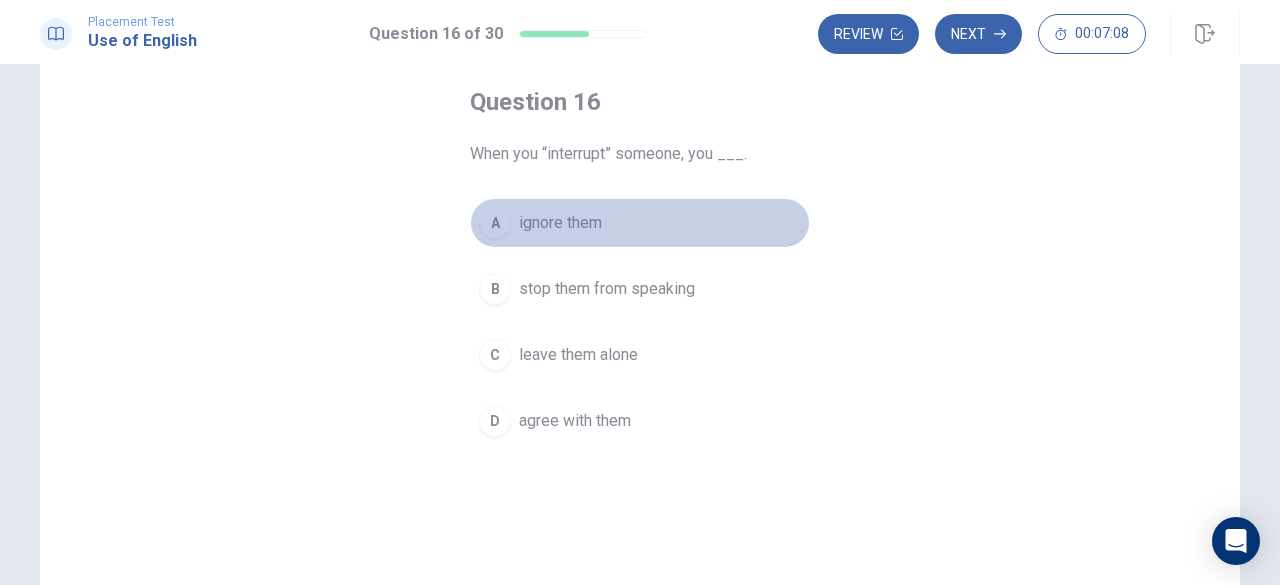 click on "ignore them" at bounding box center [560, 223] 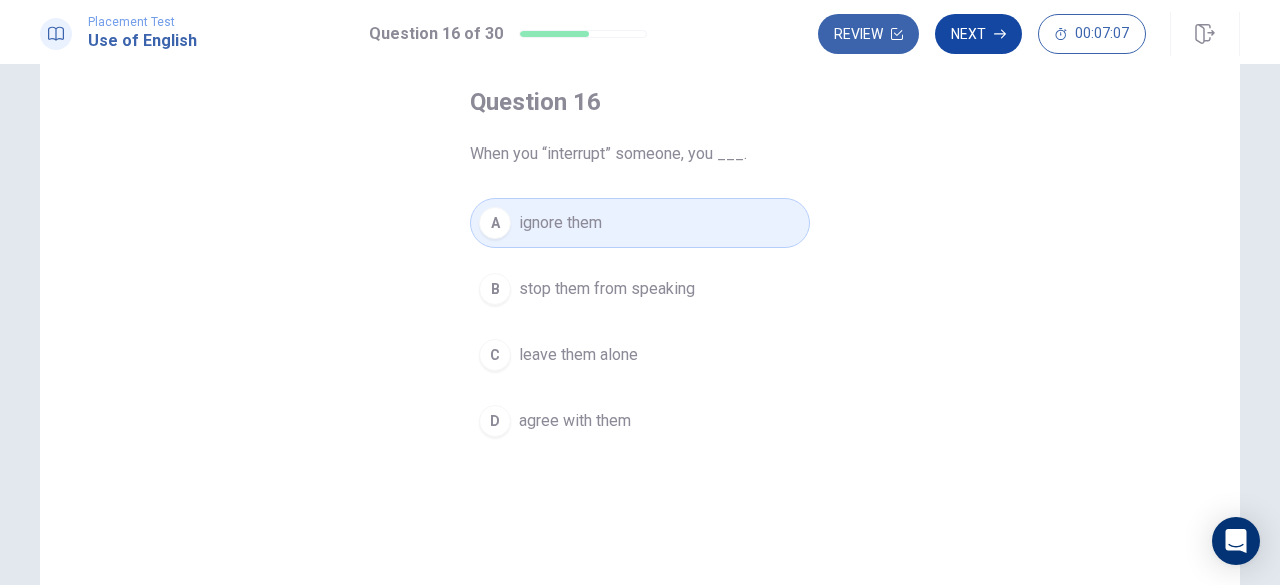 click on "Next" at bounding box center (978, 34) 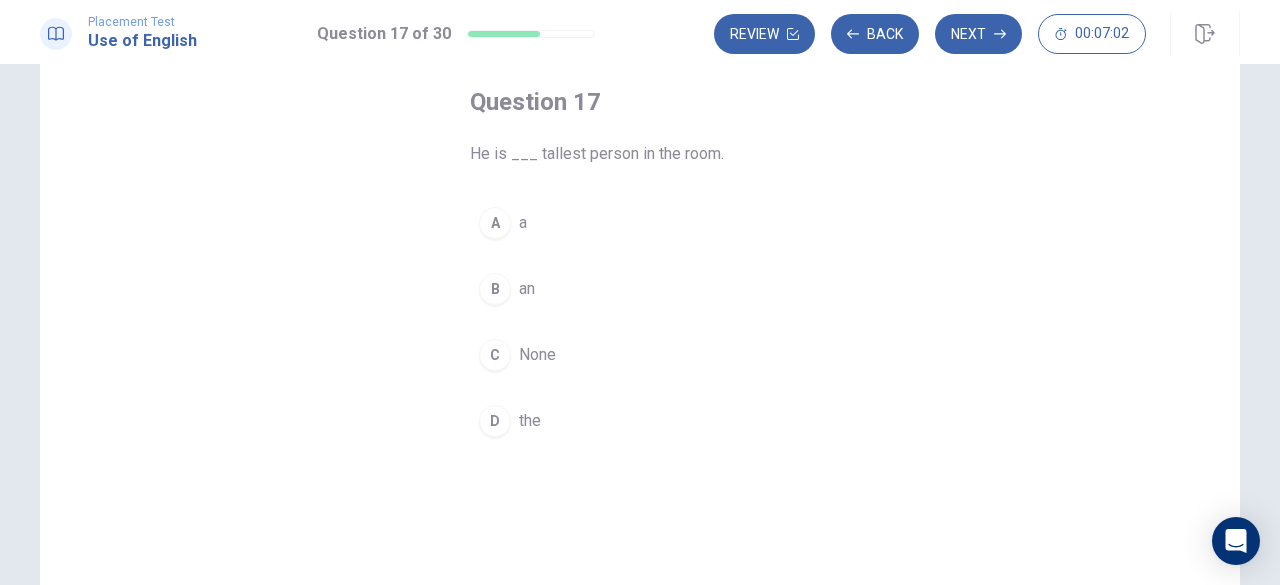 click on "A a" at bounding box center (640, 223) 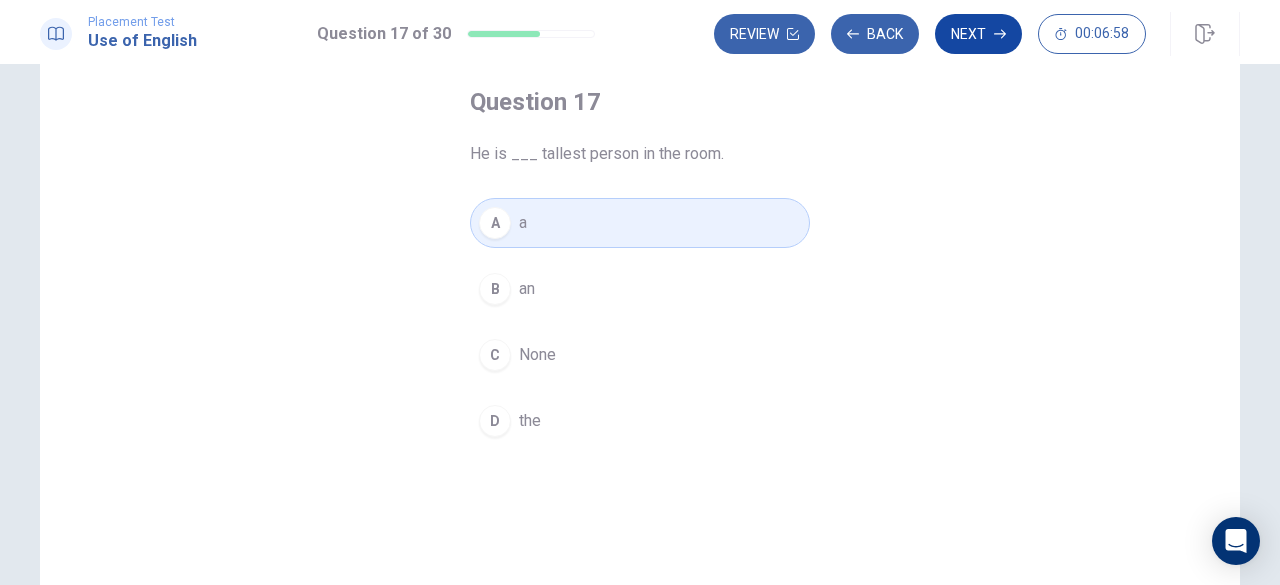 click on "Next" at bounding box center (978, 34) 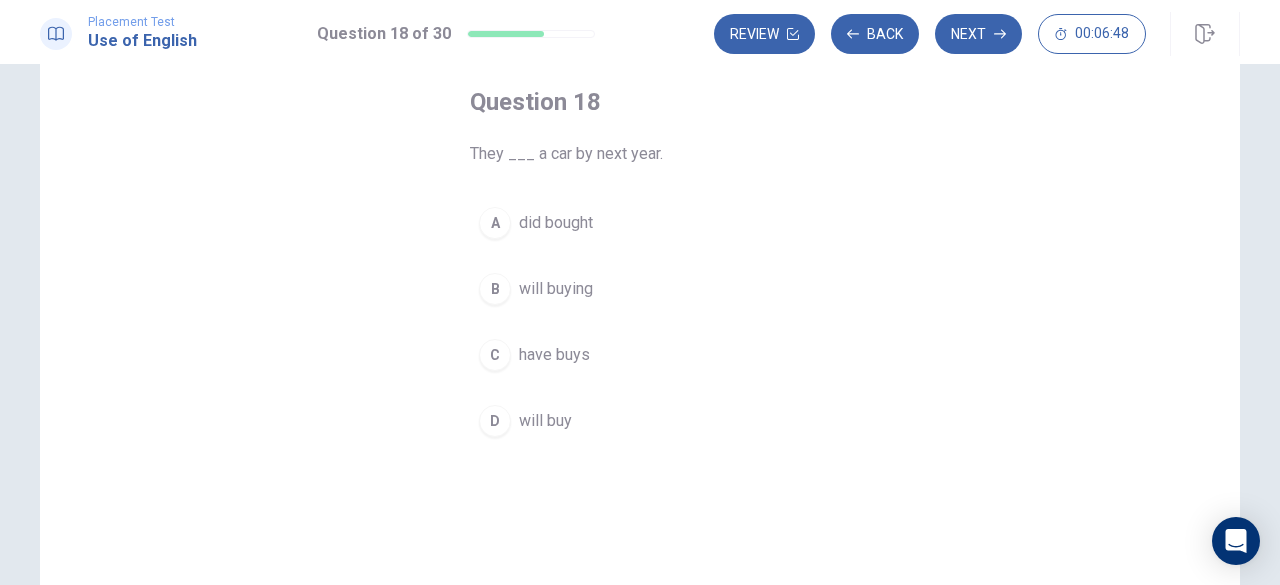 click on "will buy" at bounding box center [545, 421] 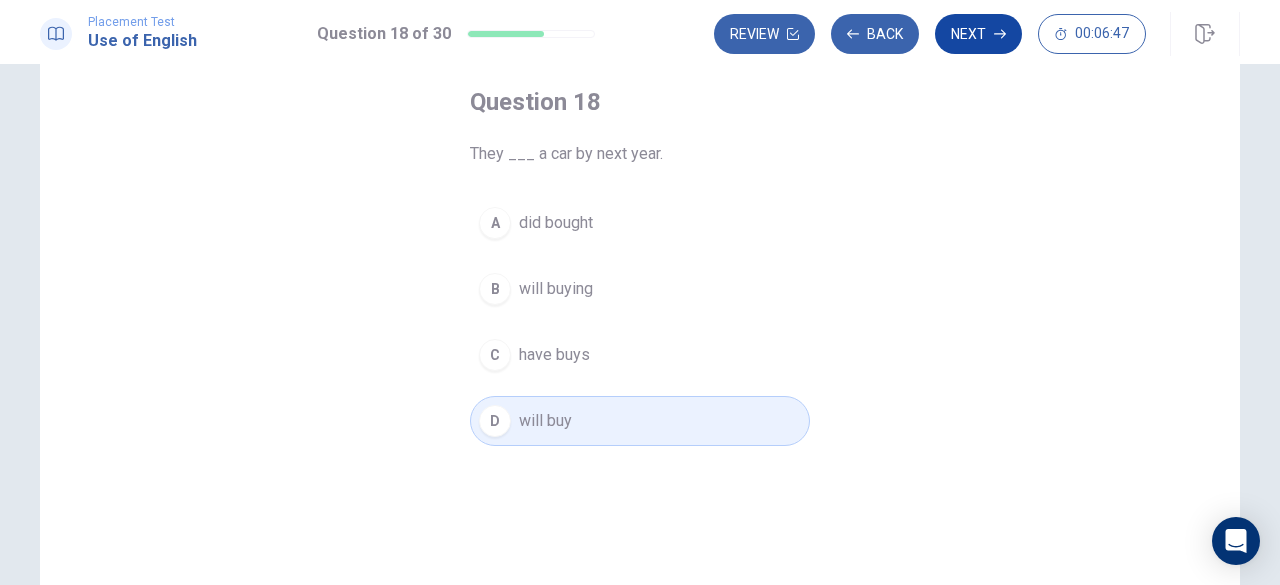 click on "Next" at bounding box center [978, 34] 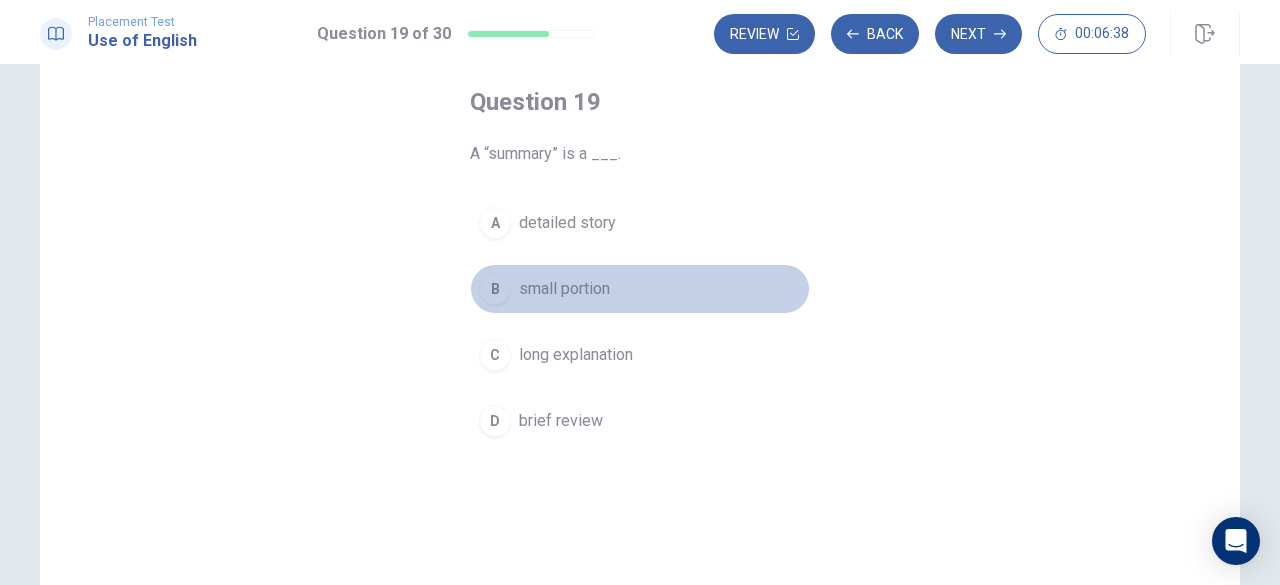 click on "small portion" at bounding box center [564, 289] 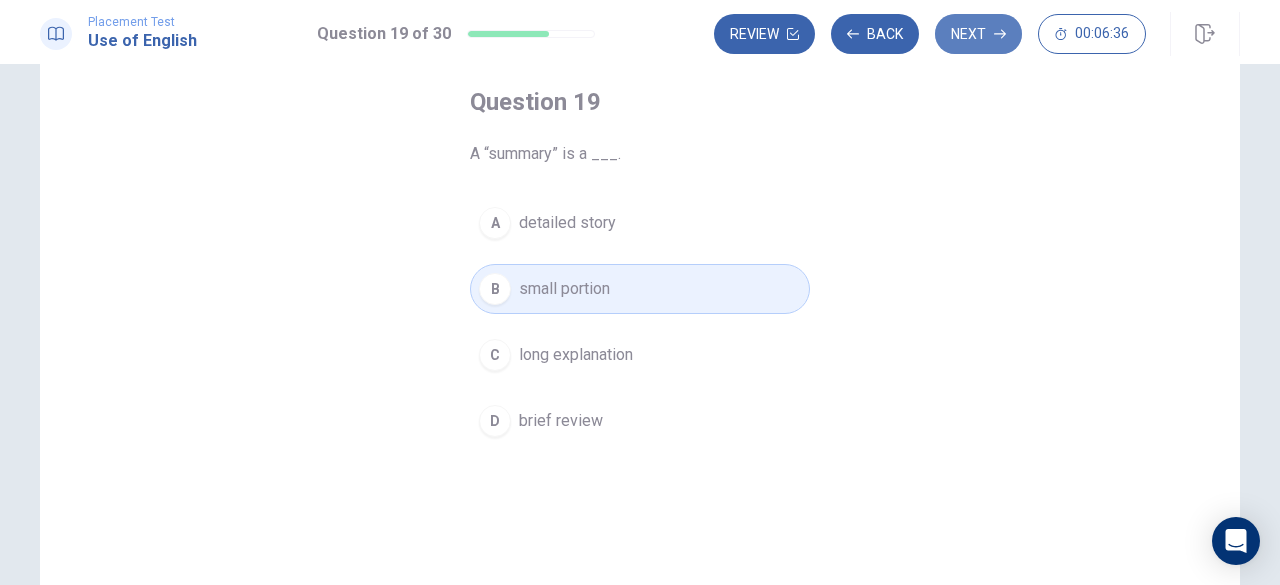 click on "Next" at bounding box center (978, 34) 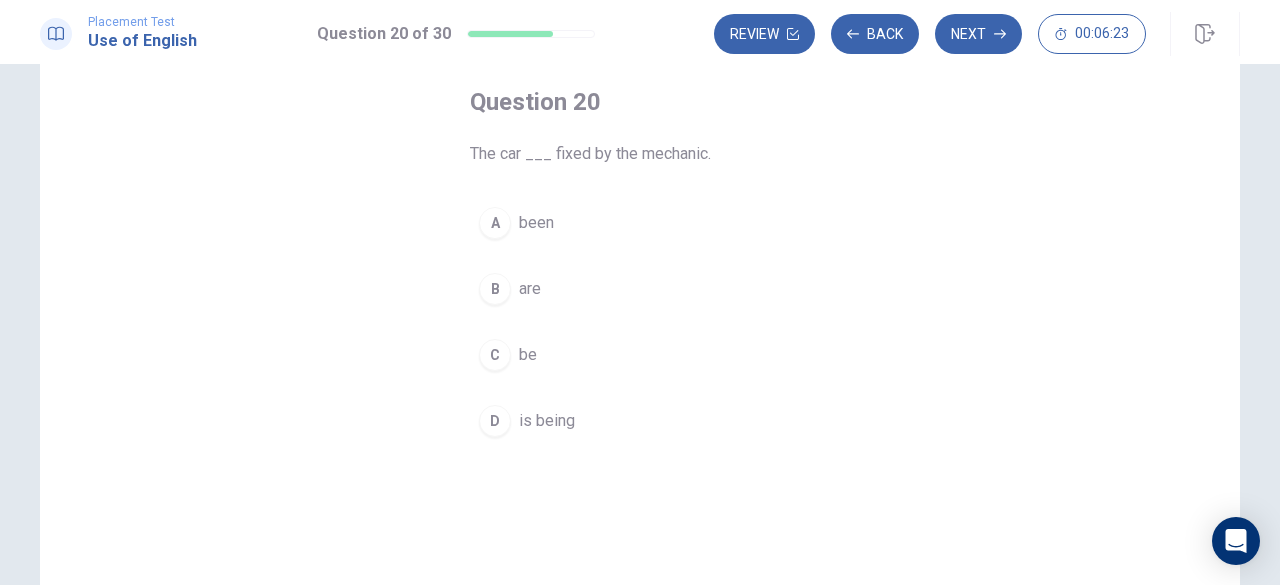 click on "is being" at bounding box center (547, 421) 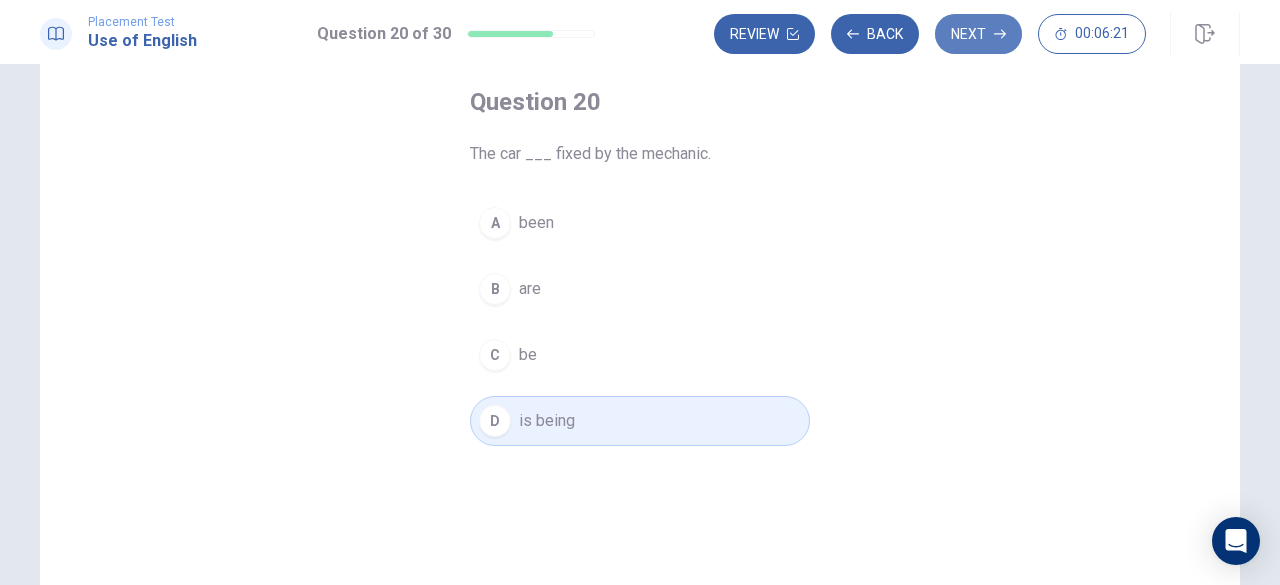 click on "Next" at bounding box center [978, 34] 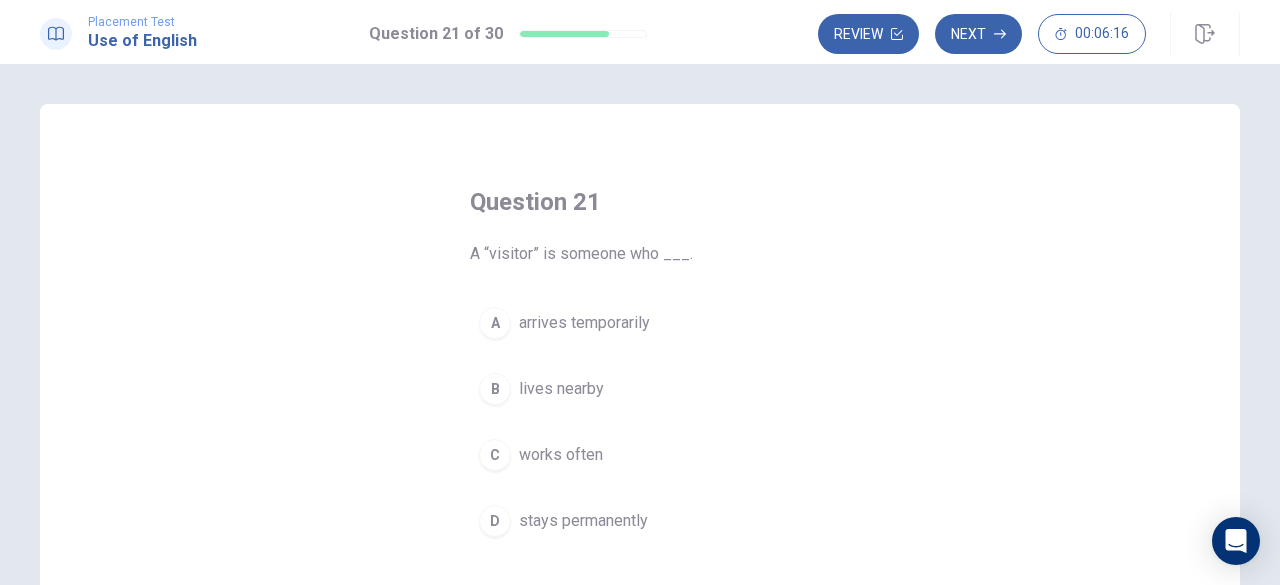 scroll, scrollTop: 100, scrollLeft: 0, axis: vertical 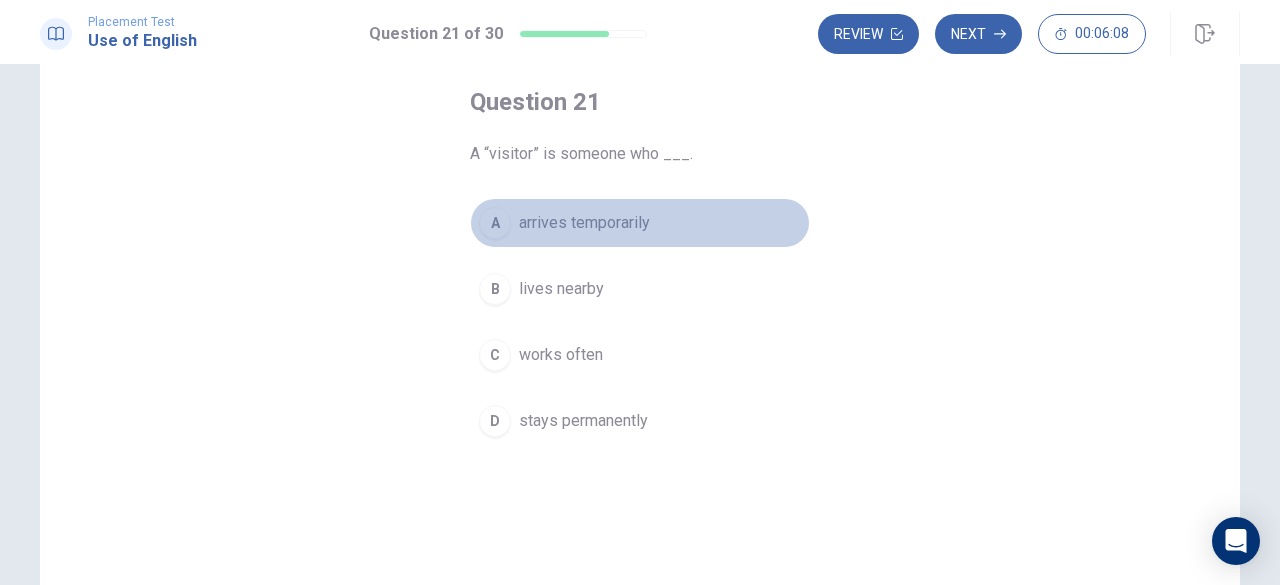 click on "arrives temporarily" at bounding box center (584, 223) 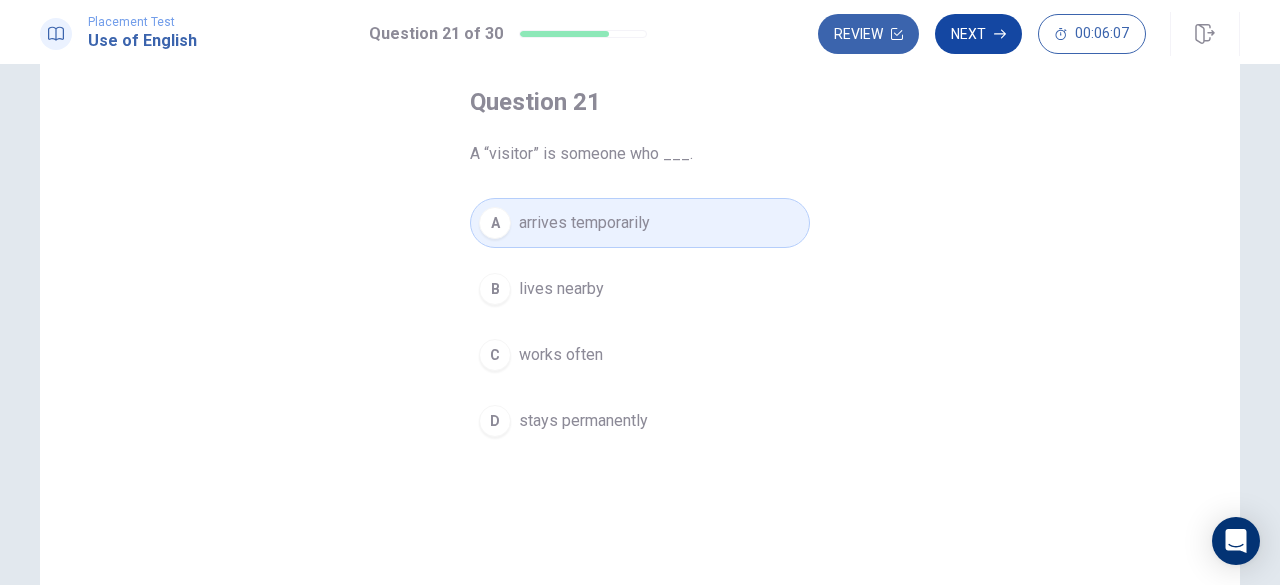 click on "Next" at bounding box center [978, 34] 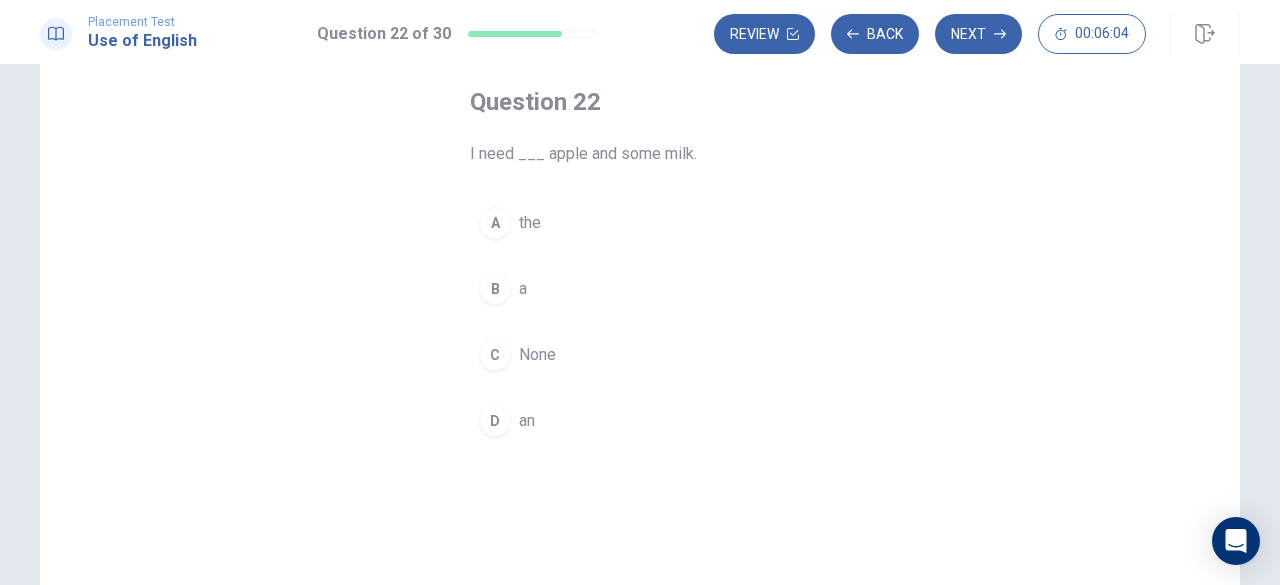click on "an" at bounding box center [527, 421] 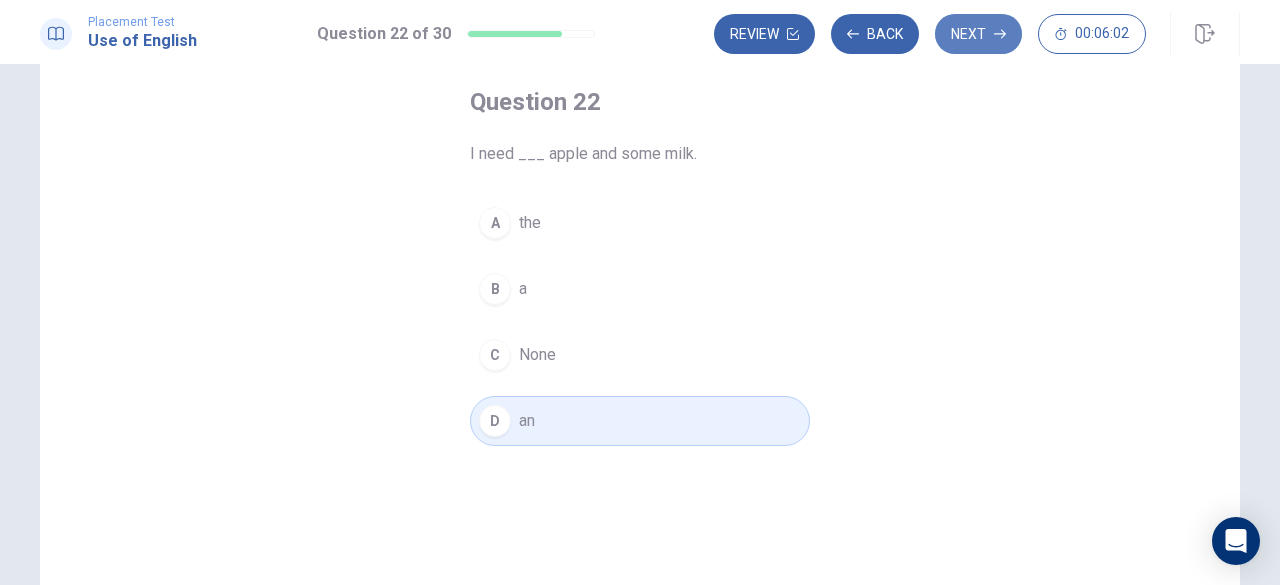 click on "Next" at bounding box center (978, 34) 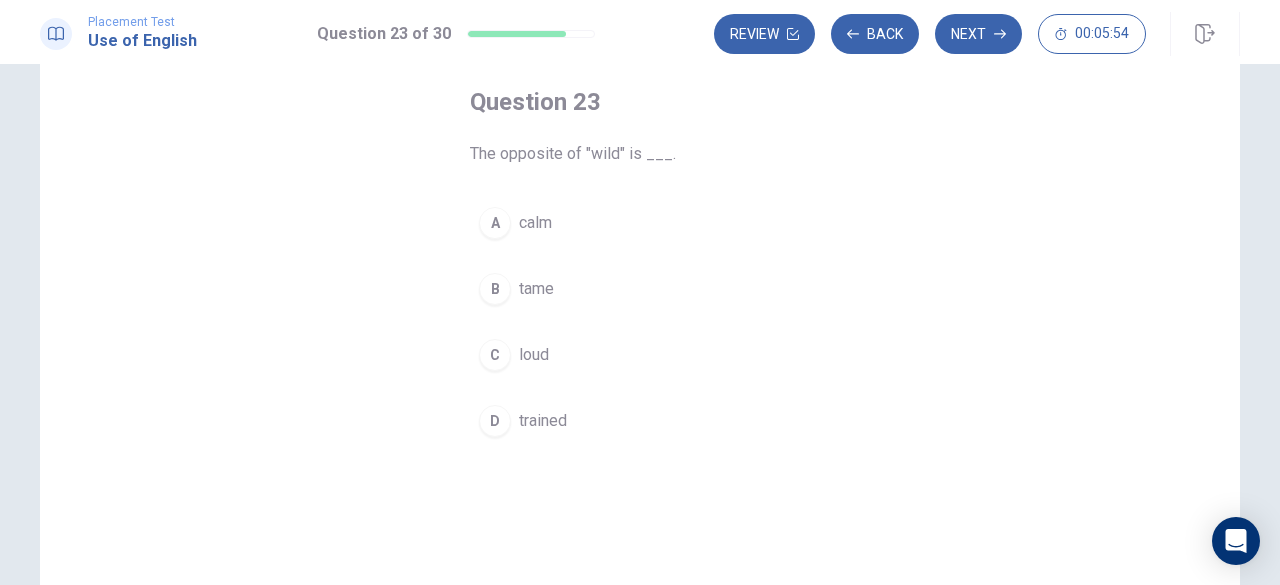 click on "calm" at bounding box center (535, 223) 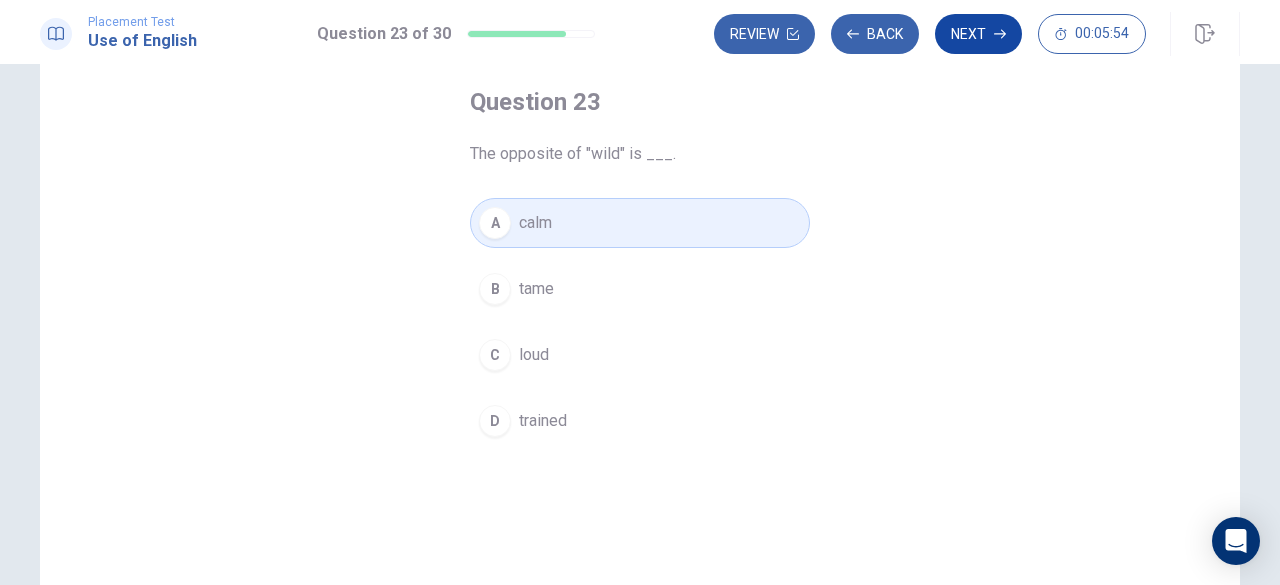 click on "Next" at bounding box center (978, 34) 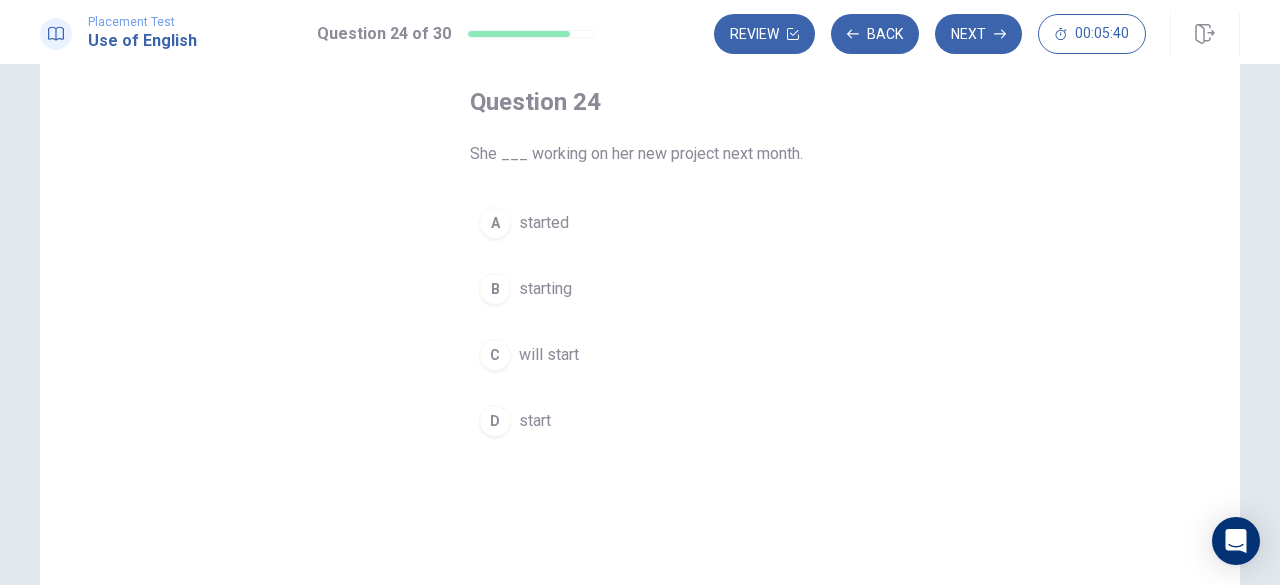 click on "start" at bounding box center [535, 421] 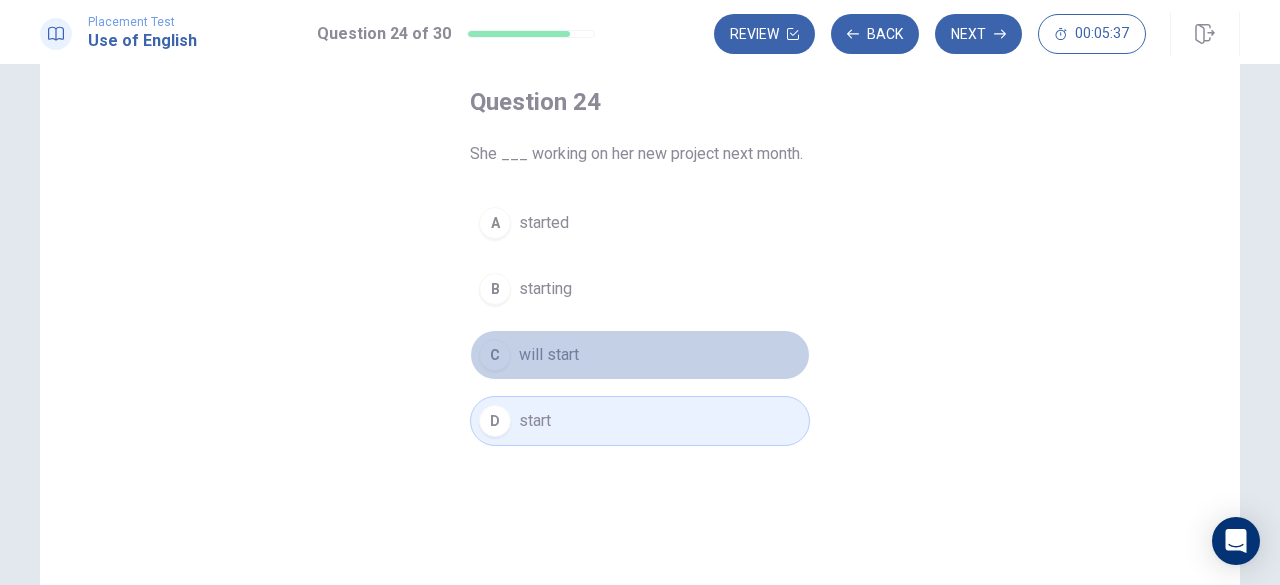 click on "will start" at bounding box center [549, 355] 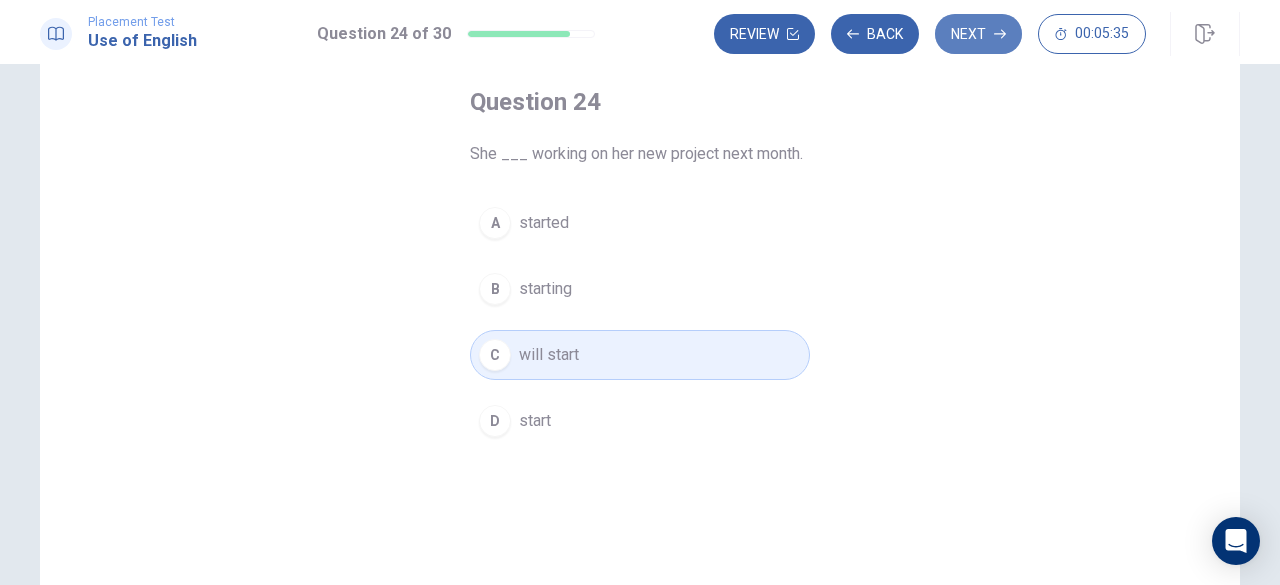 click on "Next" at bounding box center [978, 34] 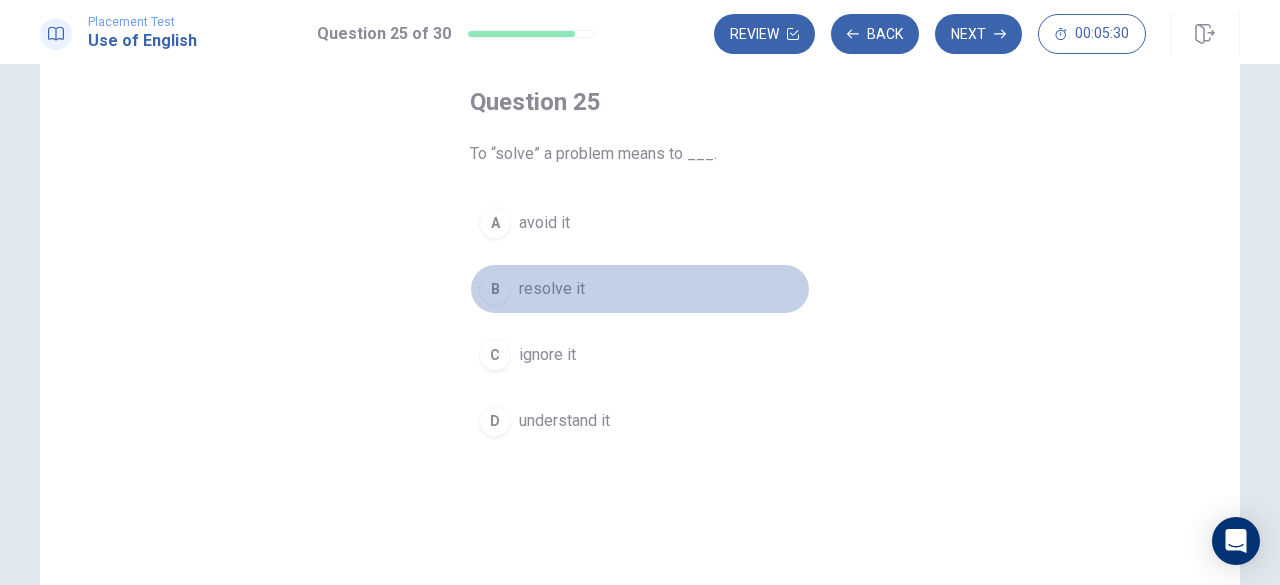 click on "resolve it" at bounding box center (552, 289) 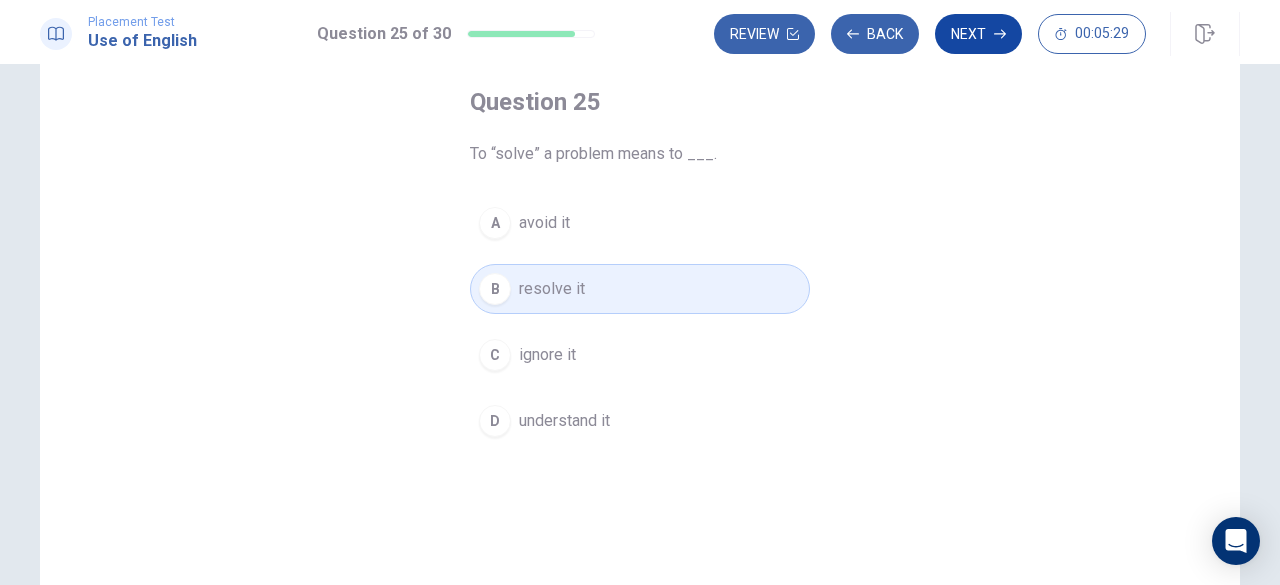 click on "Next" at bounding box center [978, 34] 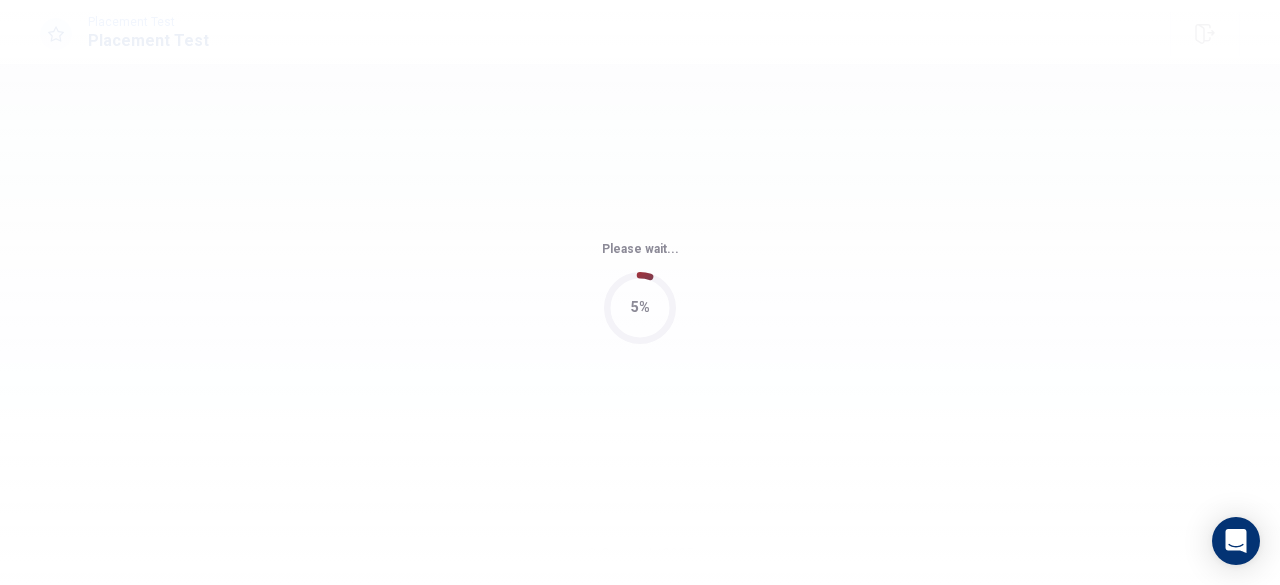 scroll, scrollTop: 0, scrollLeft: 0, axis: both 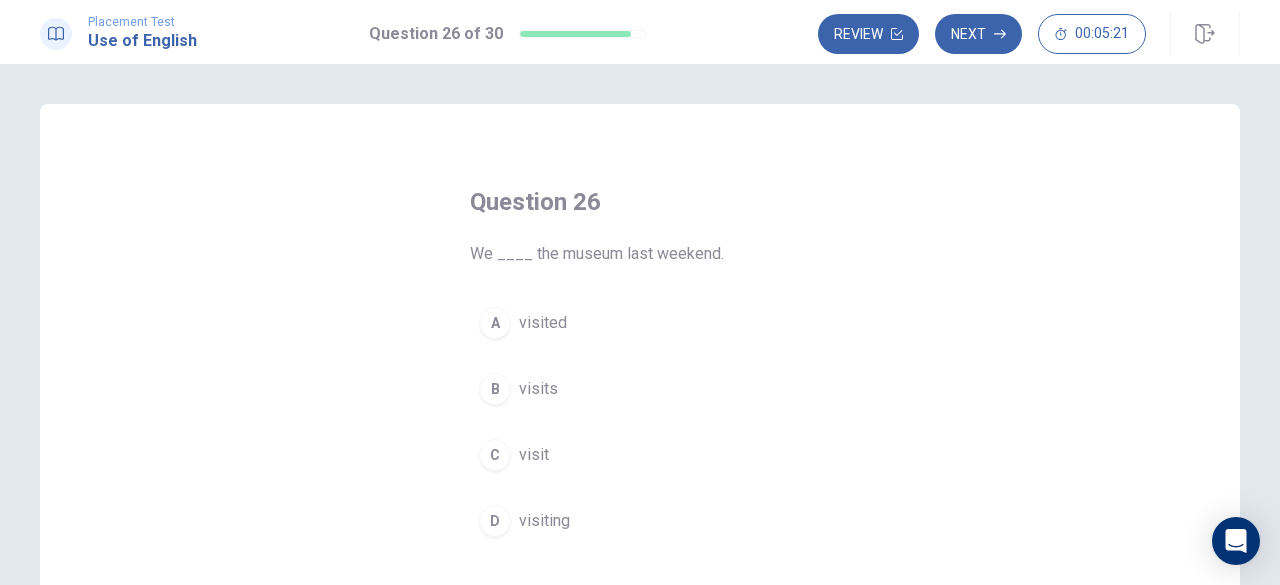 click on "visited" at bounding box center [543, 323] 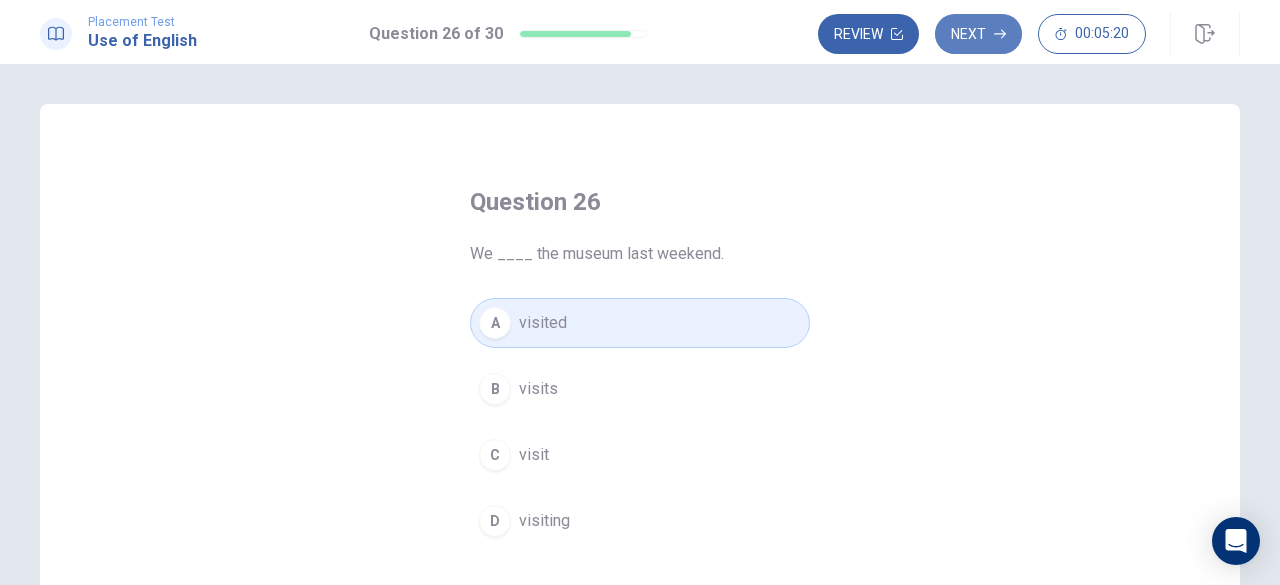 click on "Next" at bounding box center [978, 34] 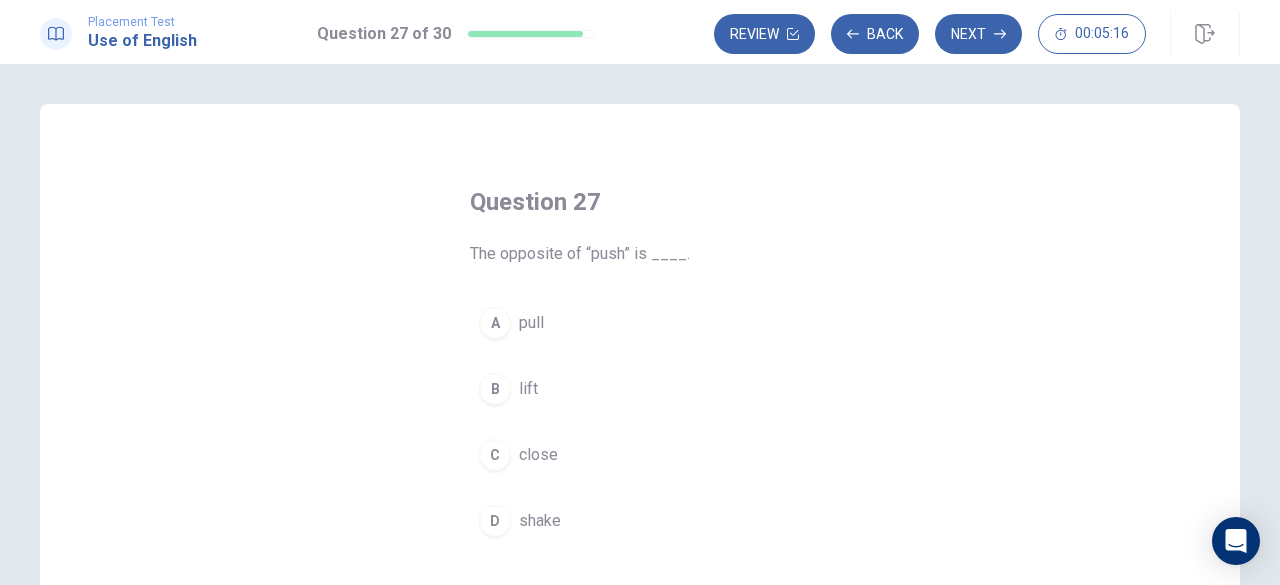 click on "pull" at bounding box center (531, 323) 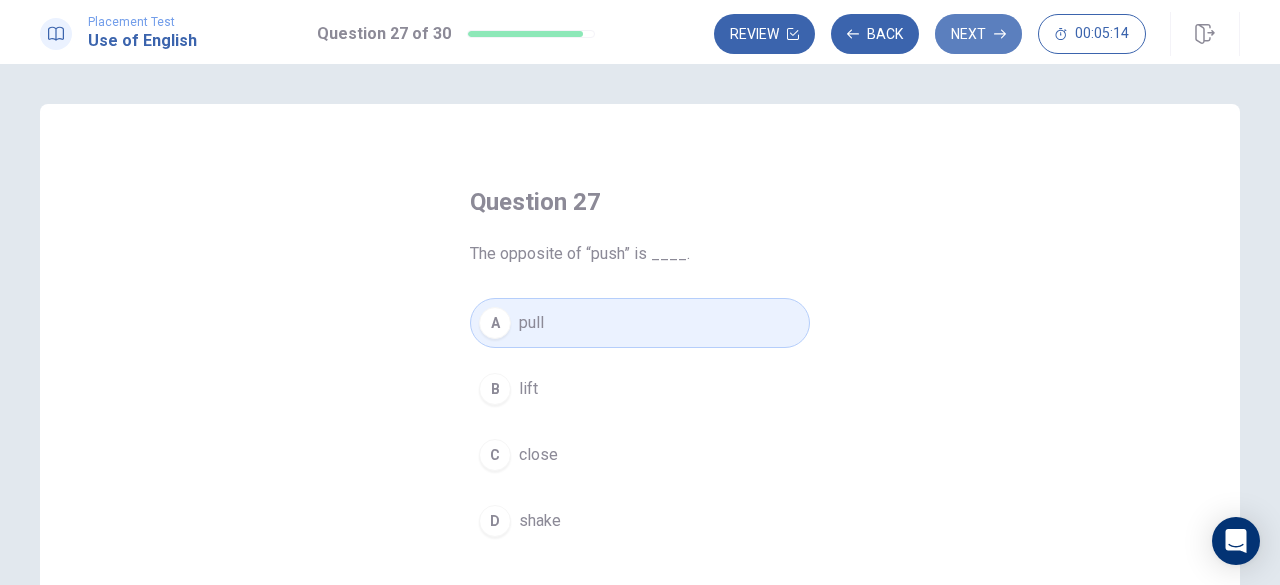 click on "Next" at bounding box center (978, 34) 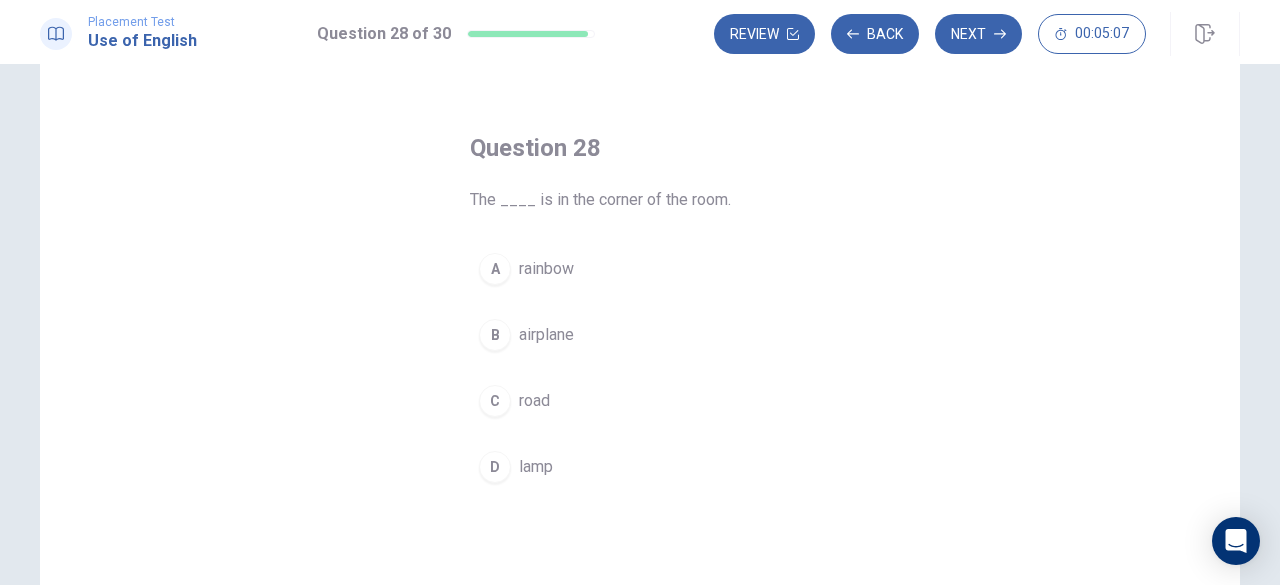 scroll, scrollTop: 100, scrollLeft: 0, axis: vertical 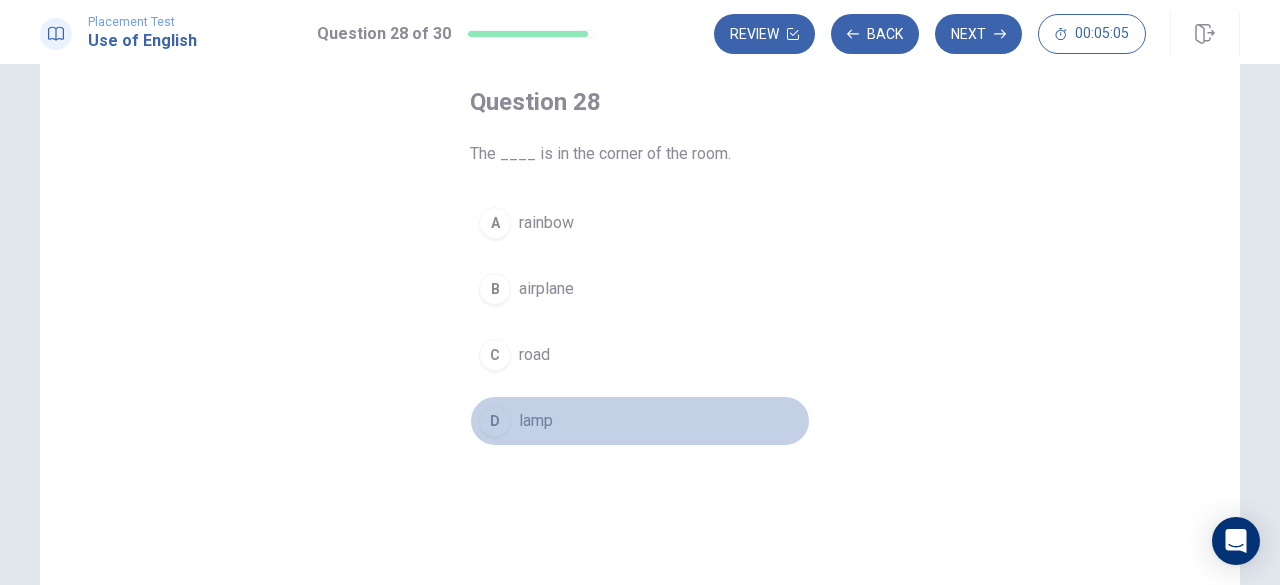click on "lamp" at bounding box center (536, 421) 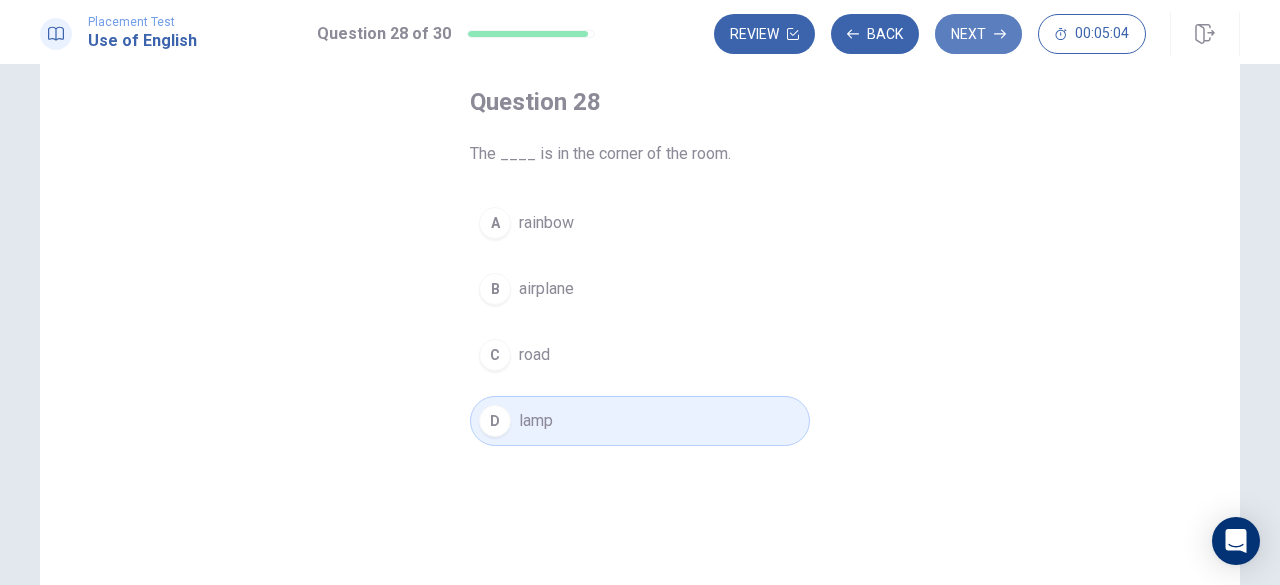 click on "Next" at bounding box center [978, 34] 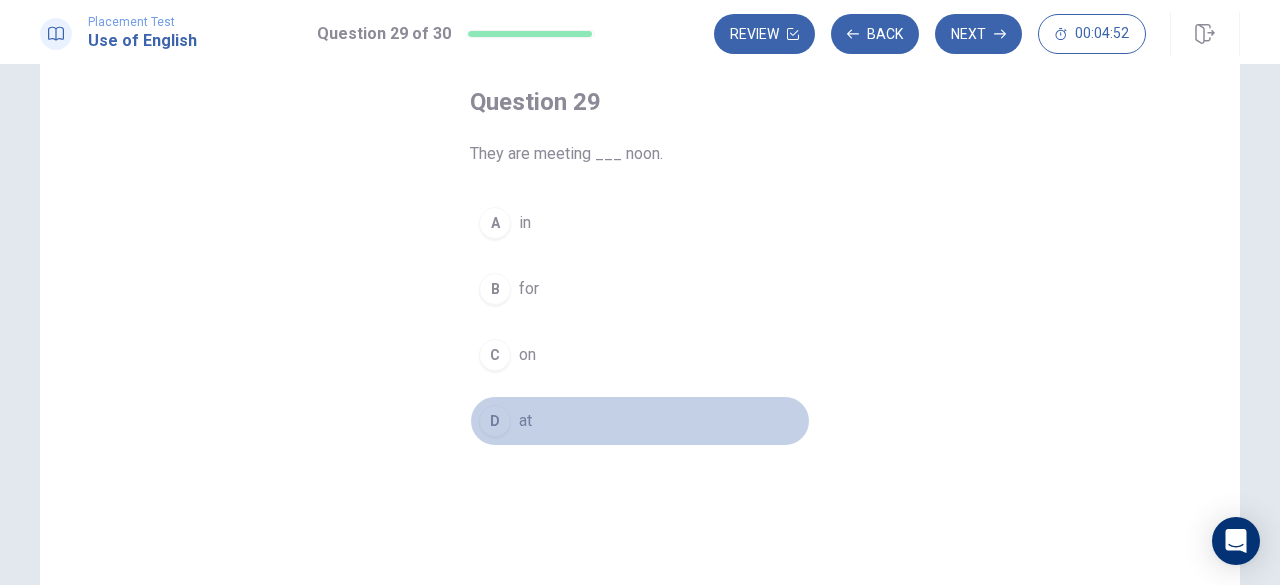 click on "D at" at bounding box center [640, 421] 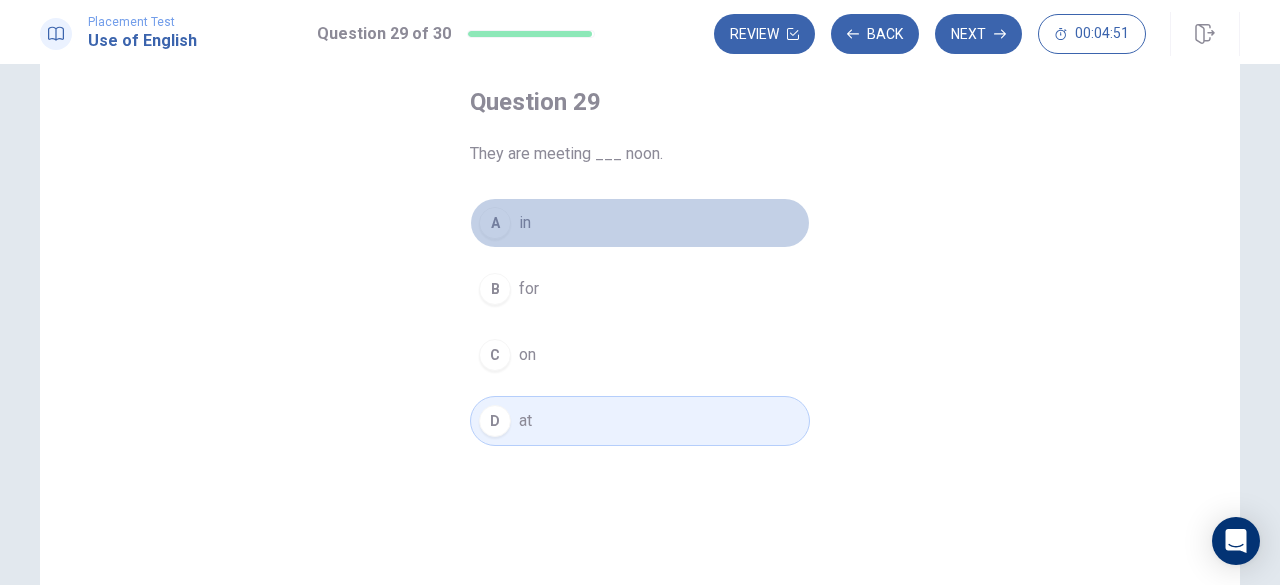 click on "A in" at bounding box center (640, 223) 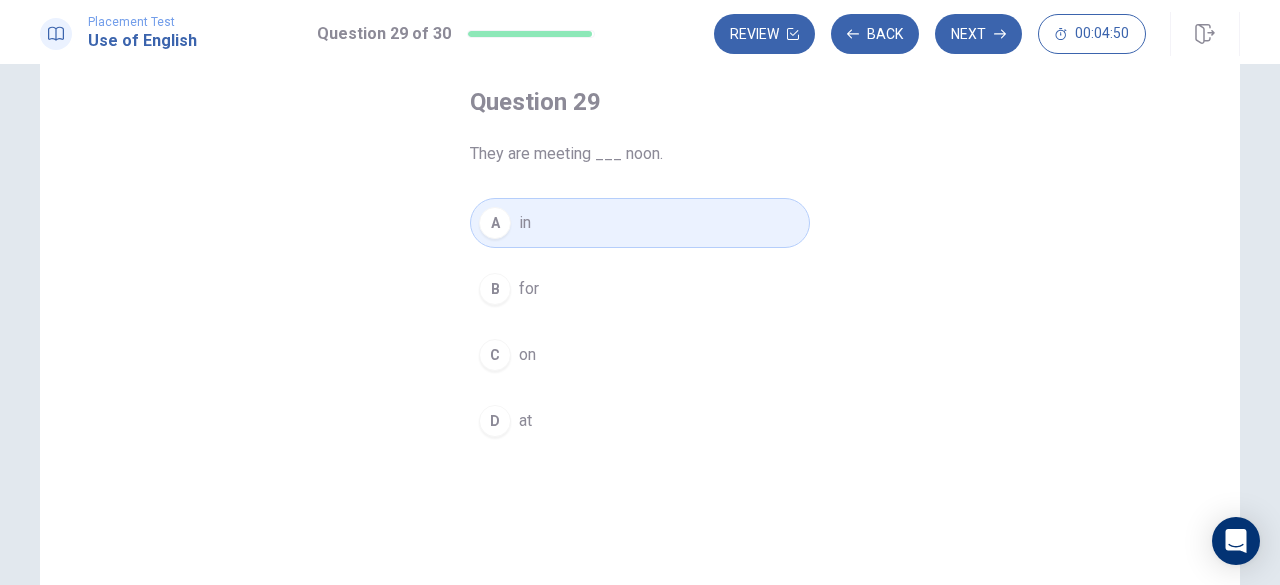 click on "for" at bounding box center (529, 289) 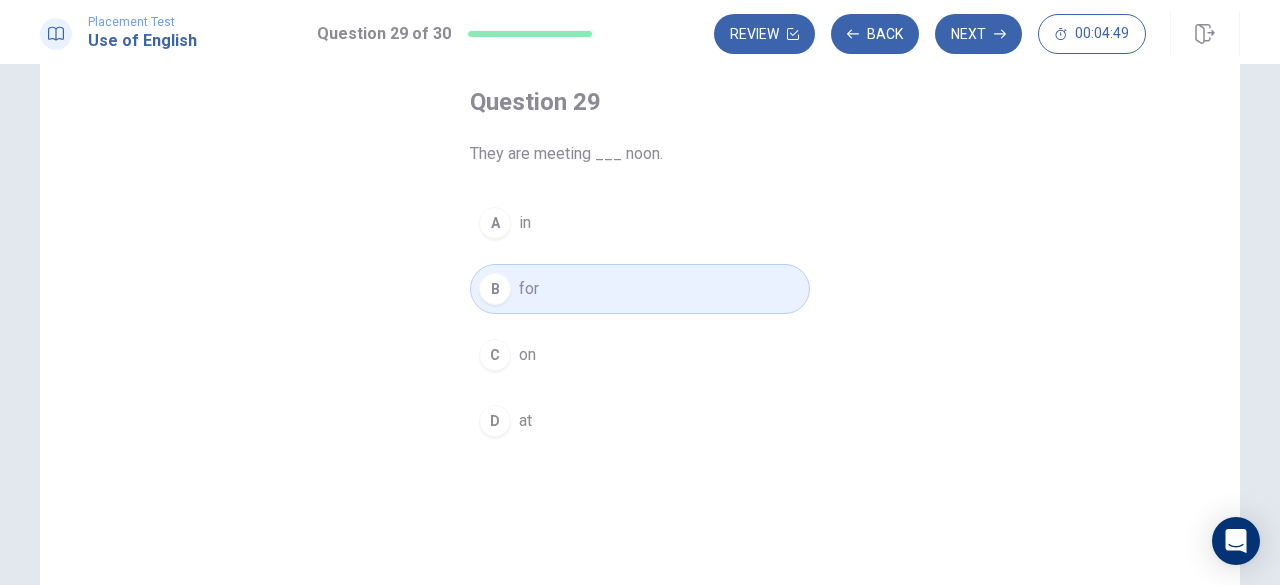 click on "Placement Test   Use of English Question 29 of 30 Review Back Next 00:04:49" at bounding box center [640, 32] 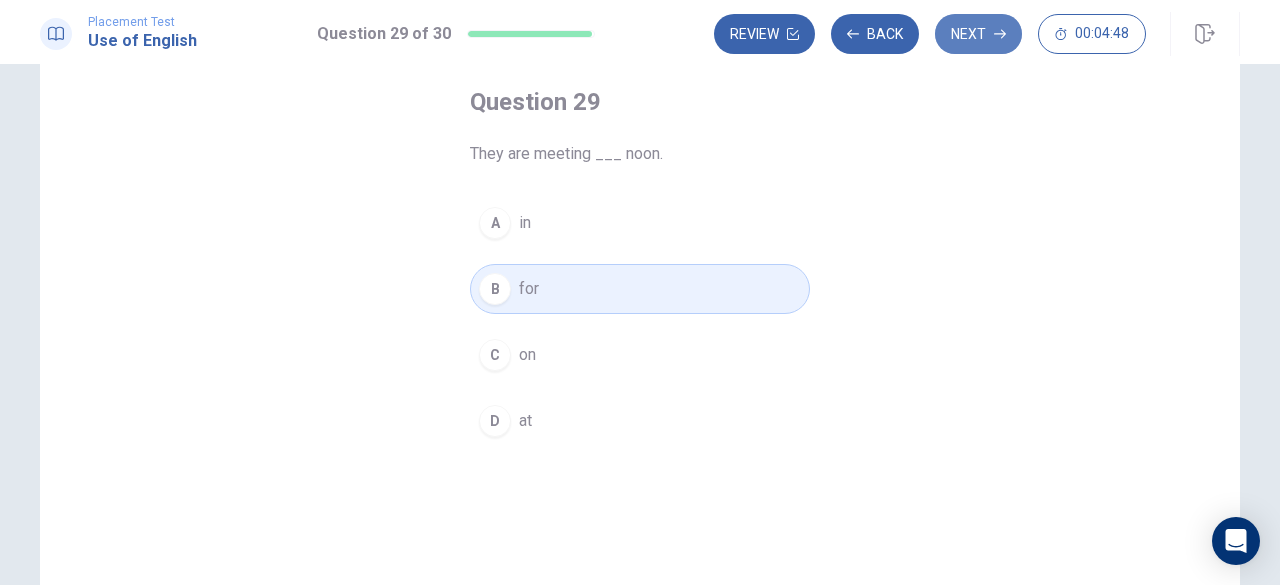 click on "Next" at bounding box center [978, 34] 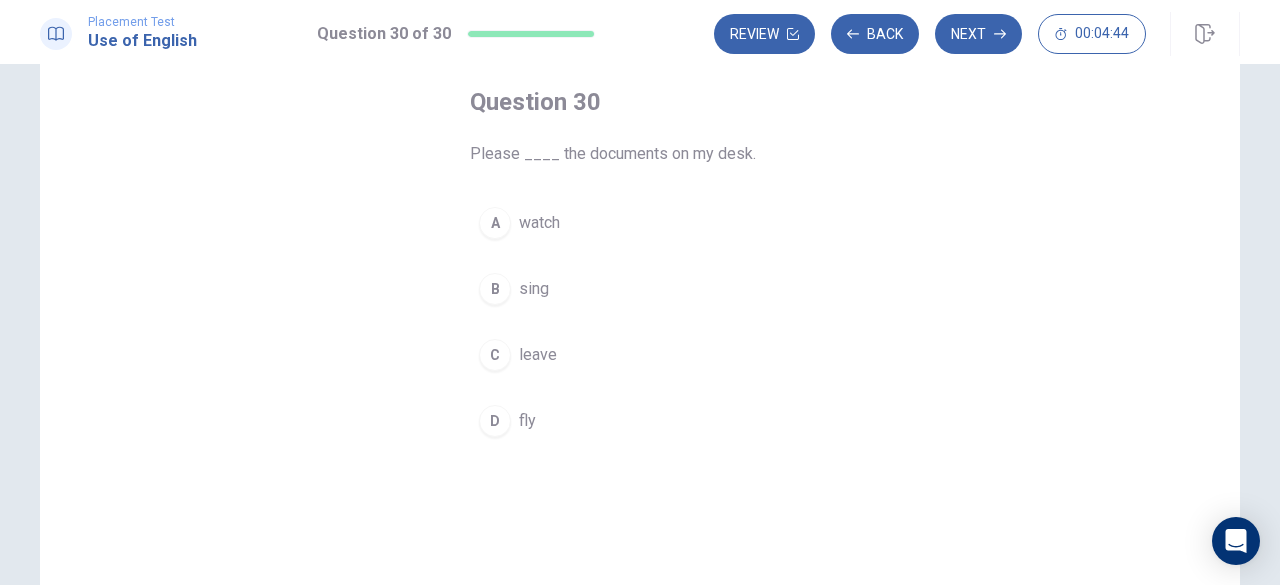 click on "leave" at bounding box center [538, 355] 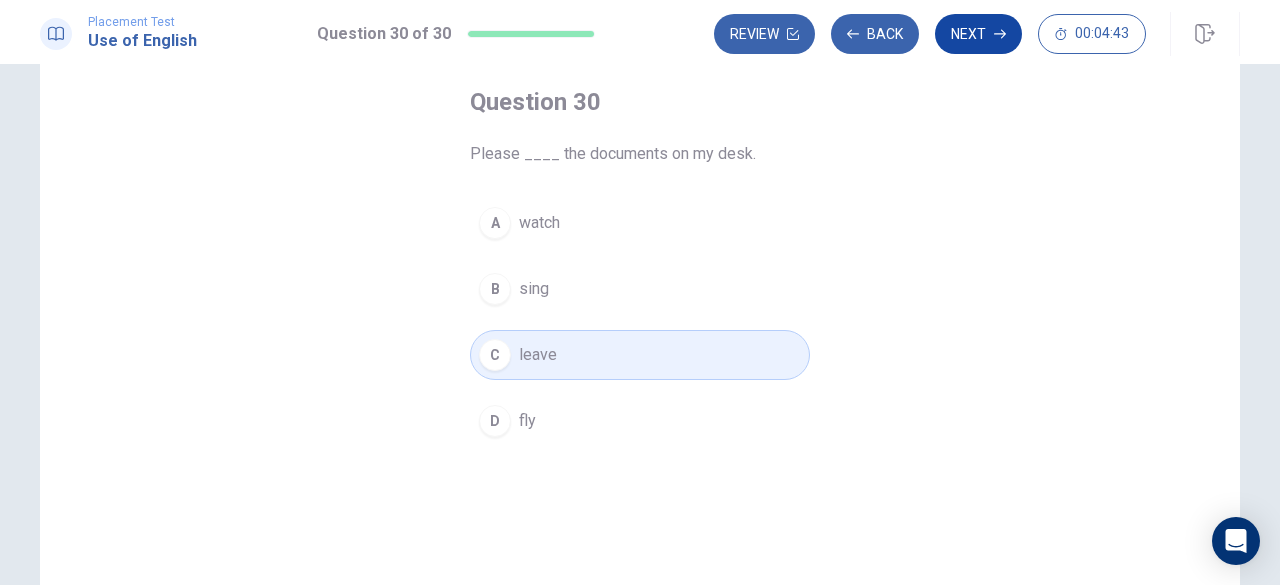 click on "Next" at bounding box center (978, 34) 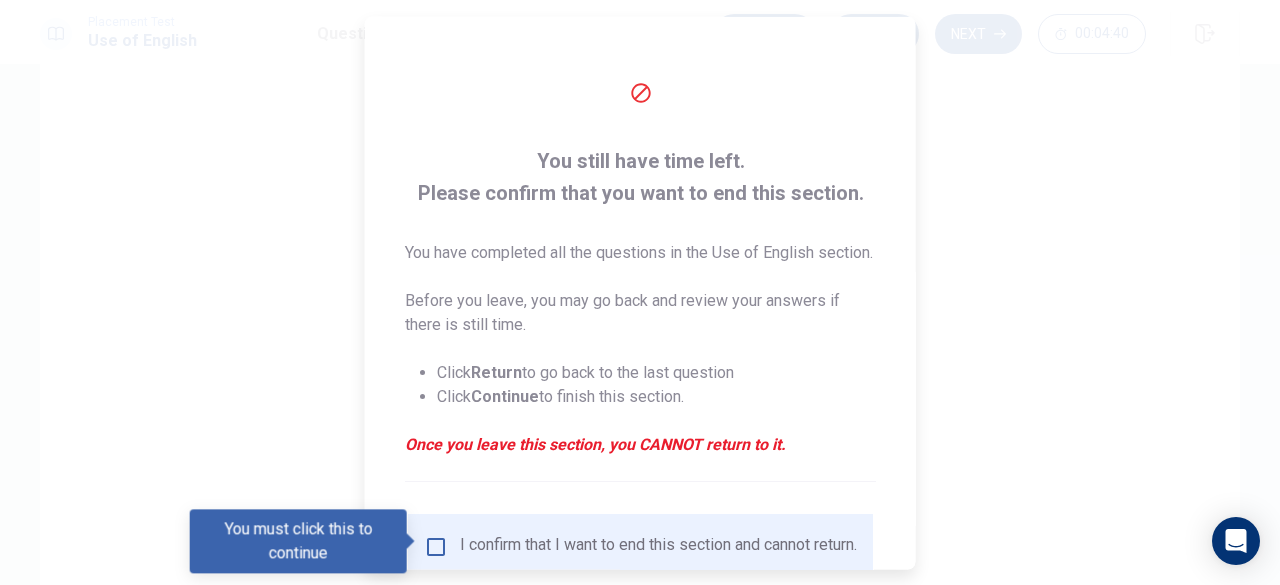 scroll, scrollTop: 100, scrollLeft: 0, axis: vertical 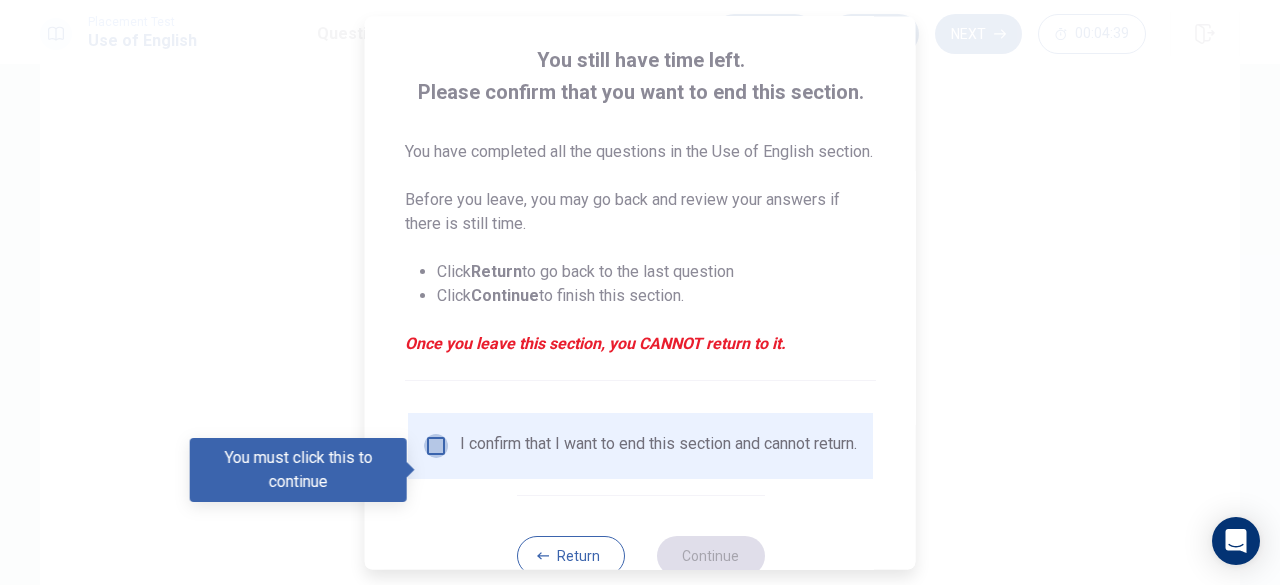 click at bounding box center (436, 446) 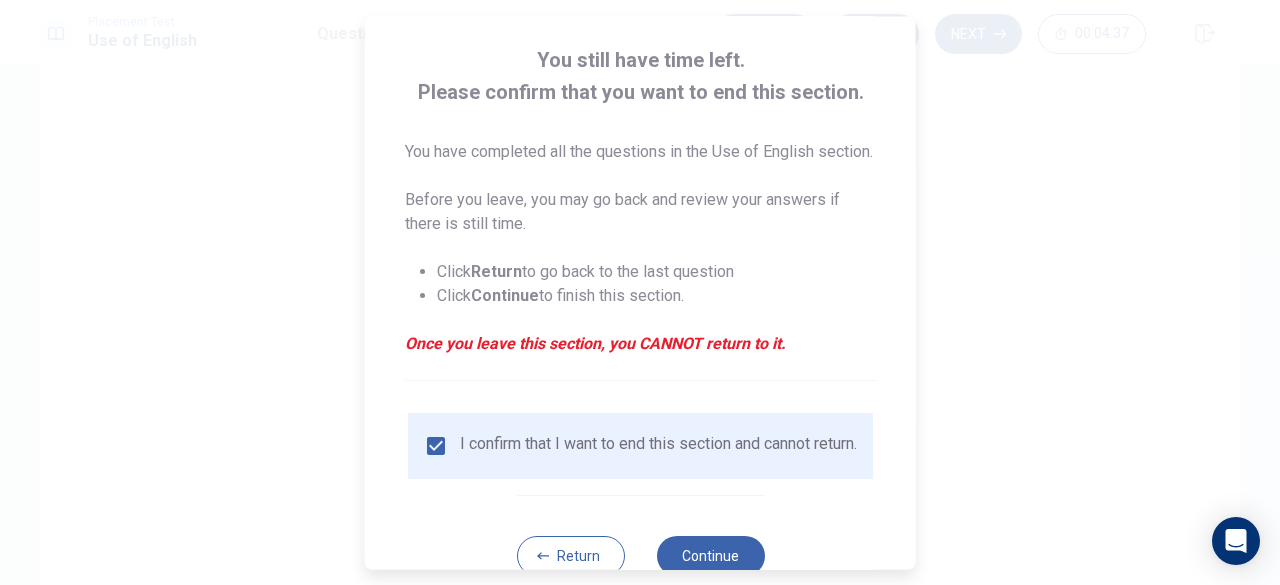scroll, scrollTop: 184, scrollLeft: 0, axis: vertical 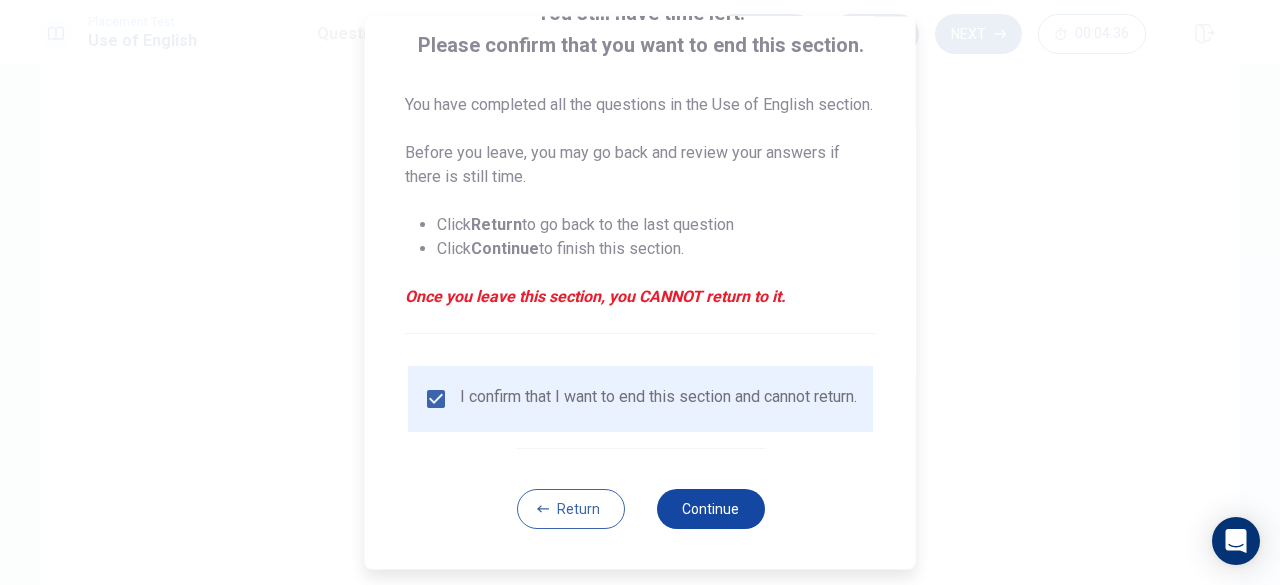 click on "Continue" at bounding box center [710, 509] 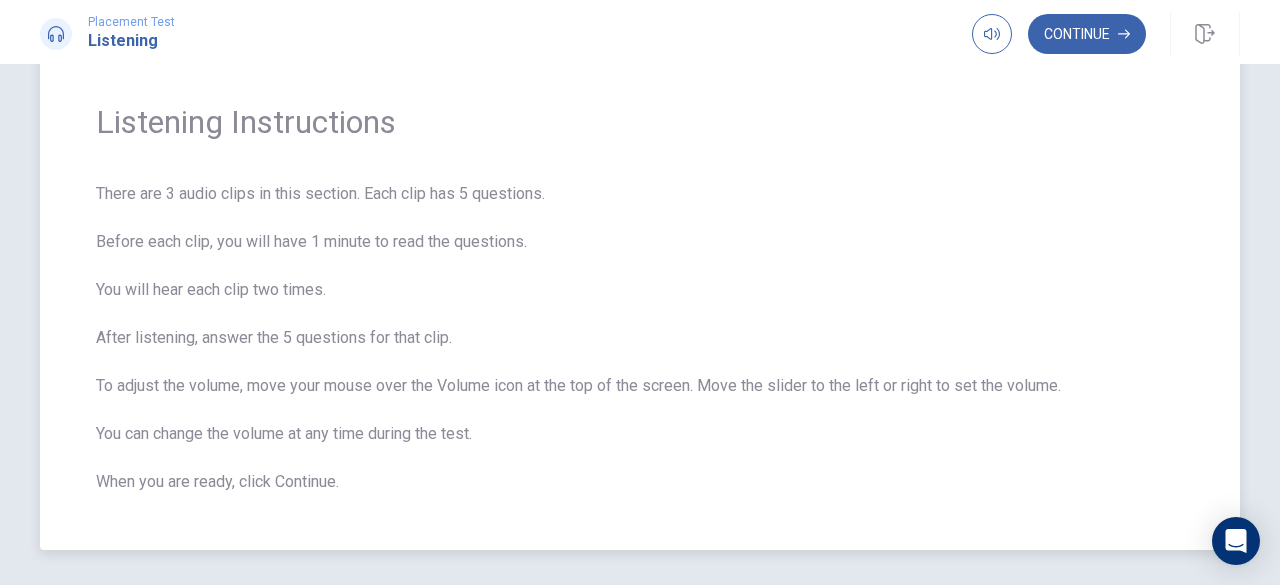 scroll, scrollTop: 100, scrollLeft: 0, axis: vertical 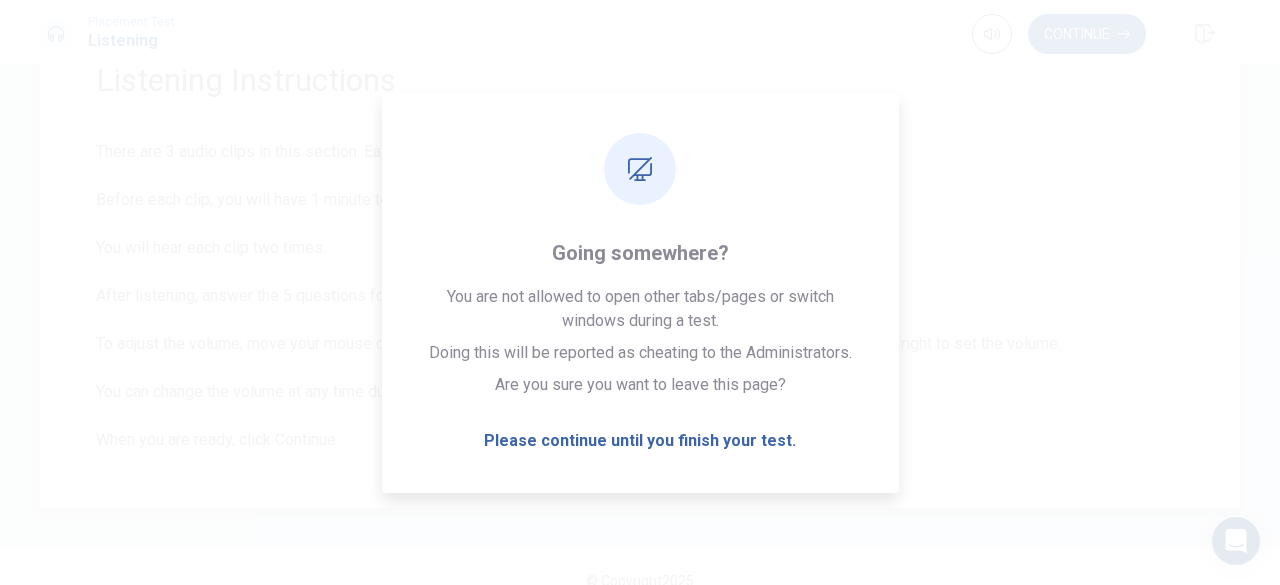 click on "There are 3 audio clips in this section. Each clip has 5 questions.
Before each clip, you will have 1 minute to read the questions.
You will hear each clip two times.
After listening, answer the 5 questions for that clip.
To adjust the volume, move your mouse over the Volume icon at the top of the screen. Move the slider to the left or right to set the volume.
You can change the volume at any time during the test.
When you are ready, click Continue." at bounding box center [640, 296] 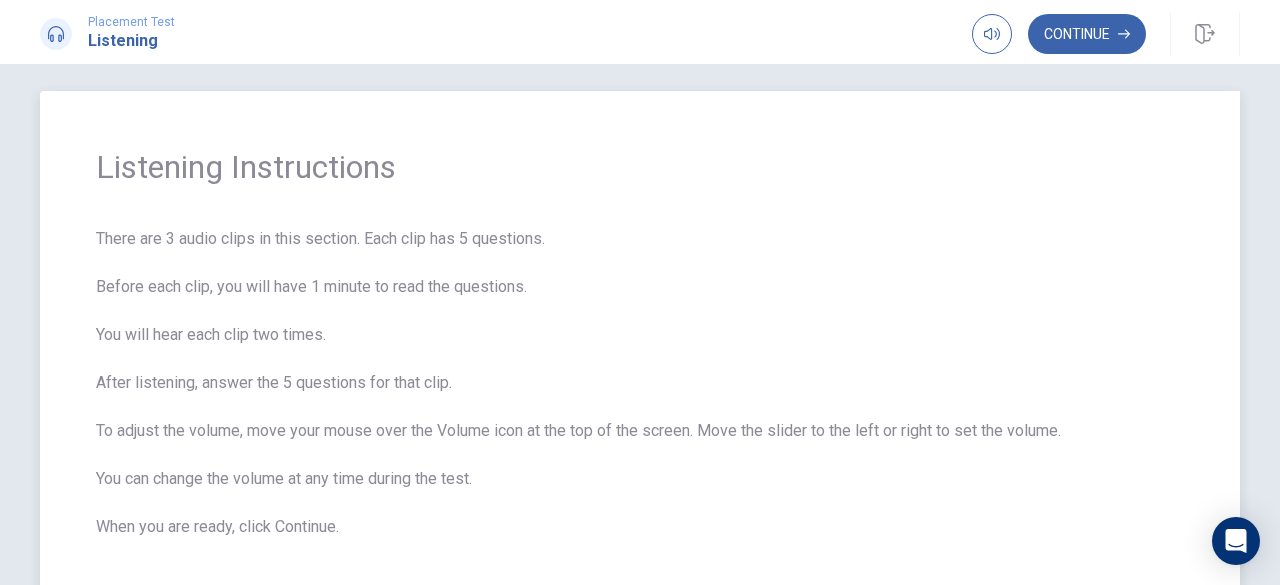 scroll, scrollTop: 0, scrollLeft: 0, axis: both 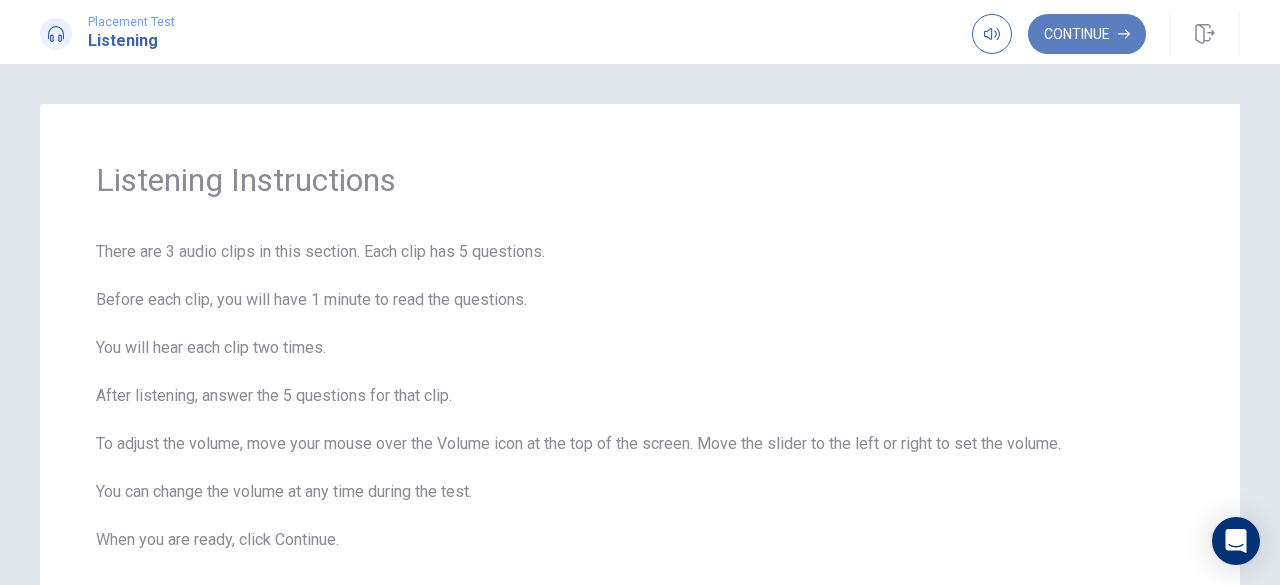 click on "Continue" at bounding box center (1087, 34) 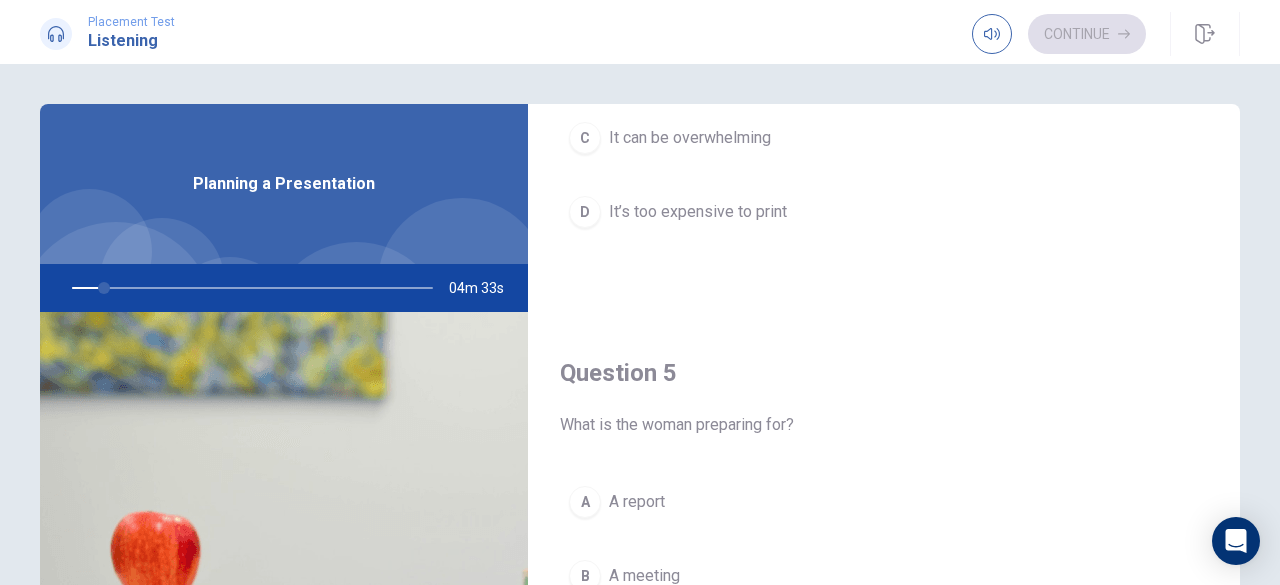 scroll, scrollTop: 1851, scrollLeft: 0, axis: vertical 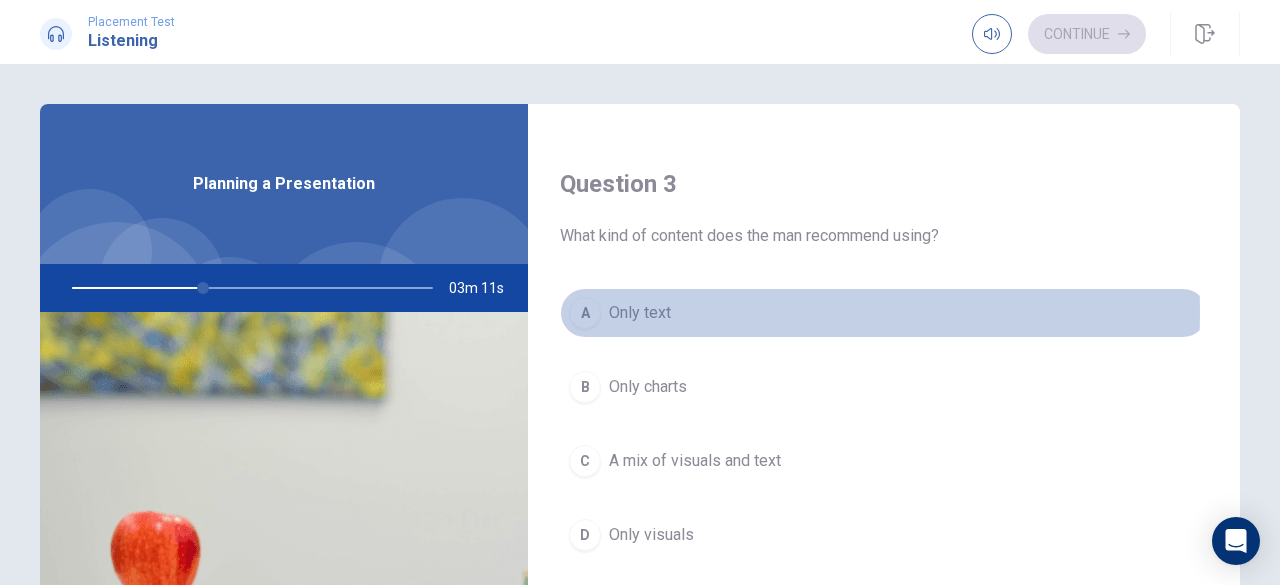 click on "A" at bounding box center [585, 313] 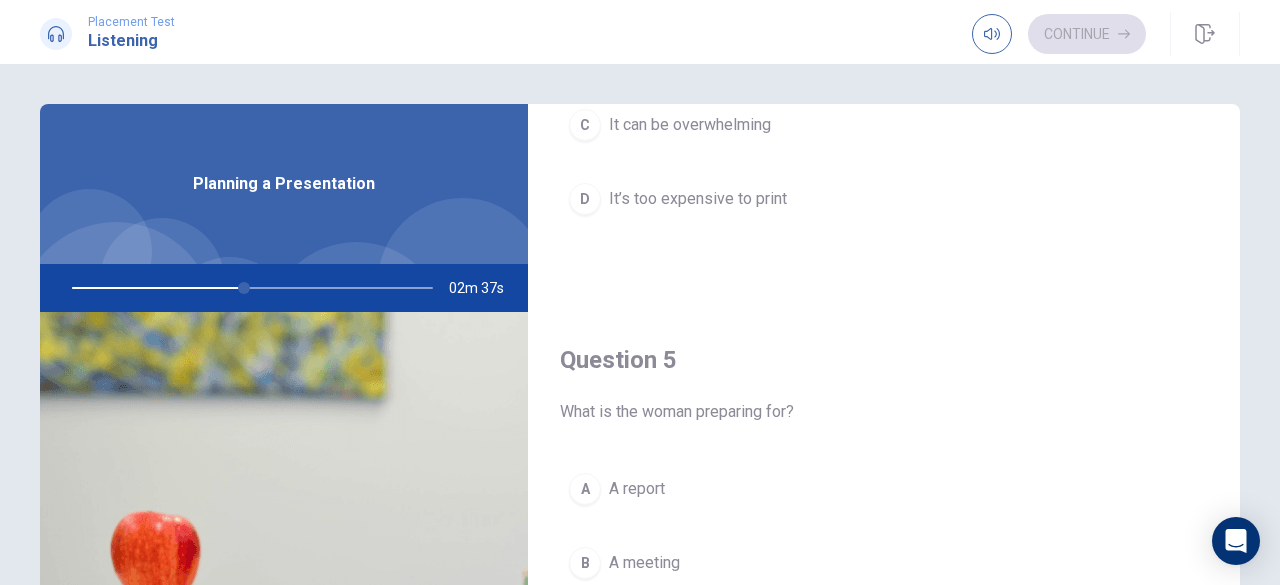 scroll, scrollTop: 1851, scrollLeft: 0, axis: vertical 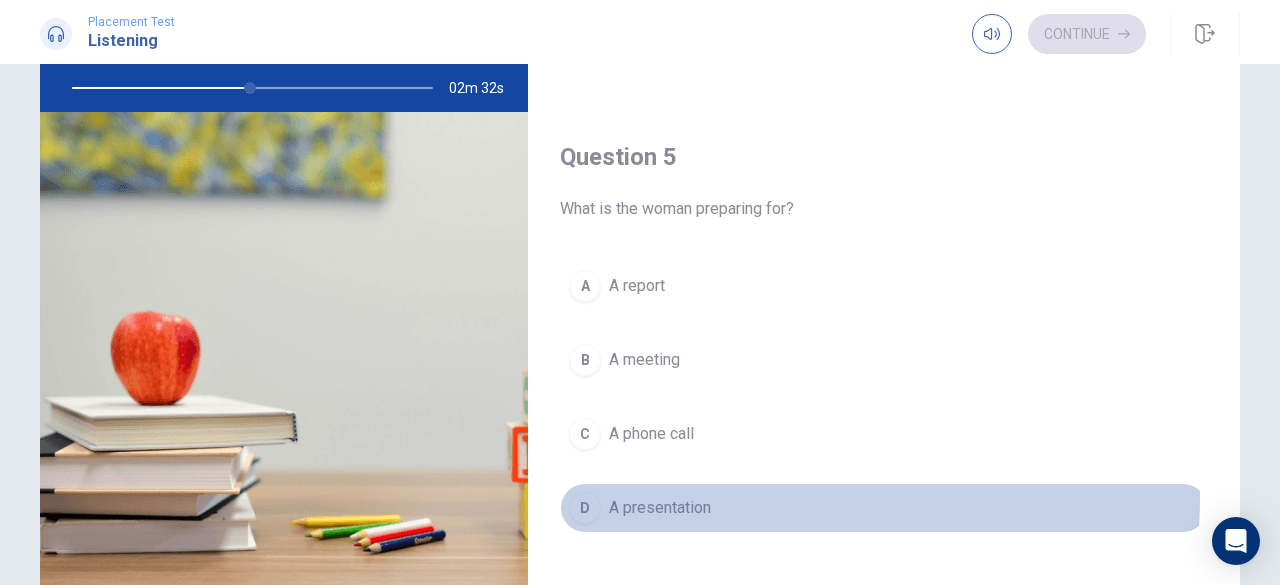 click on "A presentation" at bounding box center [660, 508] 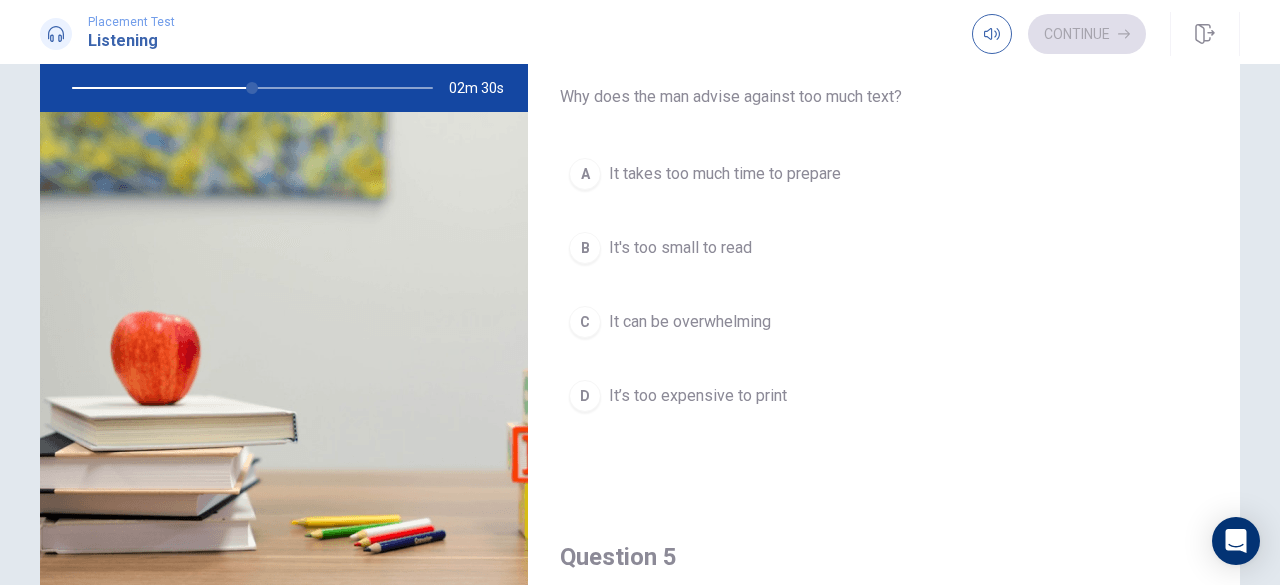 scroll, scrollTop: 1351, scrollLeft: 0, axis: vertical 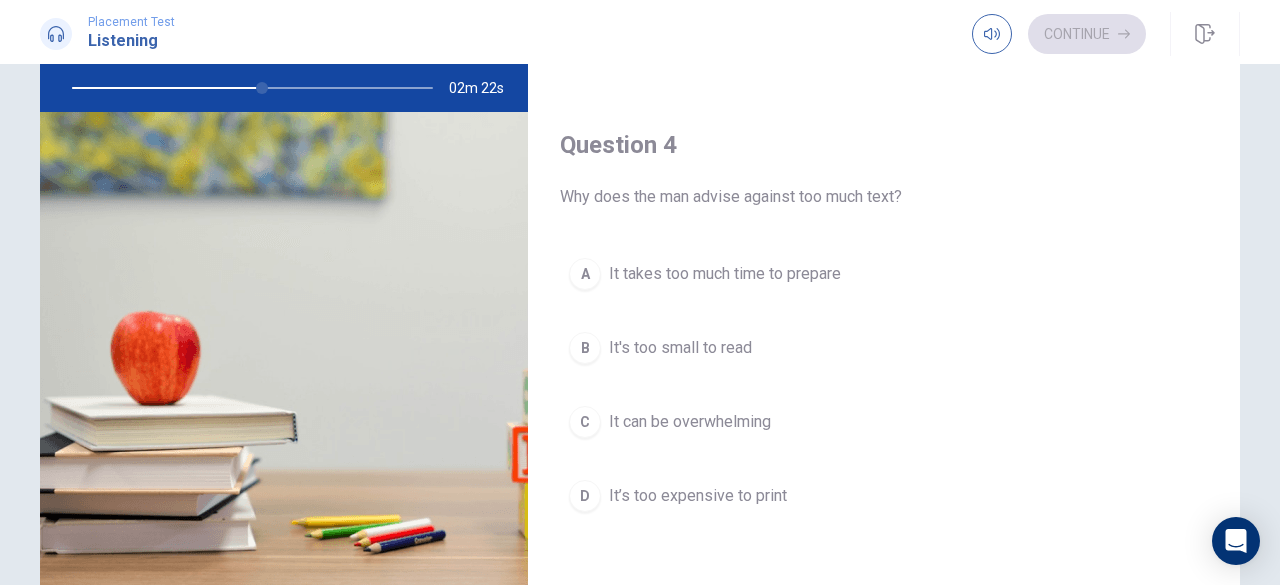 click on "It takes too much time to prepare" at bounding box center [725, 274] 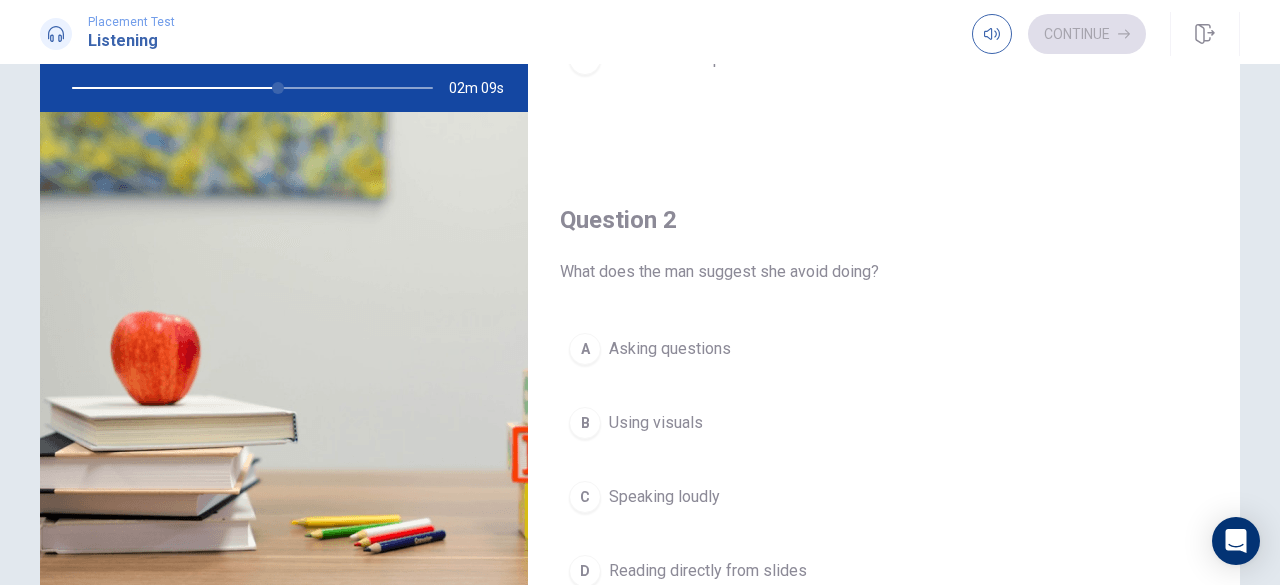 scroll, scrollTop: 0, scrollLeft: 0, axis: both 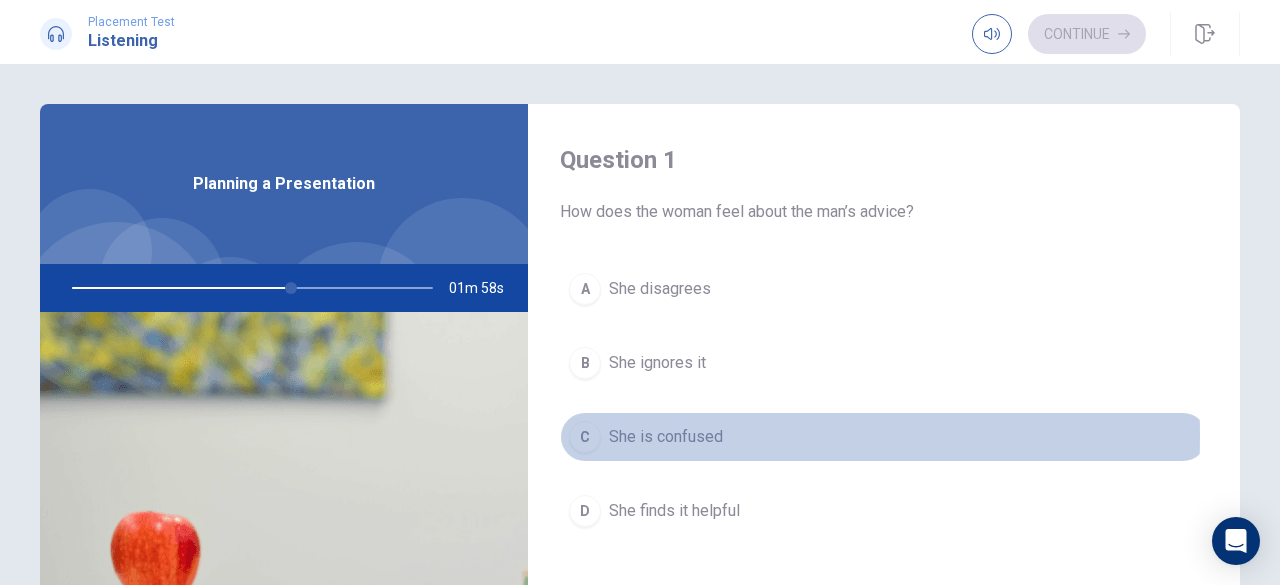 click on "She is confused" at bounding box center (666, 437) 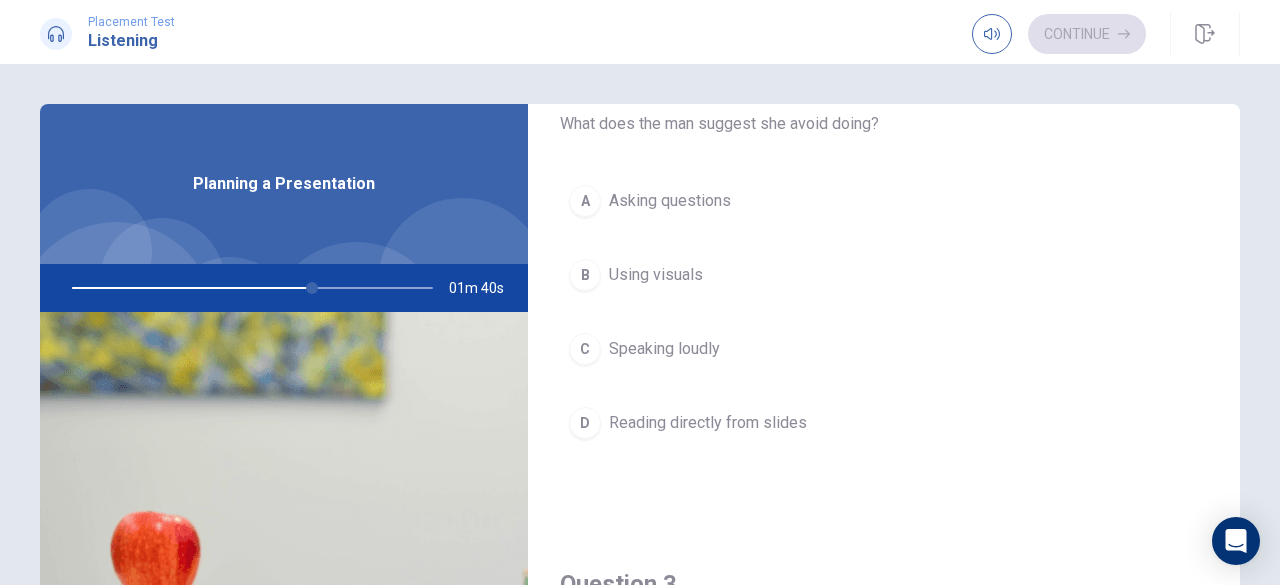 scroll, scrollTop: 500, scrollLeft: 0, axis: vertical 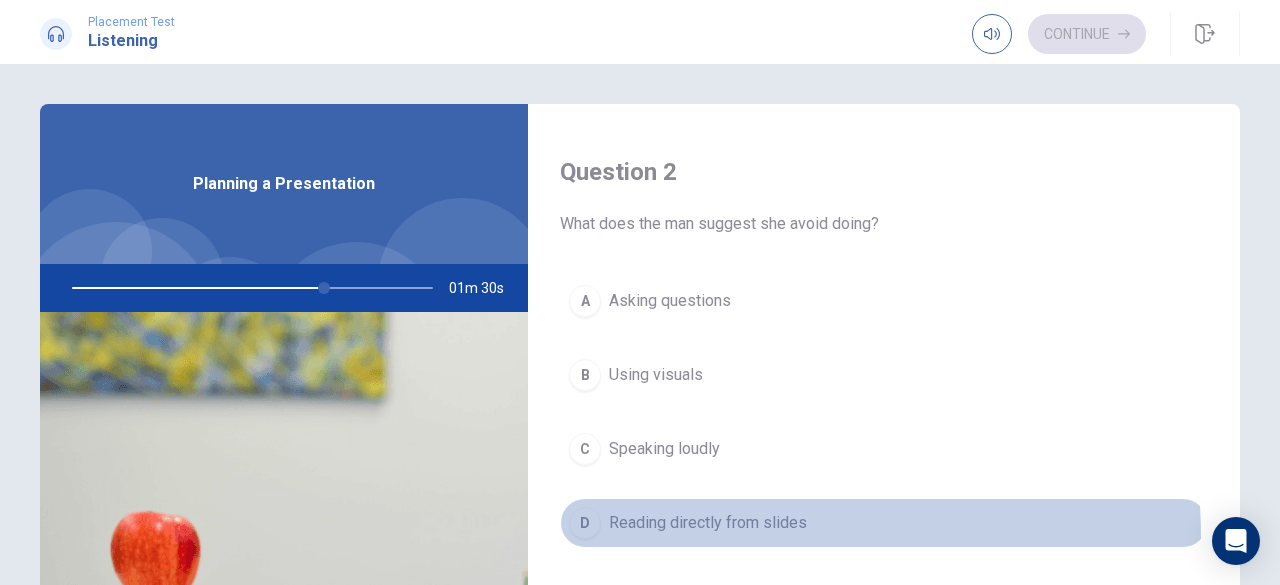 click on "D Reading directly from slides" at bounding box center (884, 523) 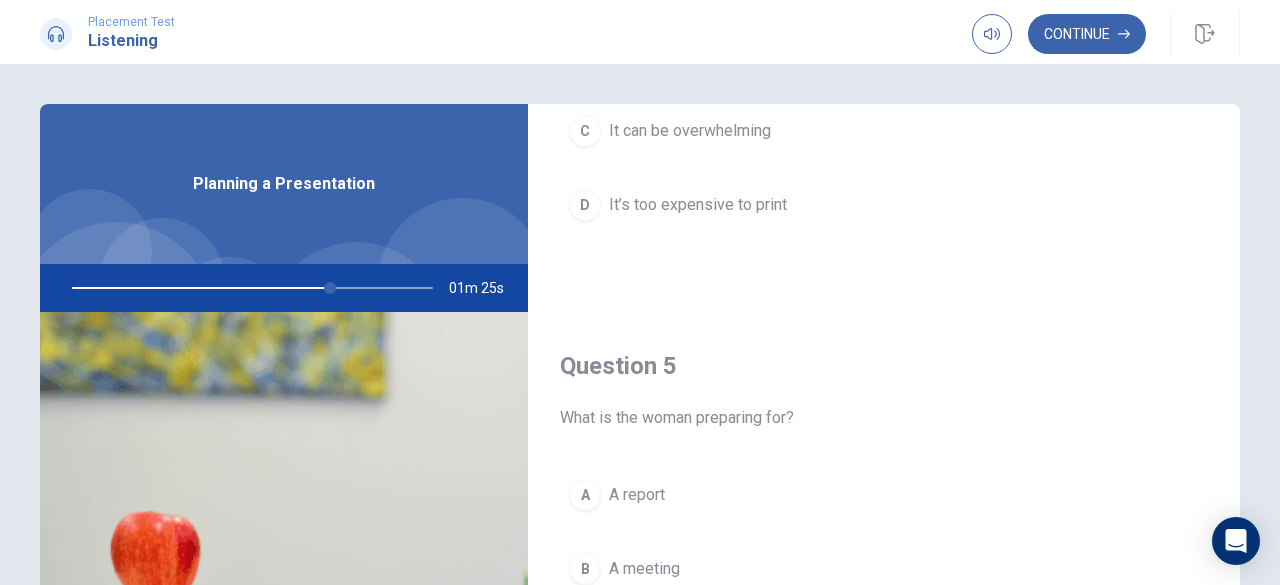 scroll, scrollTop: 1851, scrollLeft: 0, axis: vertical 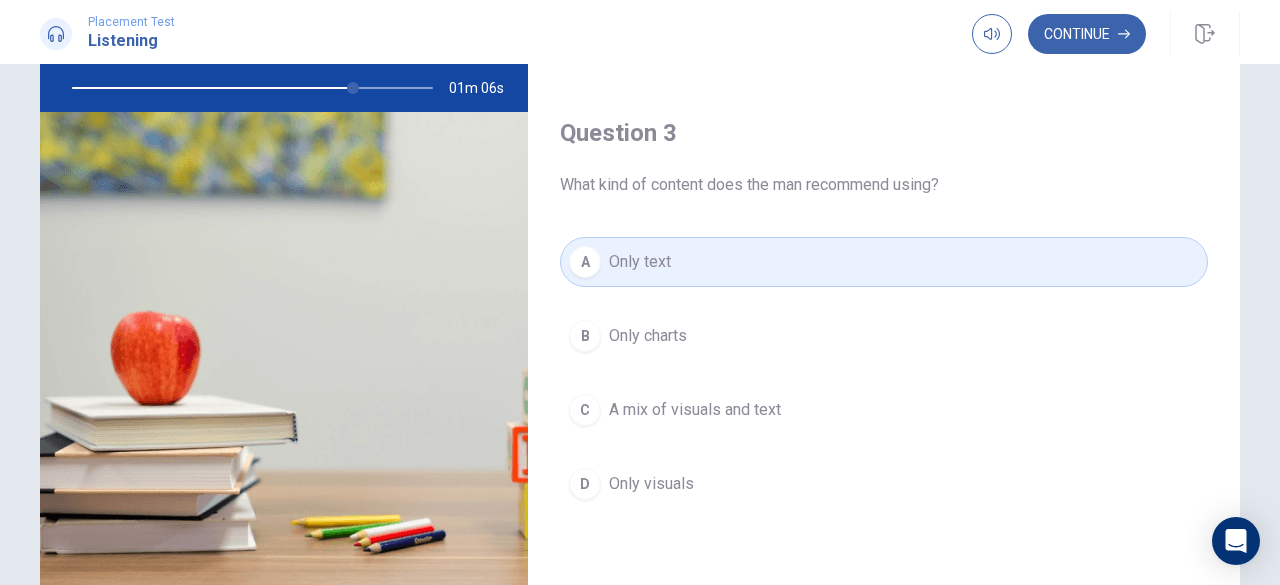 click on "A mix of visuals and text" at bounding box center (695, 410) 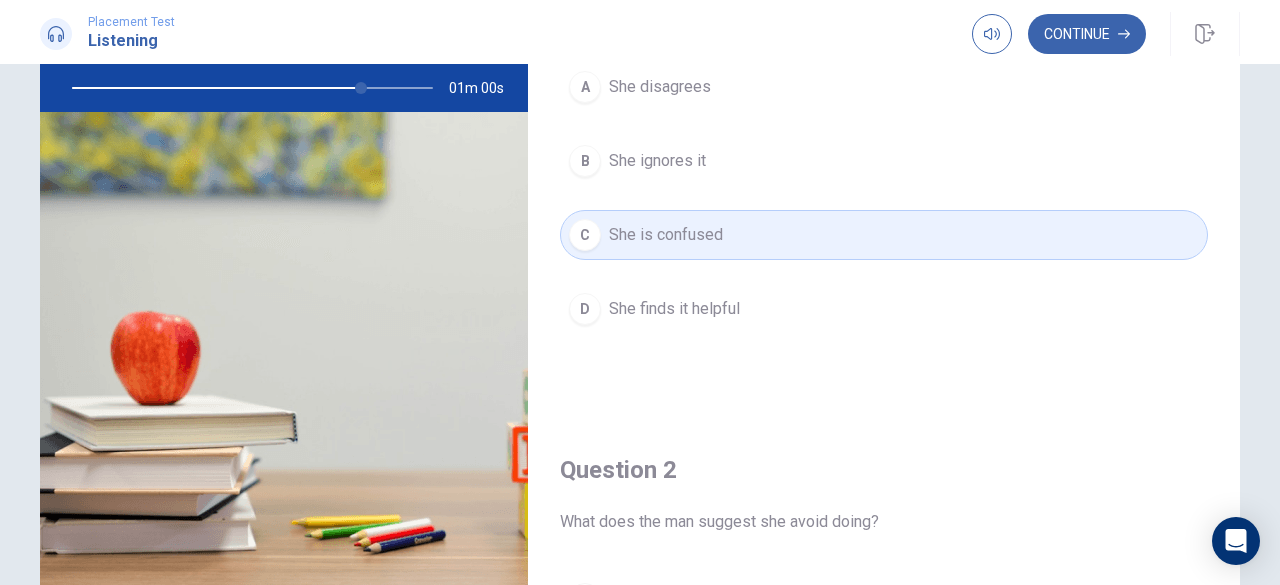 scroll, scrollTop: 0, scrollLeft: 0, axis: both 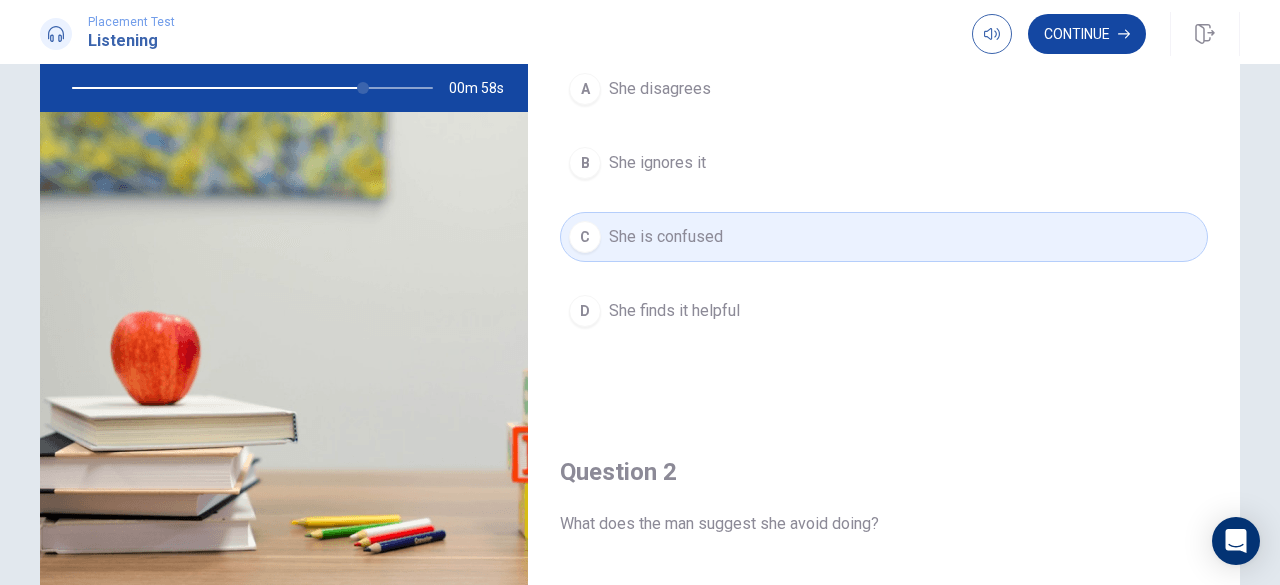 click on "Continue" at bounding box center (1087, 34) 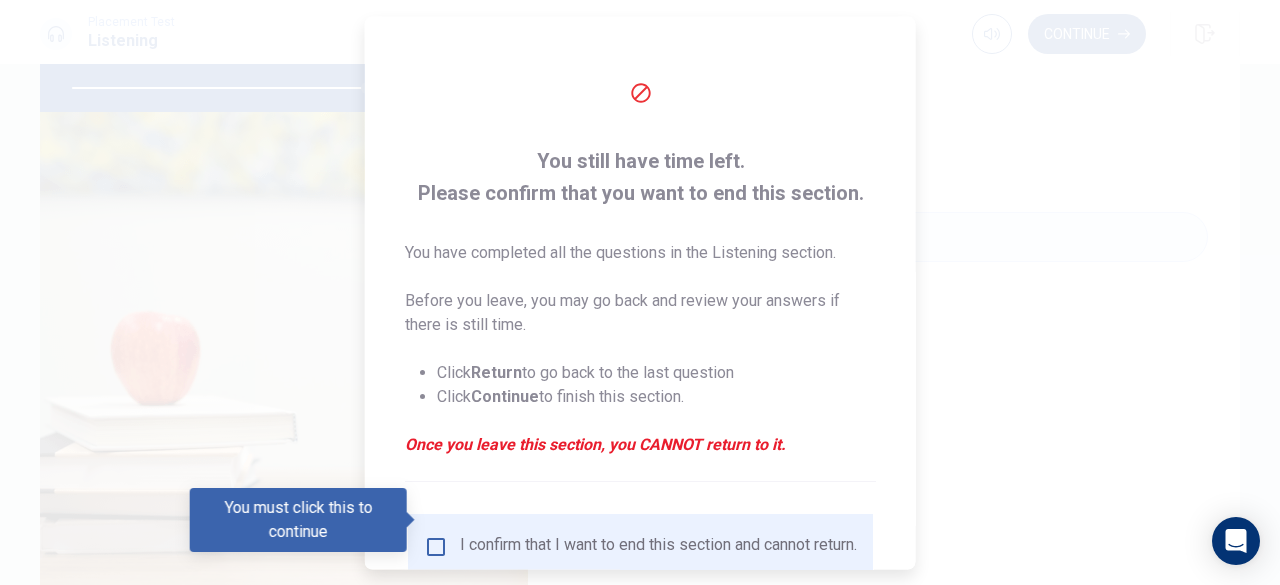 scroll, scrollTop: 100, scrollLeft: 0, axis: vertical 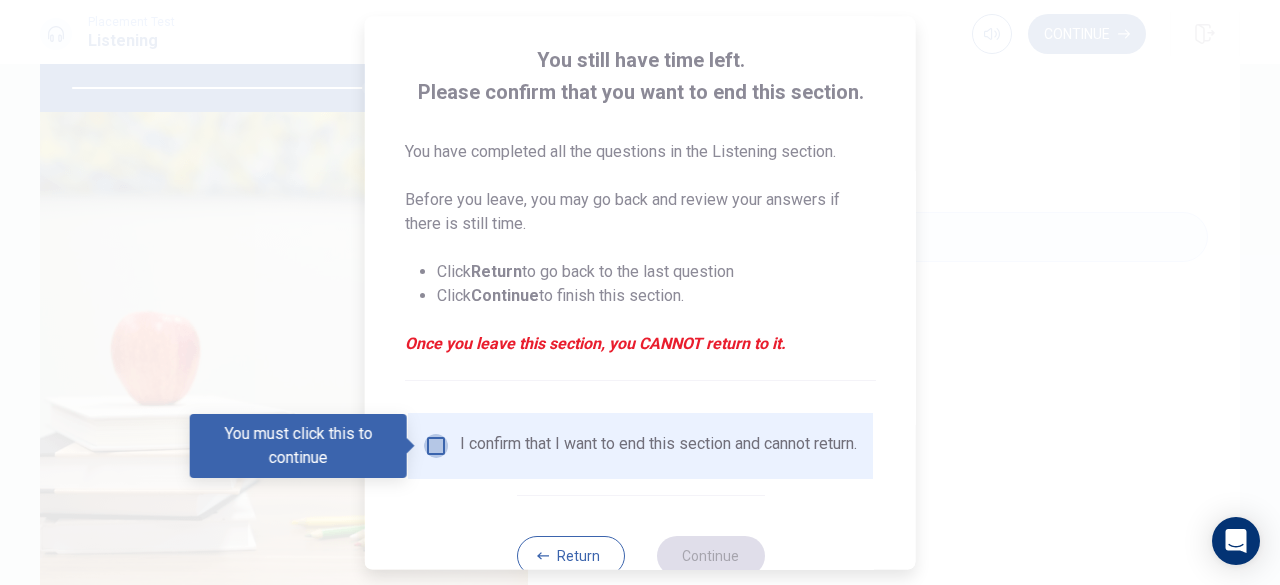 click at bounding box center (436, 446) 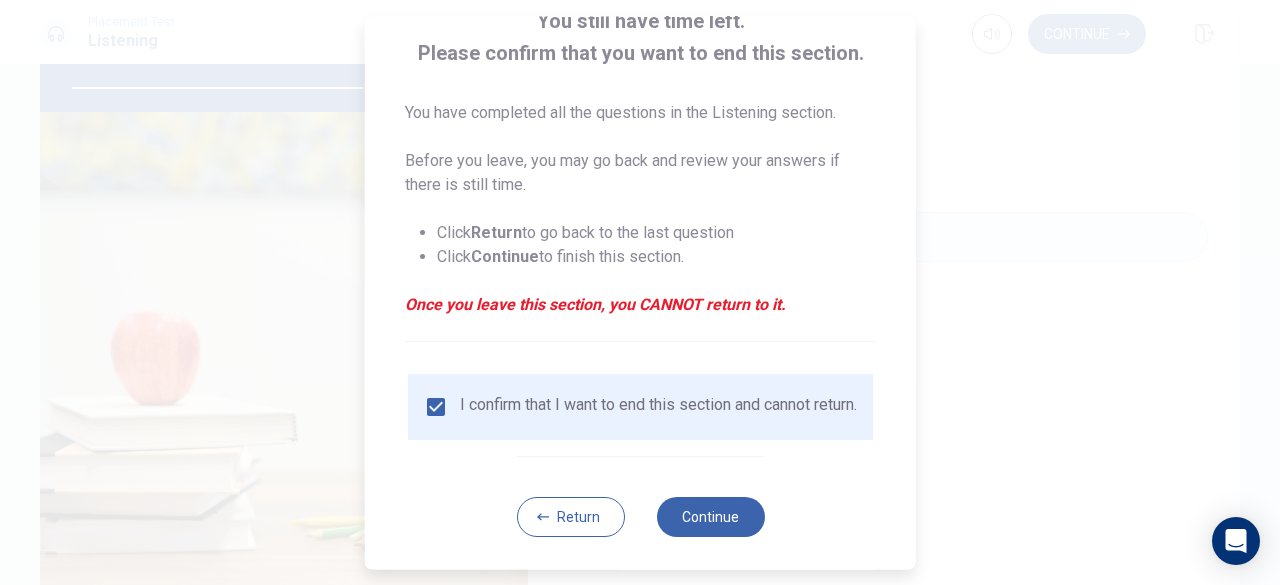 scroll, scrollTop: 160, scrollLeft: 0, axis: vertical 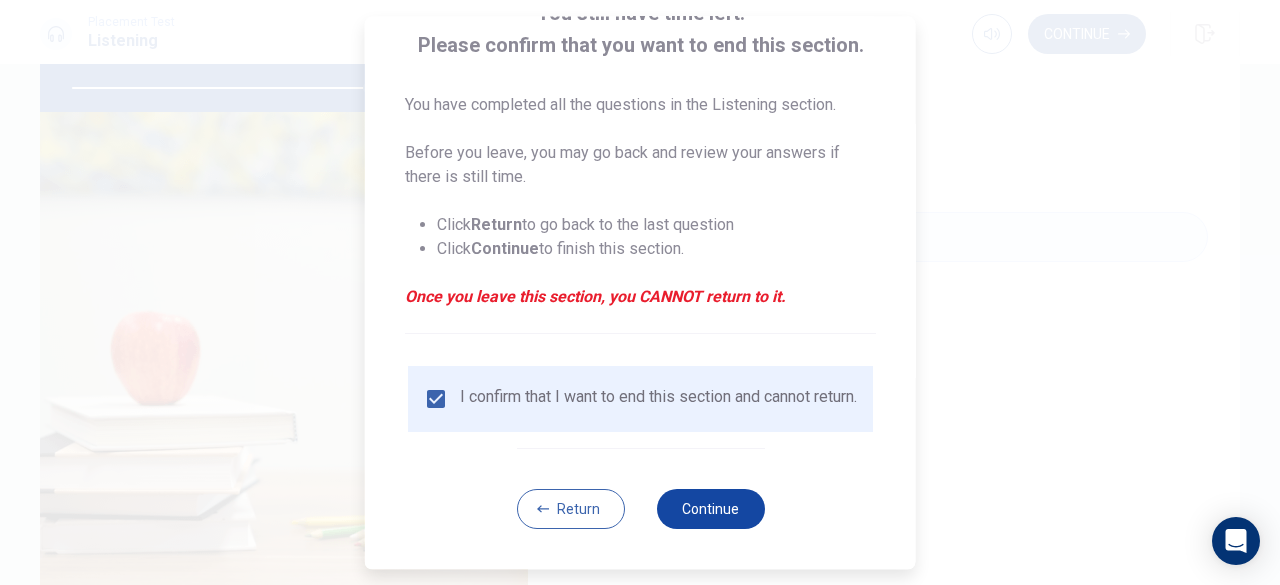 click on "Continue" at bounding box center (710, 509) 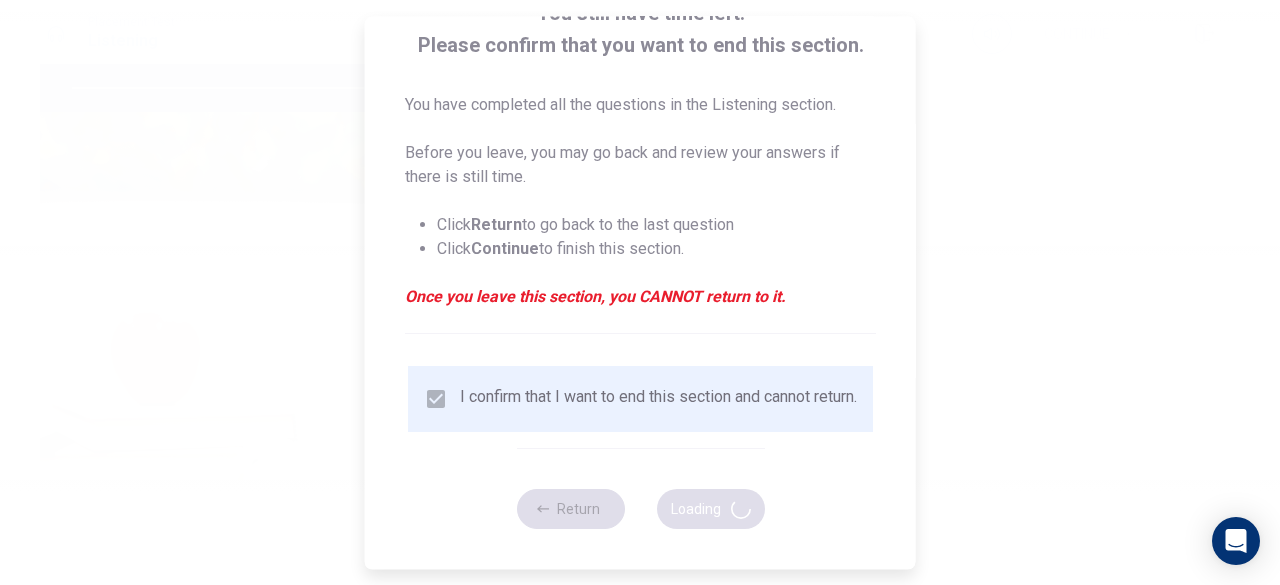 type on "83" 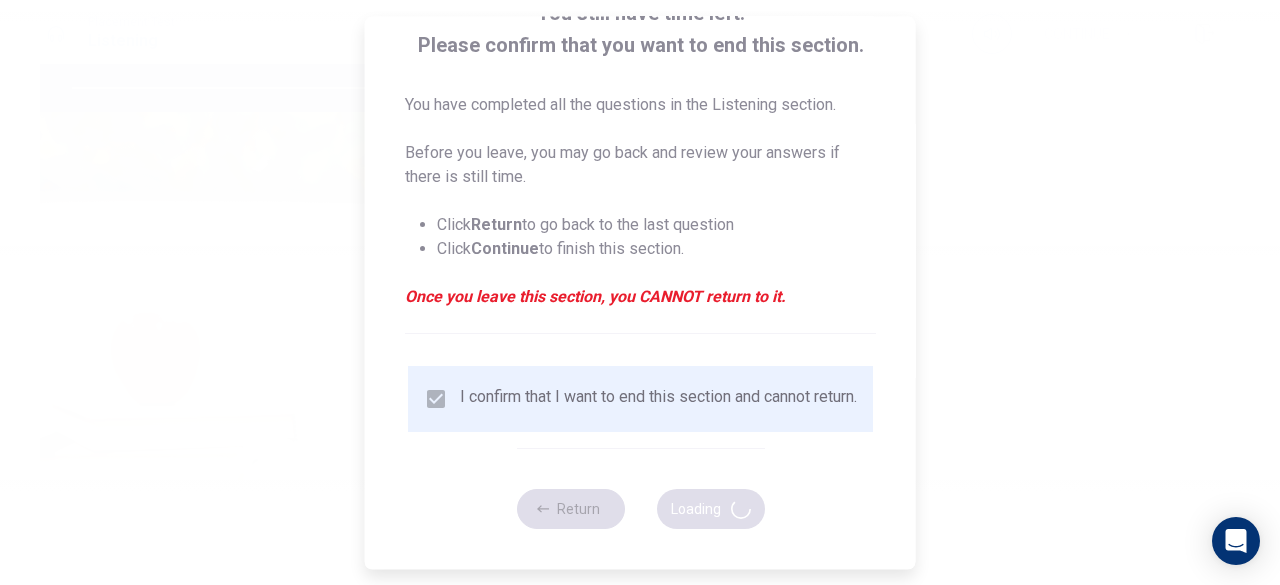 scroll, scrollTop: 0, scrollLeft: 0, axis: both 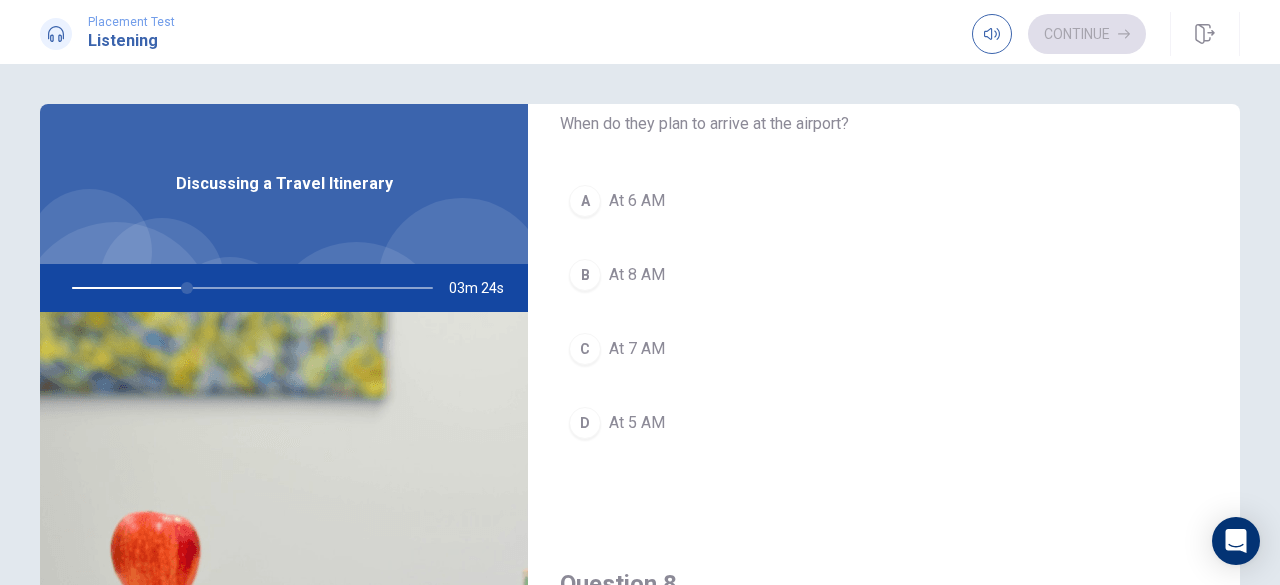 click on "At 8 AM" at bounding box center [637, 275] 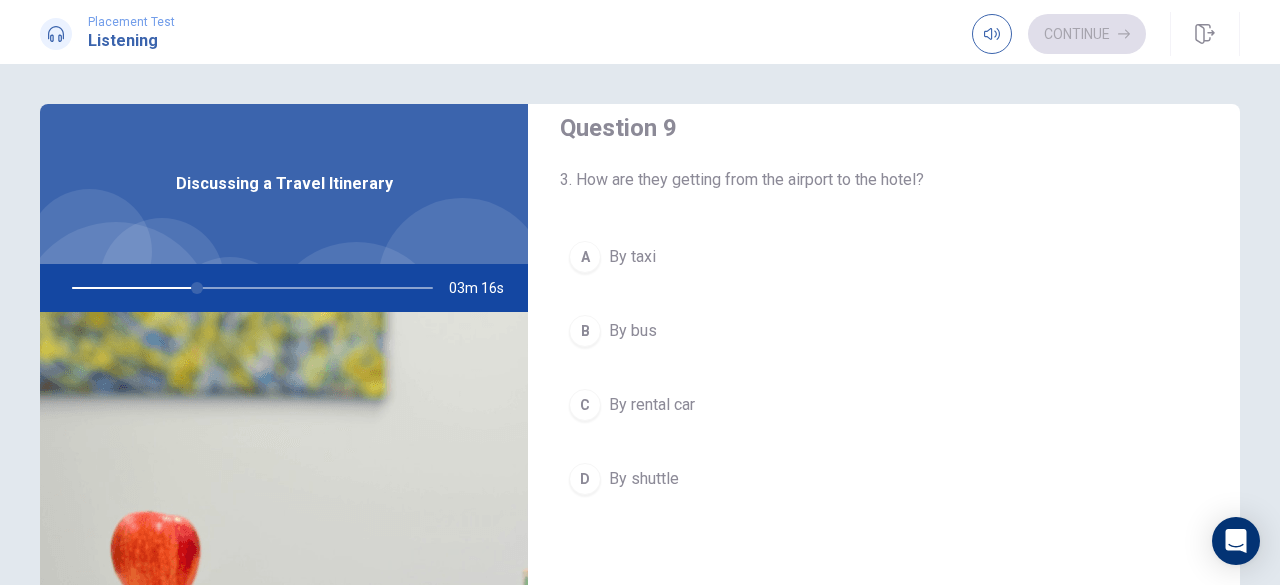 scroll, scrollTop: 1600, scrollLeft: 0, axis: vertical 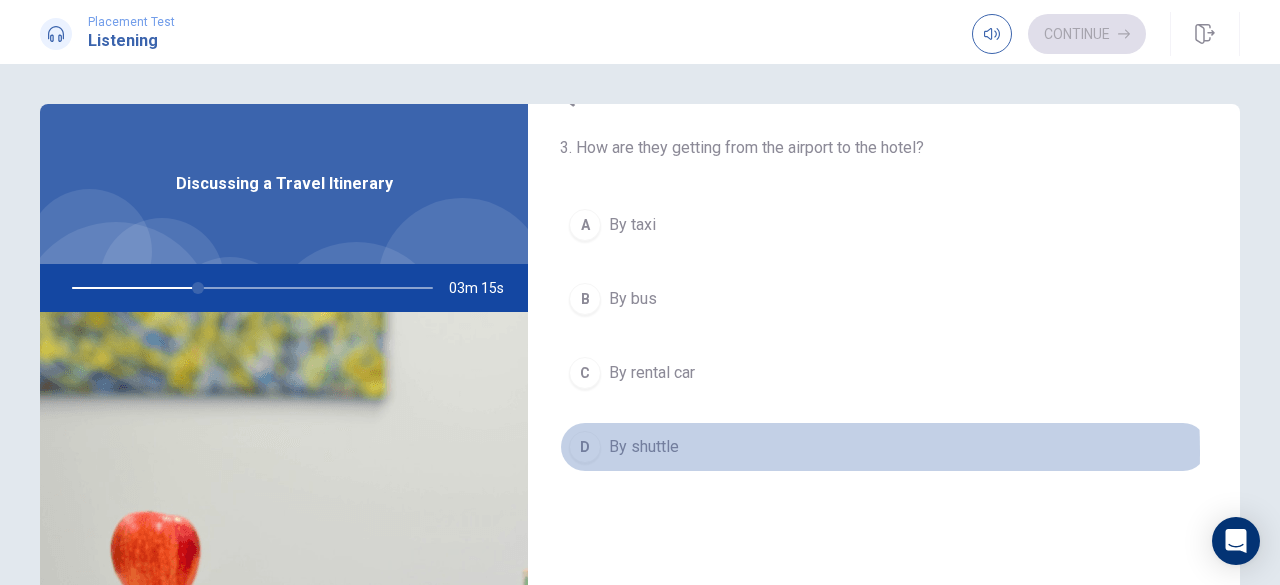 click on "By shuttle" at bounding box center [644, 447] 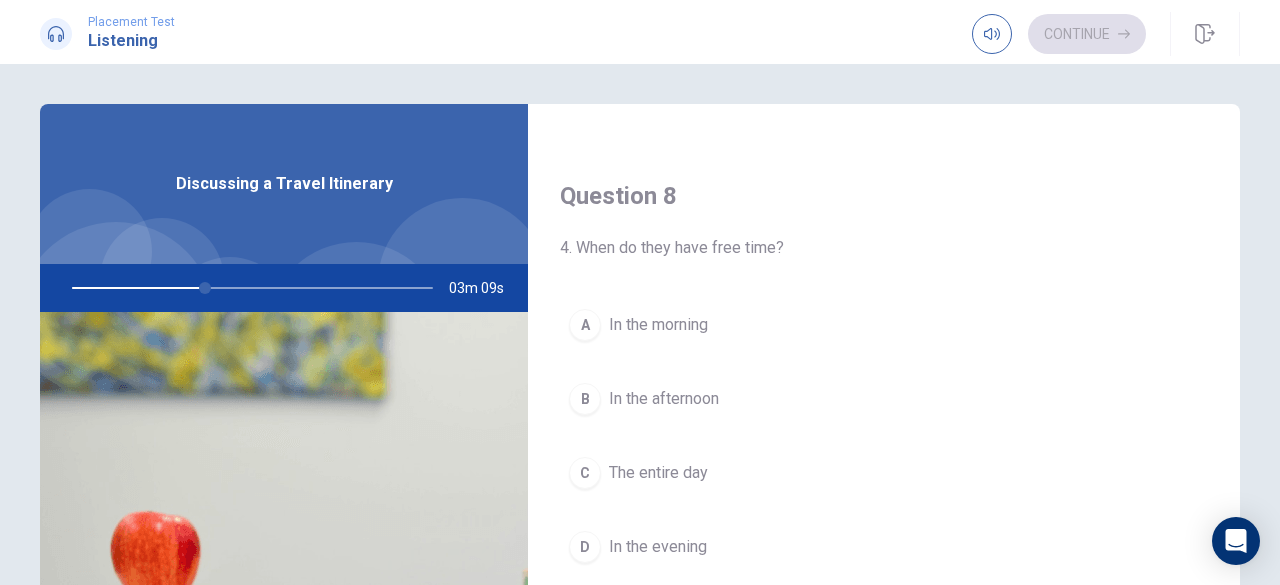 scroll, scrollTop: 1100, scrollLeft: 0, axis: vertical 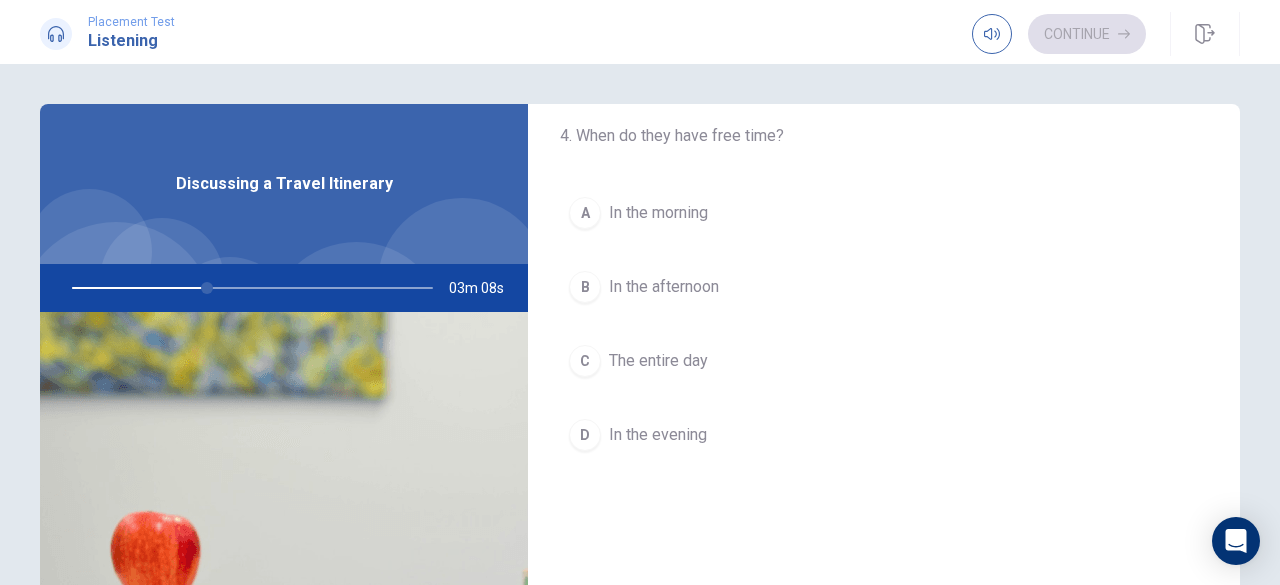 click on "In the afternoon" at bounding box center [664, 287] 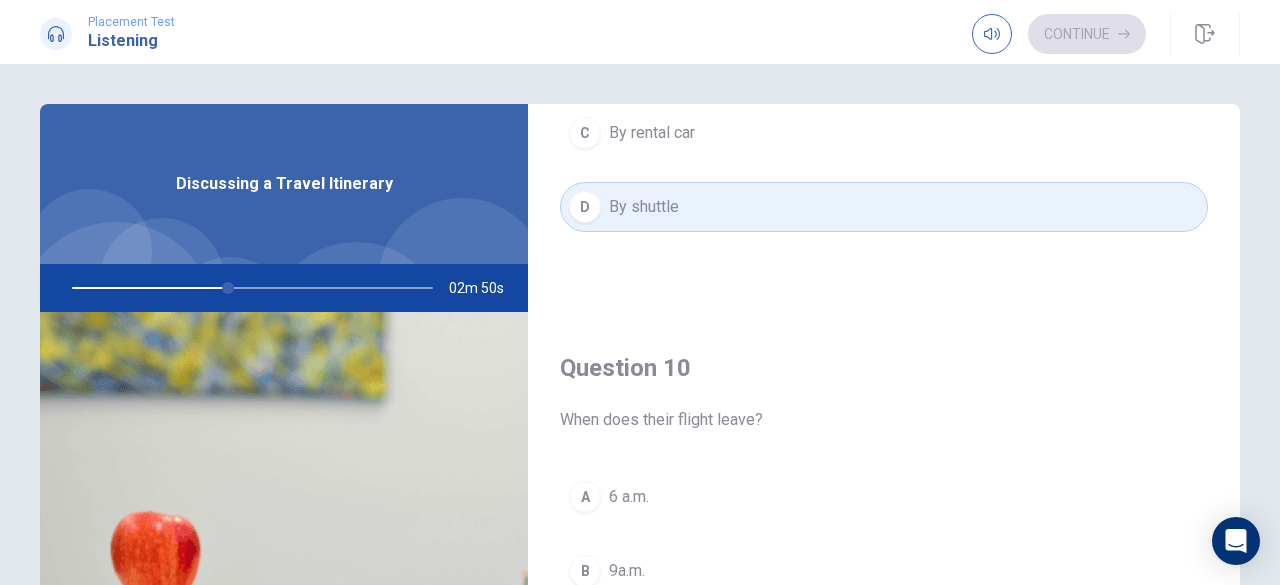 scroll, scrollTop: 1851, scrollLeft: 0, axis: vertical 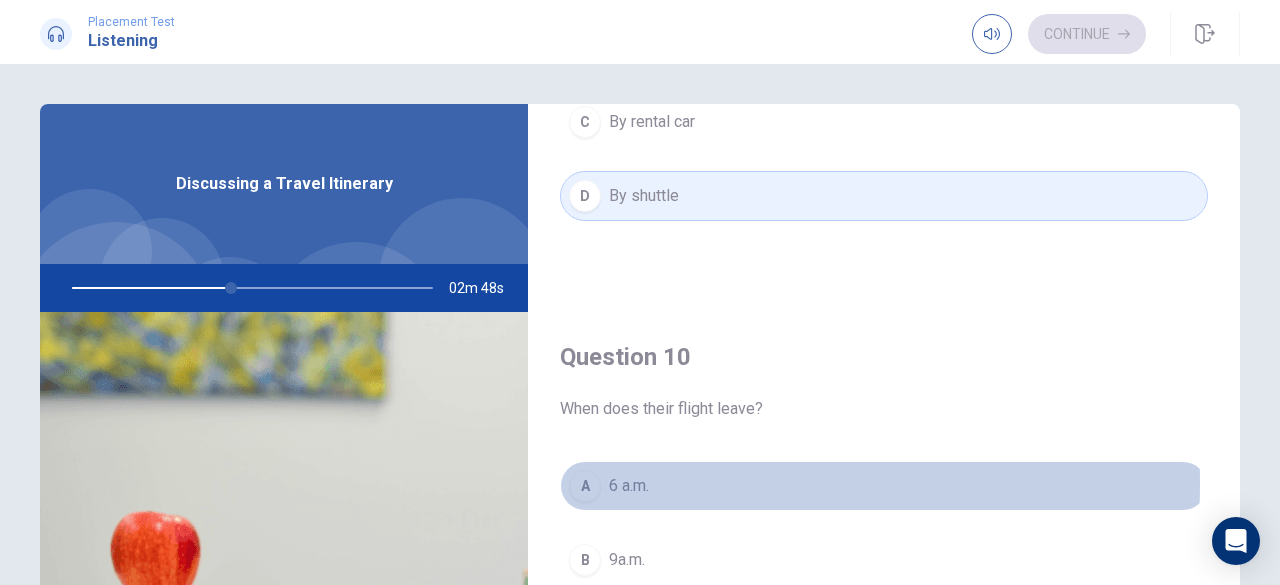 click on "A" at bounding box center [585, 486] 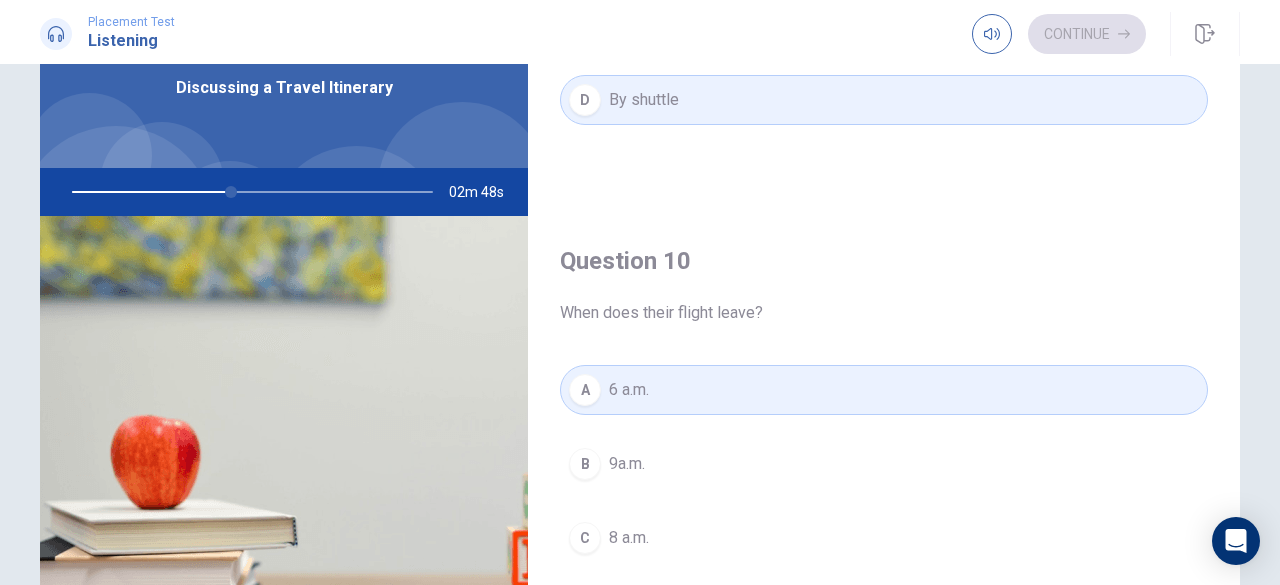 scroll, scrollTop: 300, scrollLeft: 0, axis: vertical 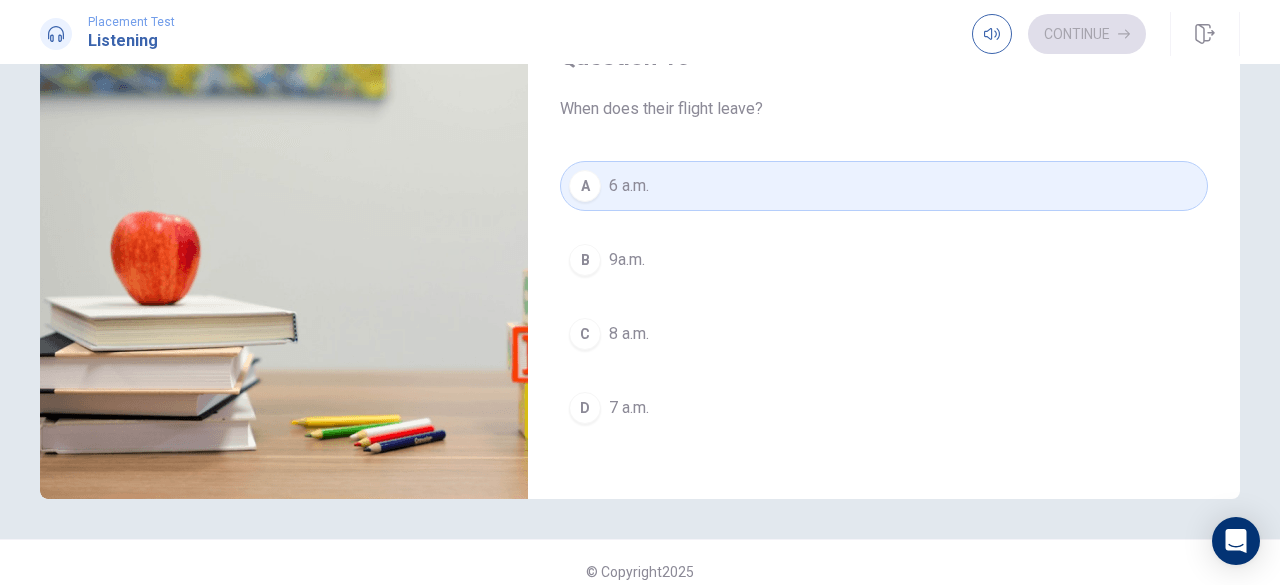 click on "8 a.m." at bounding box center [629, 334] 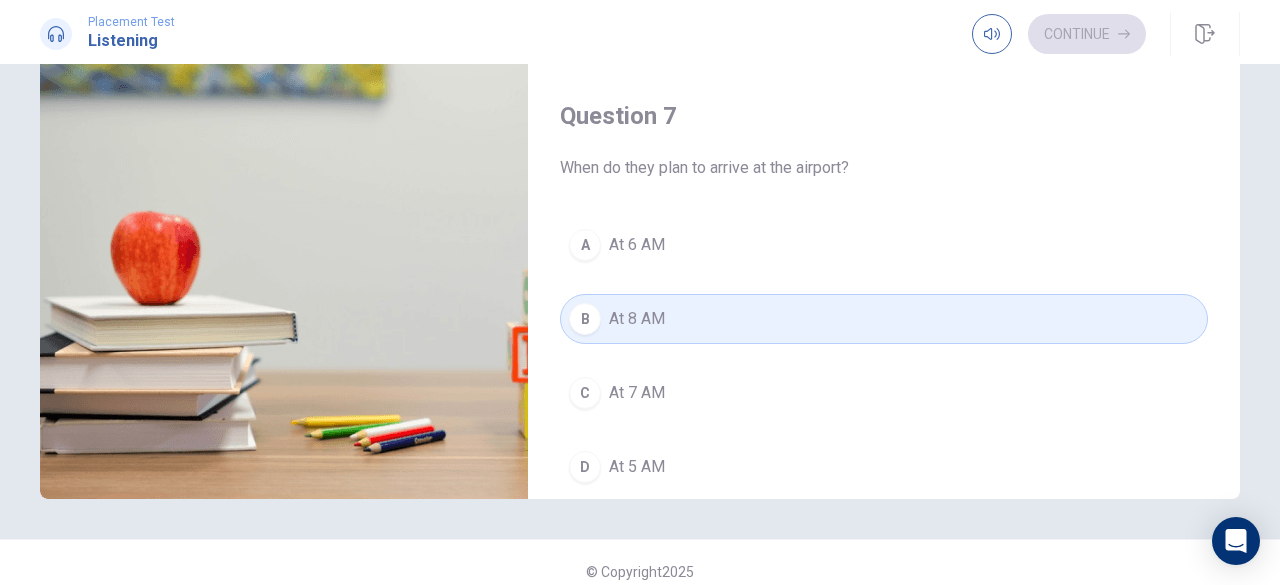 scroll, scrollTop: 251, scrollLeft: 0, axis: vertical 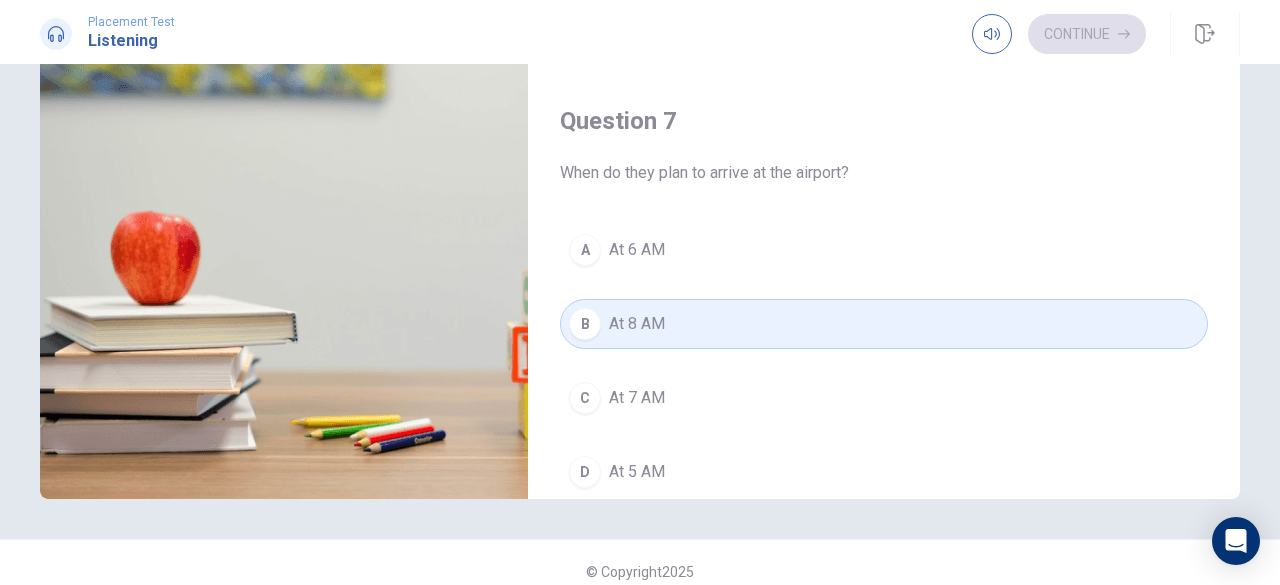 click on "A At 6 AM" at bounding box center [884, 250] 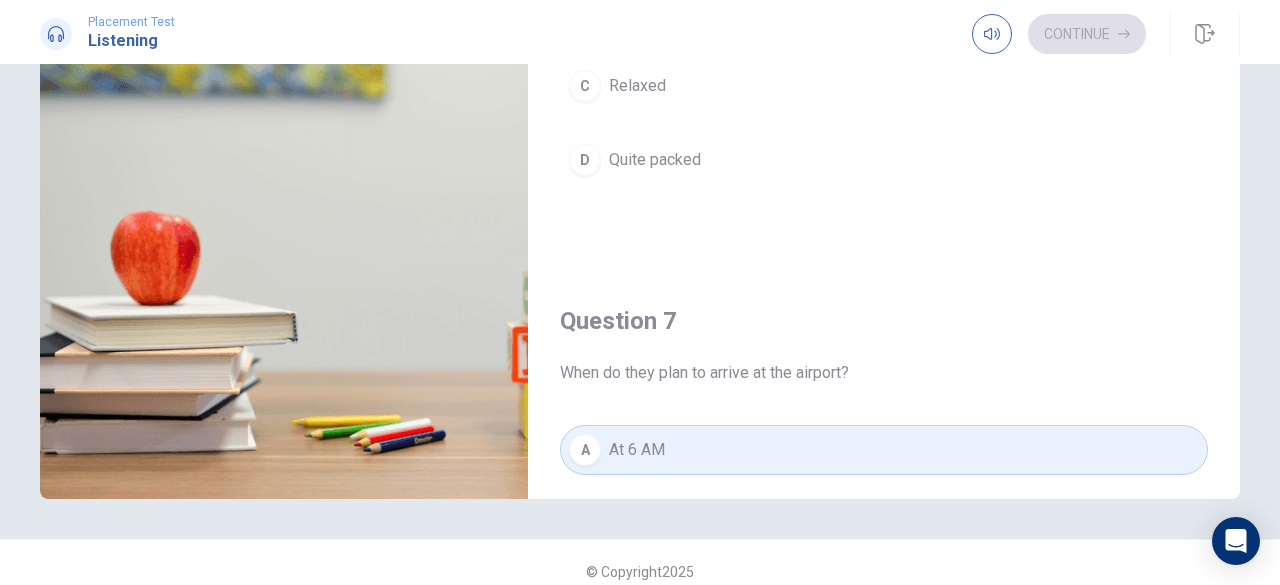 scroll, scrollTop: 151, scrollLeft: 0, axis: vertical 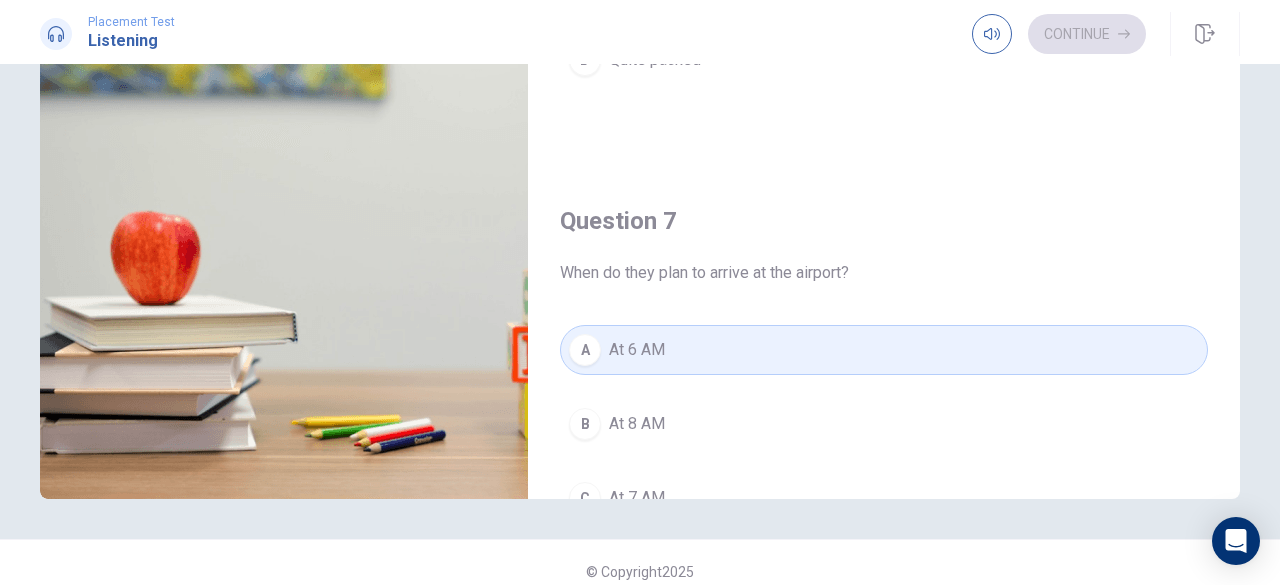 click on "At 8 AM" at bounding box center [637, 424] 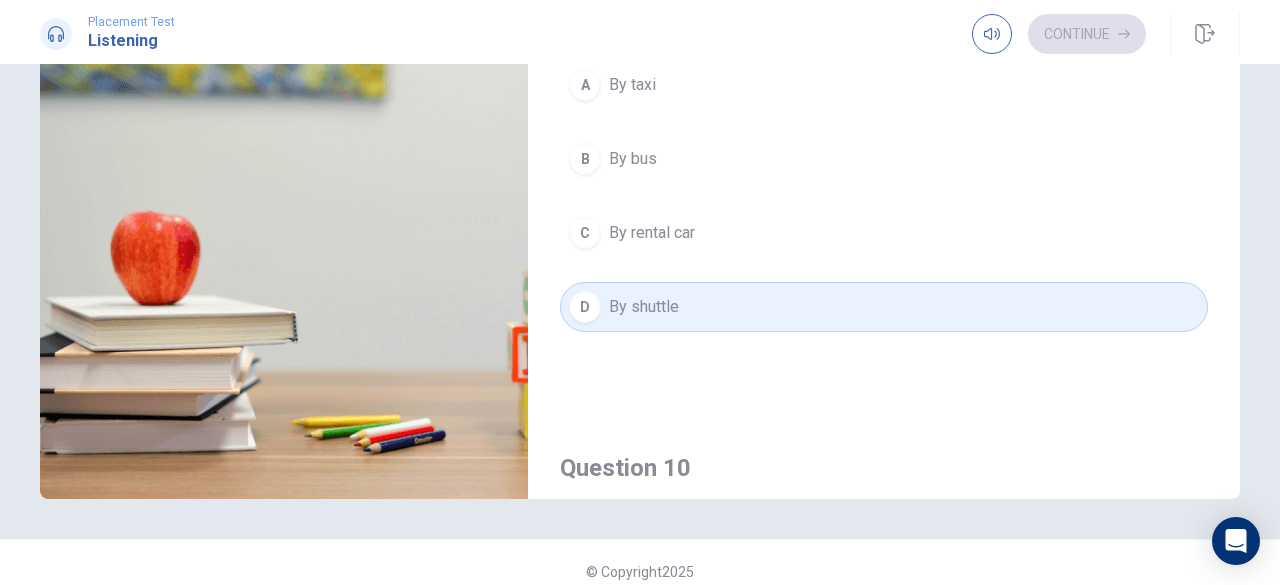 scroll, scrollTop: 1651, scrollLeft: 0, axis: vertical 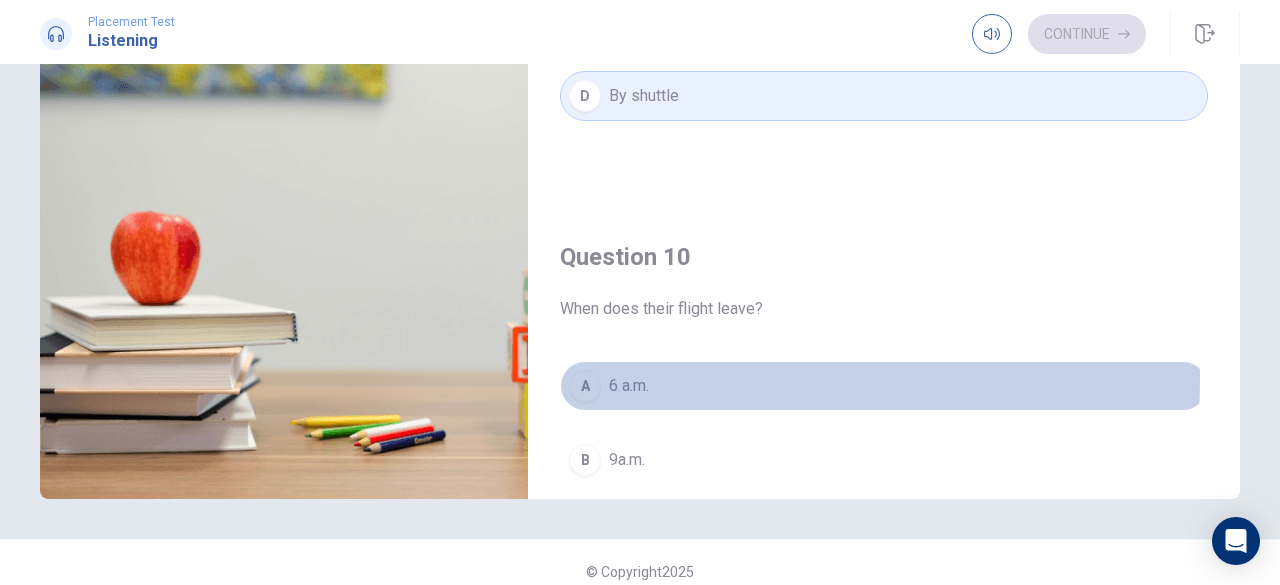 click on "6 a.m." at bounding box center [629, 386] 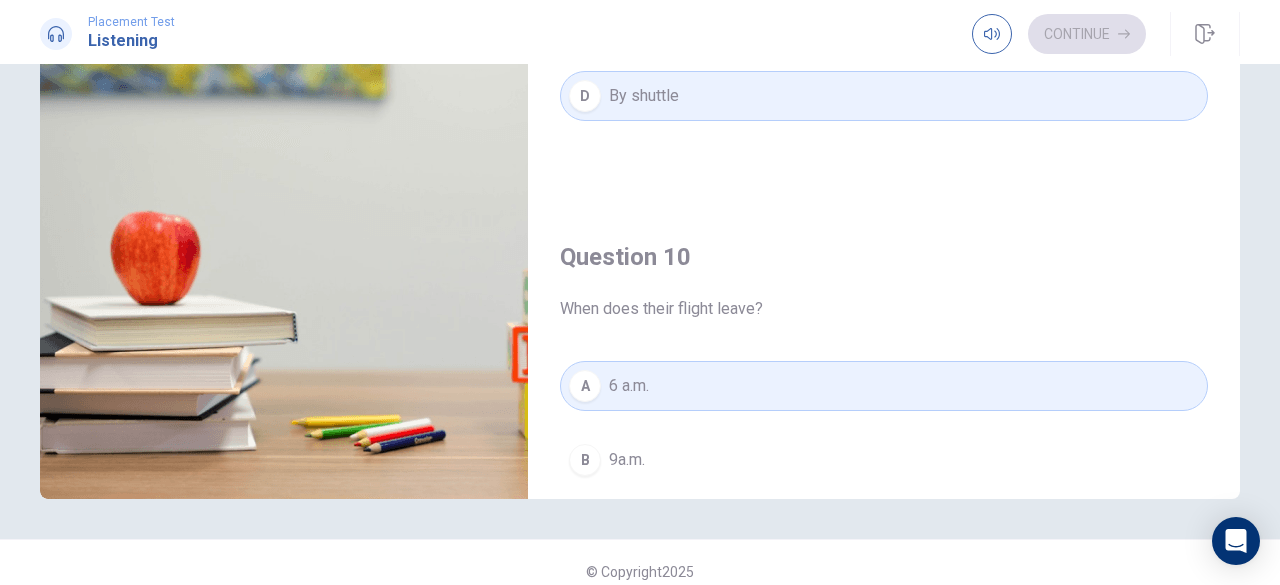 scroll, scrollTop: 1851, scrollLeft: 0, axis: vertical 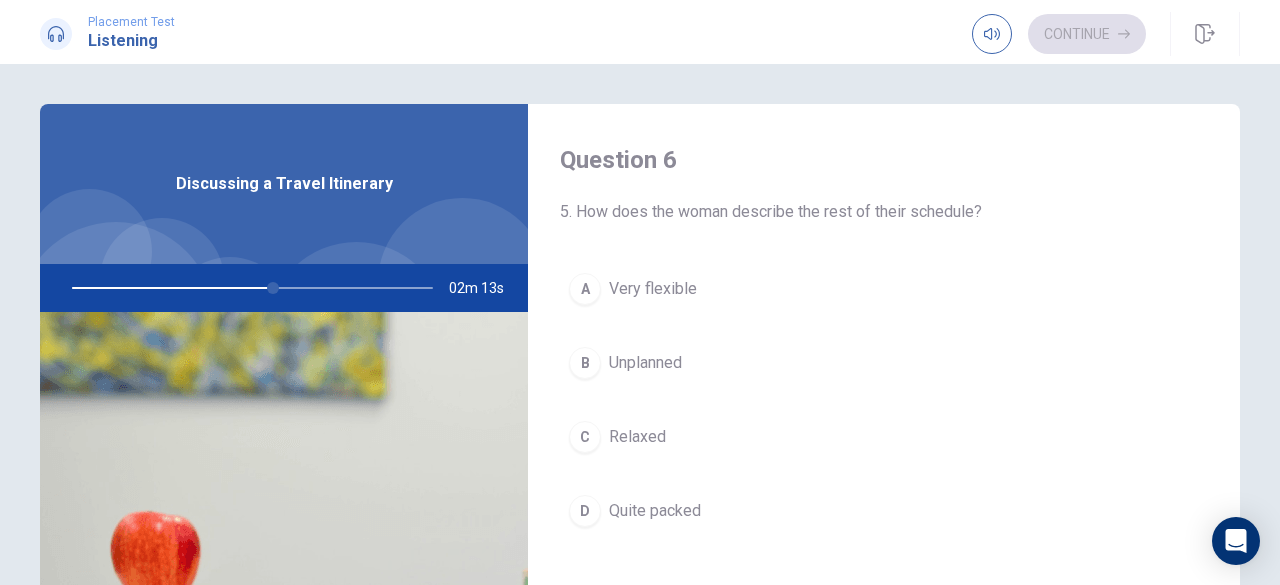 click on "Very flexible" at bounding box center (653, 289) 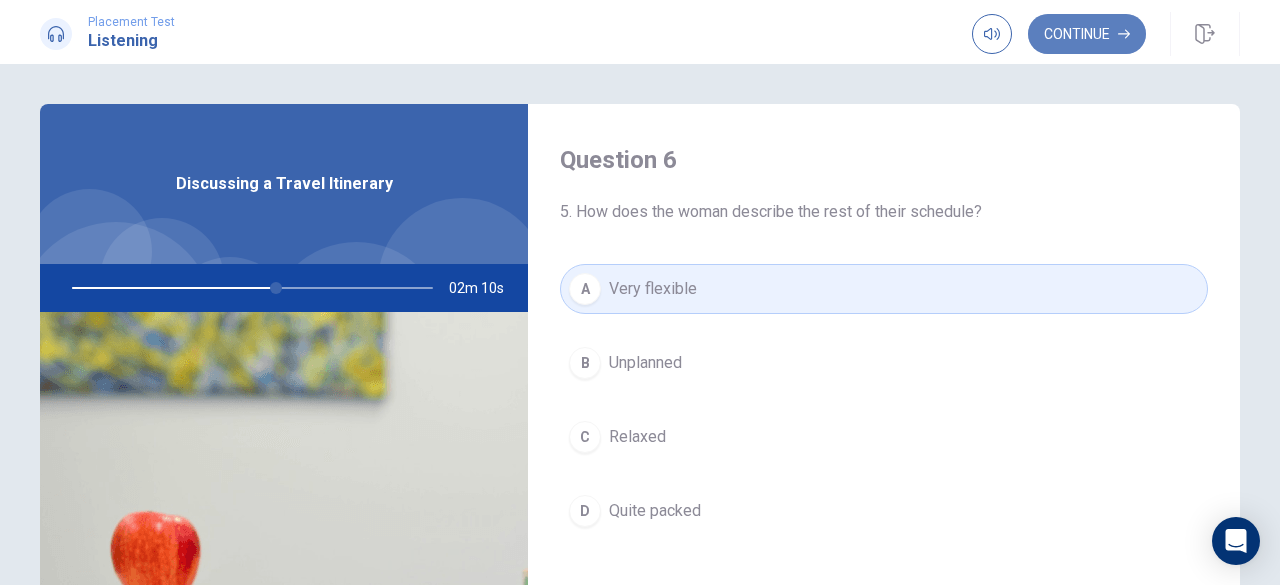 click on "Continue" at bounding box center (1087, 34) 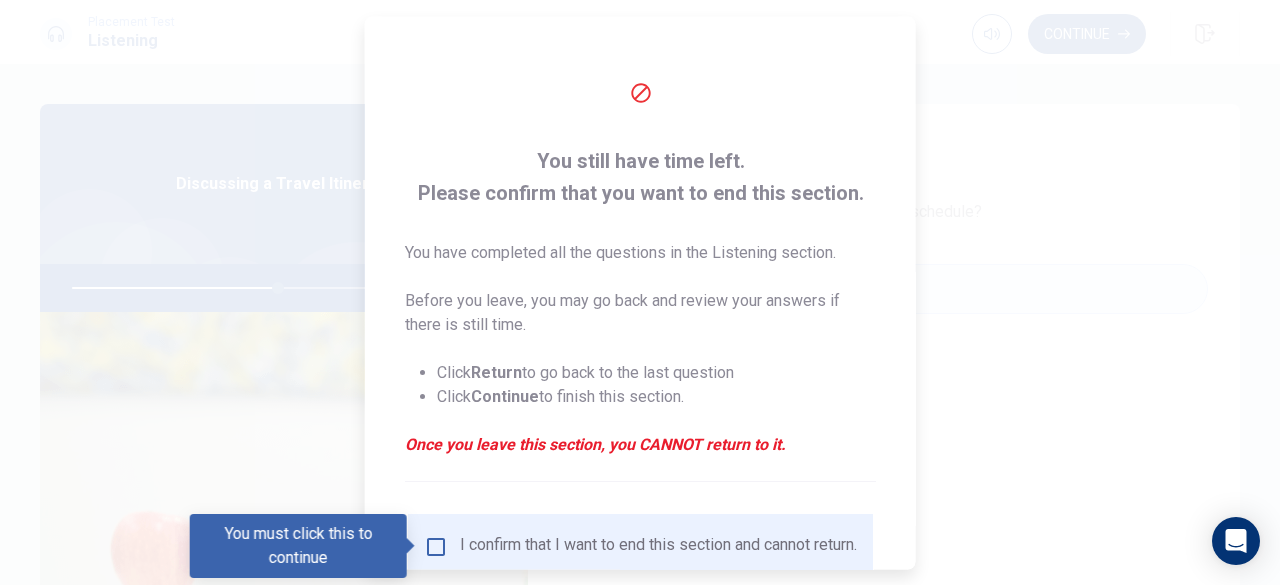 click at bounding box center [436, 546] 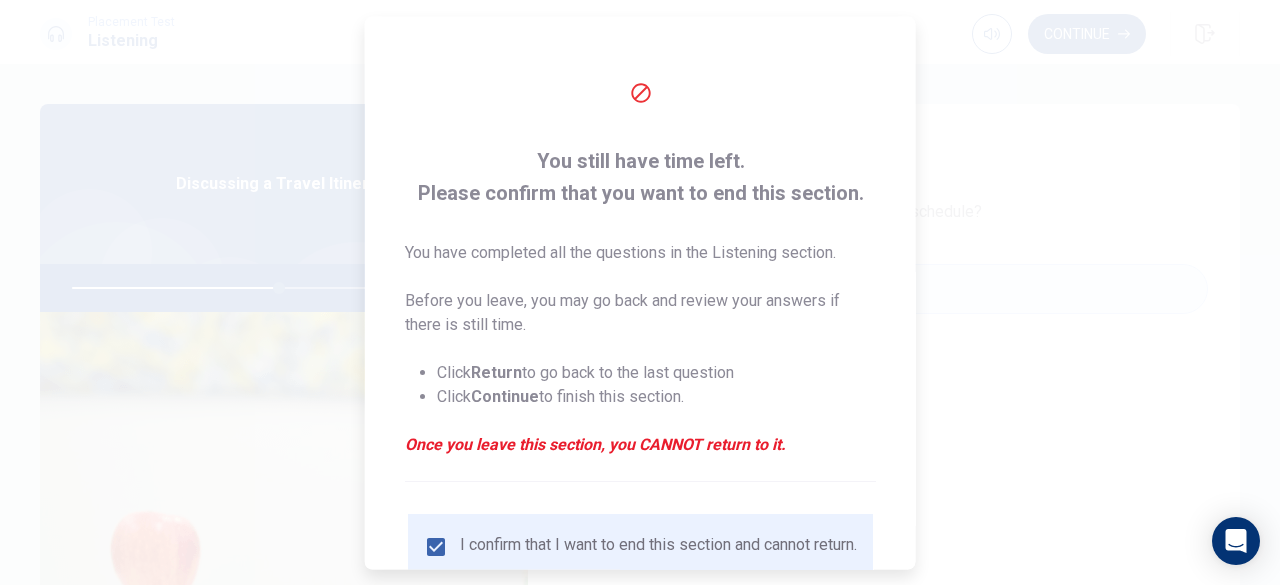 scroll, scrollTop: 100, scrollLeft: 0, axis: vertical 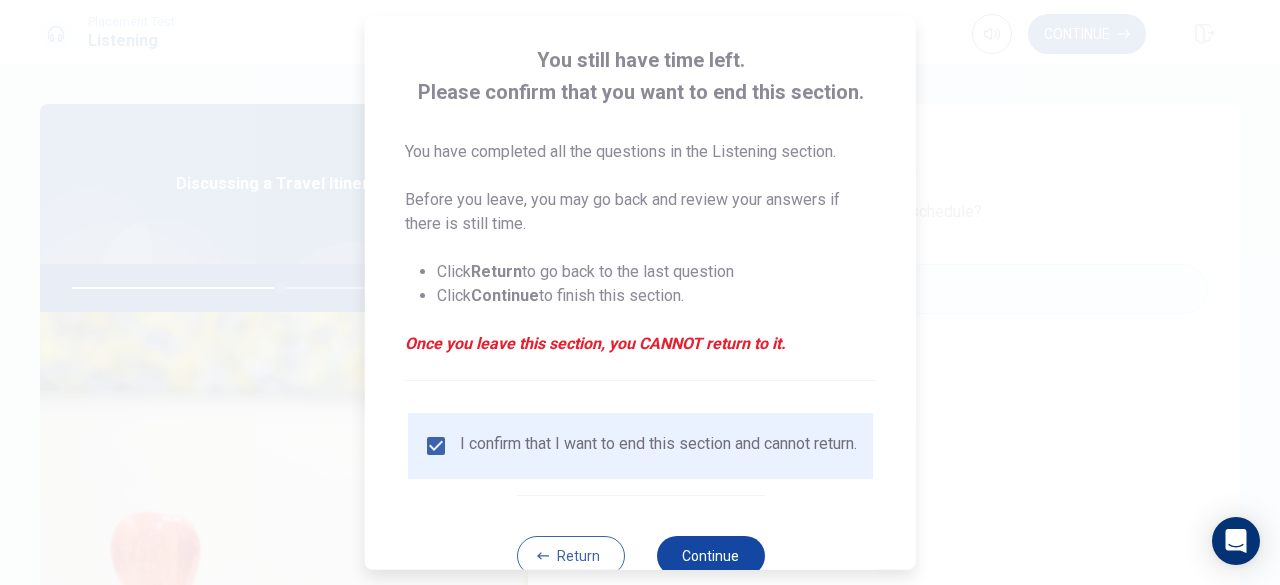 click on "Continue" at bounding box center (710, 556) 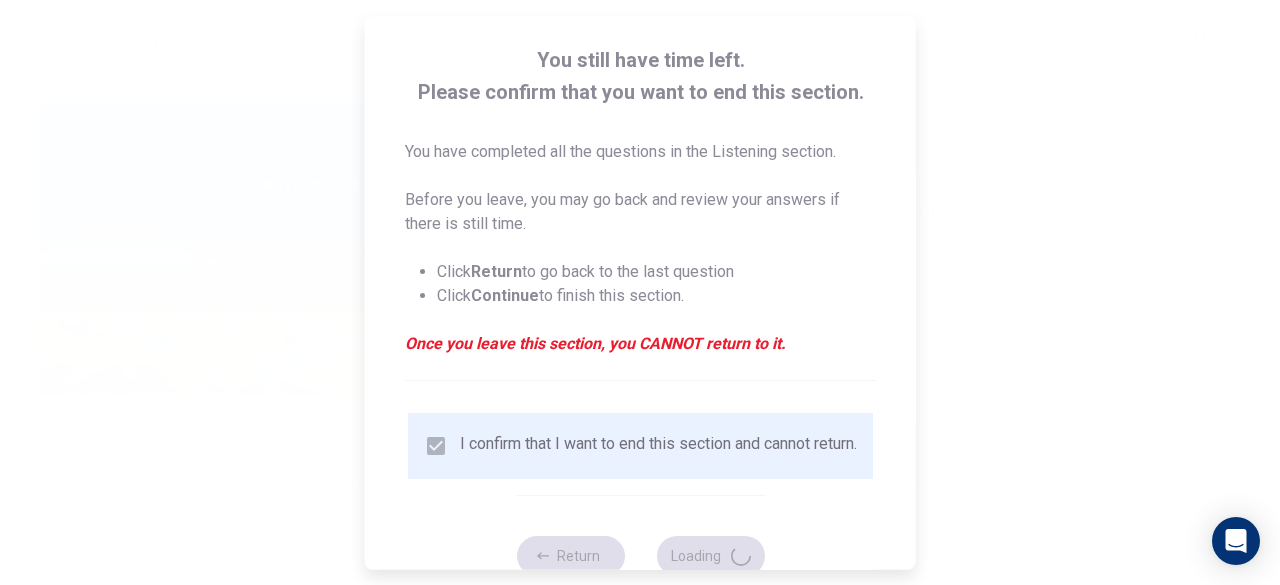 type on "58" 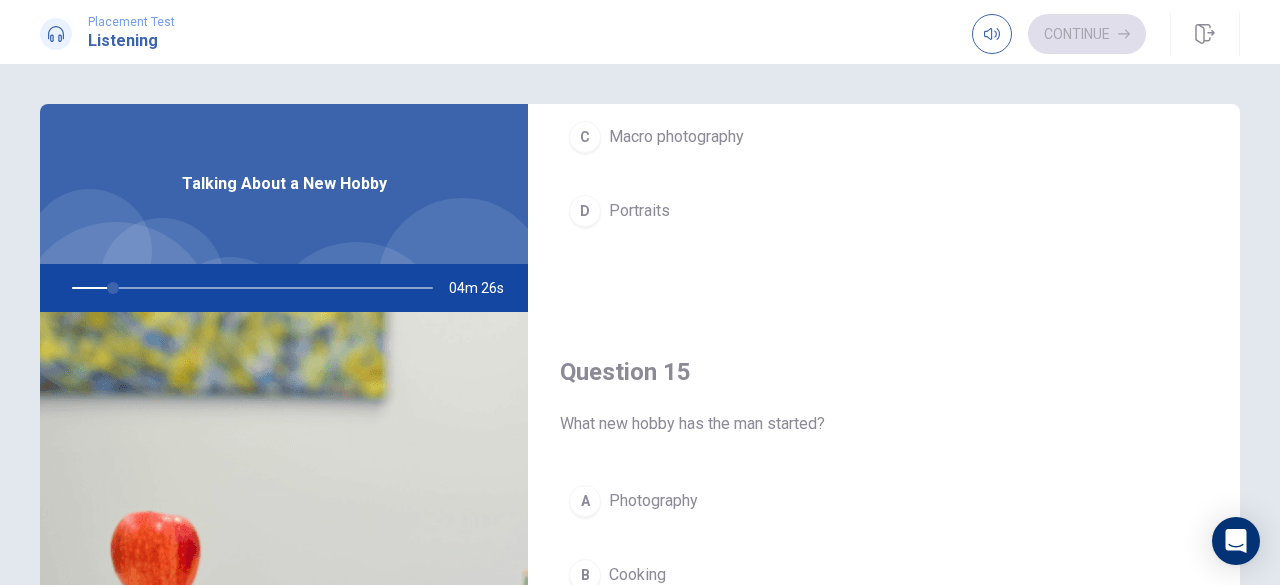 scroll, scrollTop: 1851, scrollLeft: 0, axis: vertical 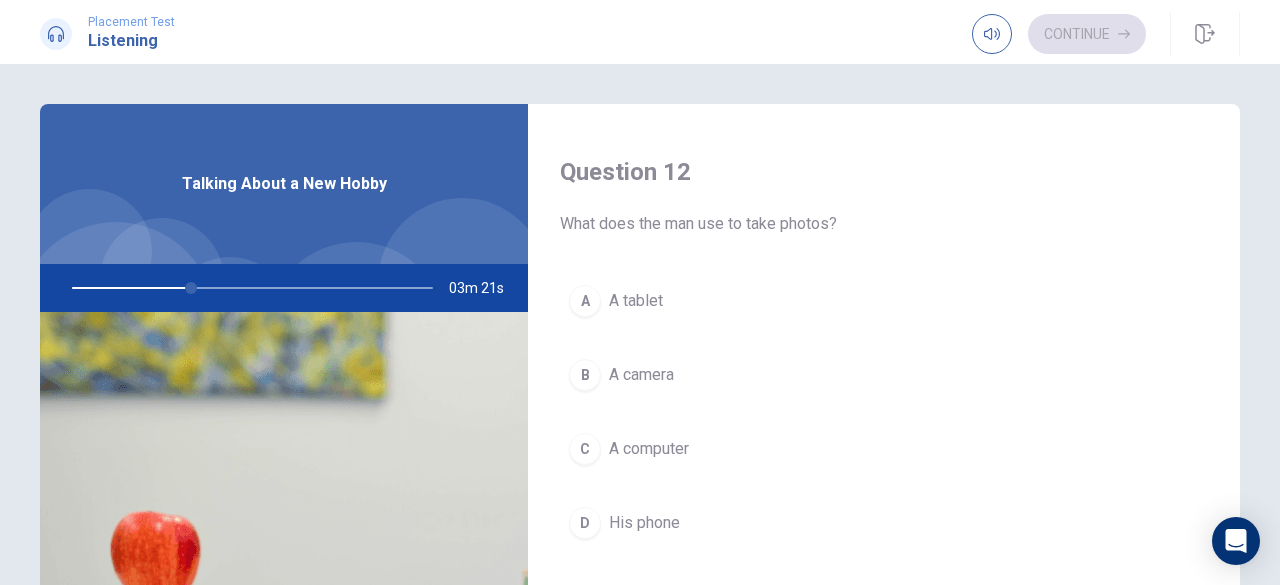 click on "A camera" at bounding box center (641, 375) 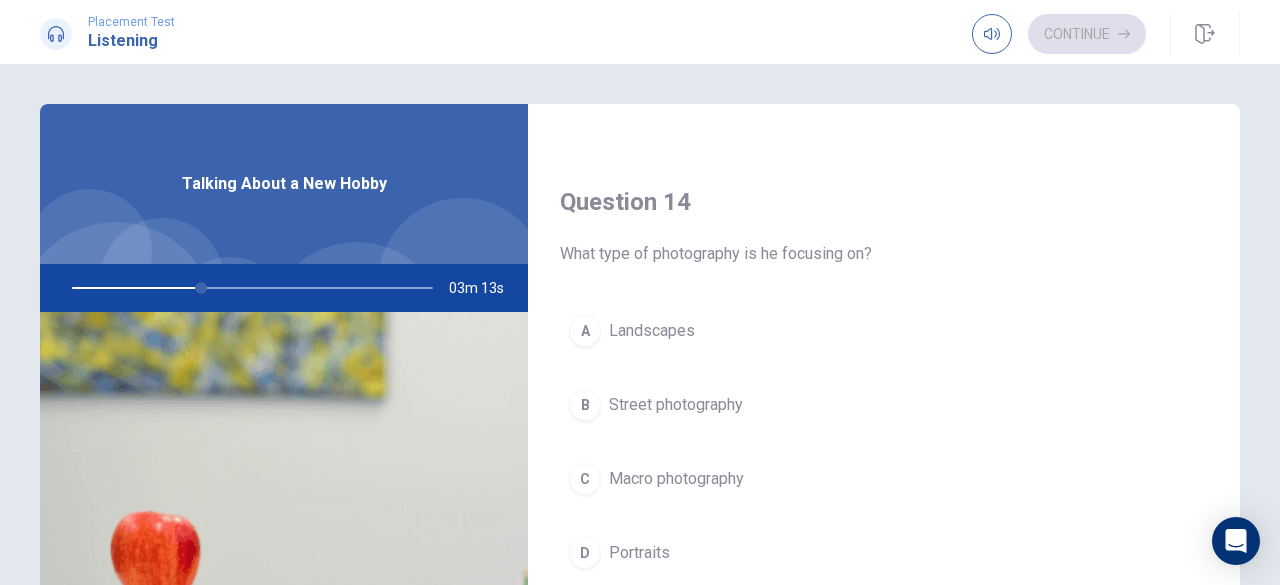 scroll, scrollTop: 1500, scrollLeft: 0, axis: vertical 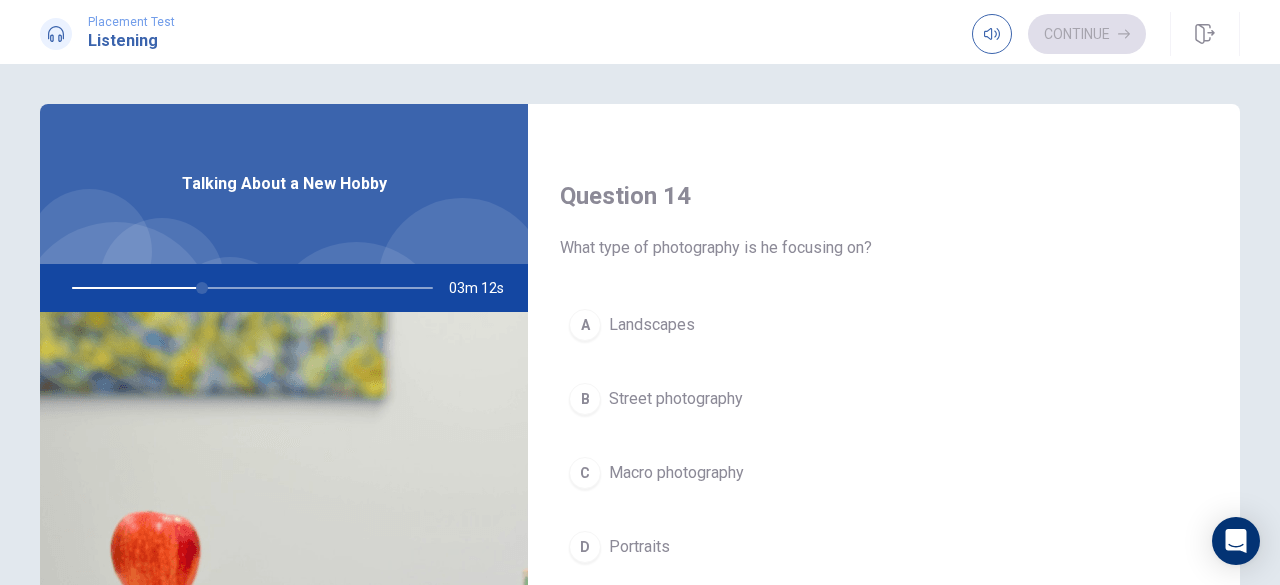 click on "Landscapes" at bounding box center [652, 325] 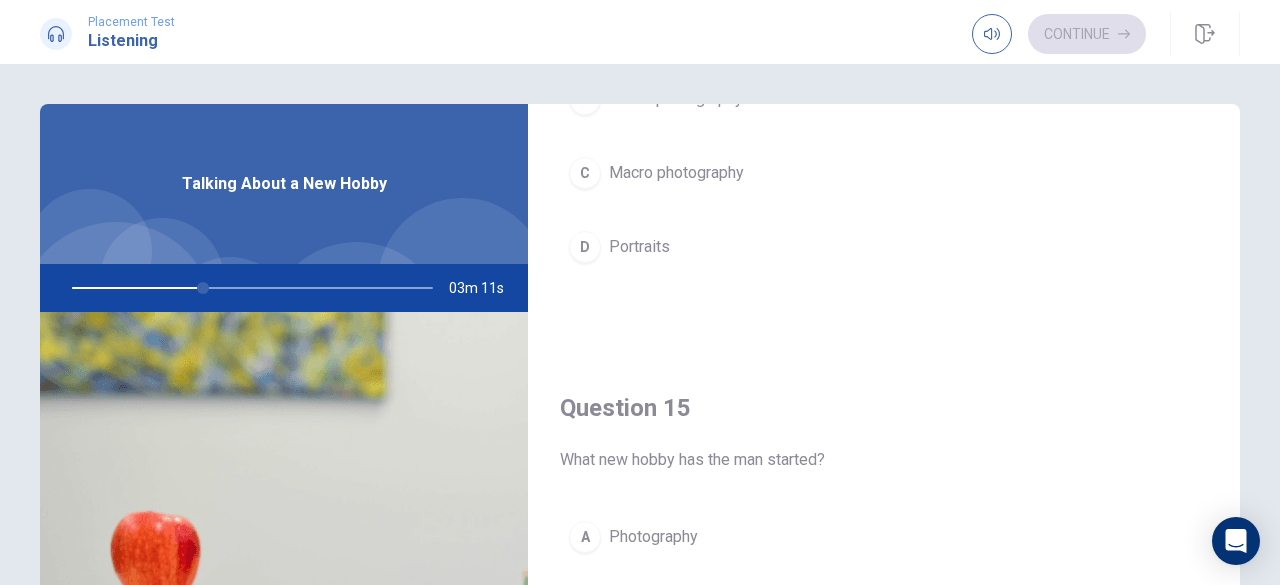 scroll, scrollTop: 1851, scrollLeft: 0, axis: vertical 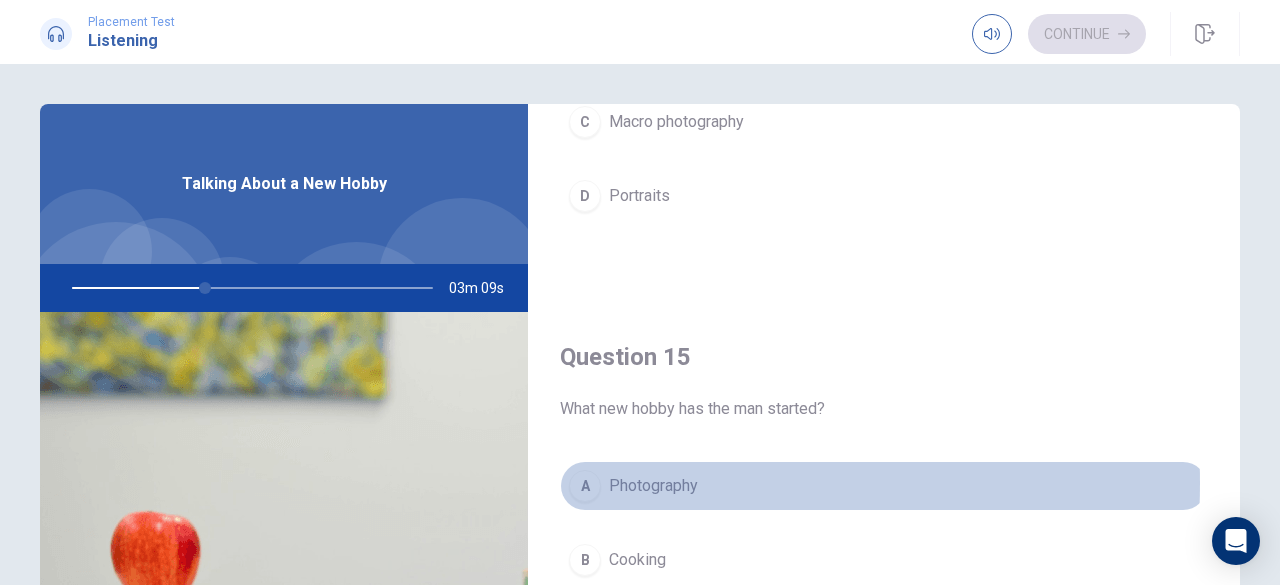 click on "Photography" at bounding box center [653, 486] 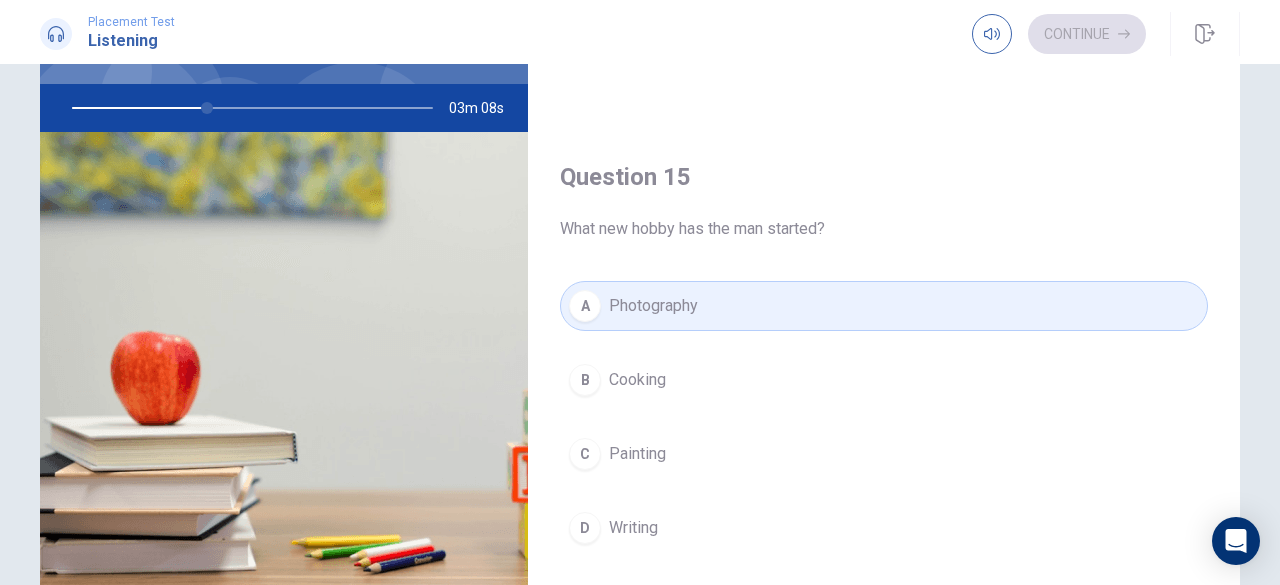 scroll, scrollTop: 200, scrollLeft: 0, axis: vertical 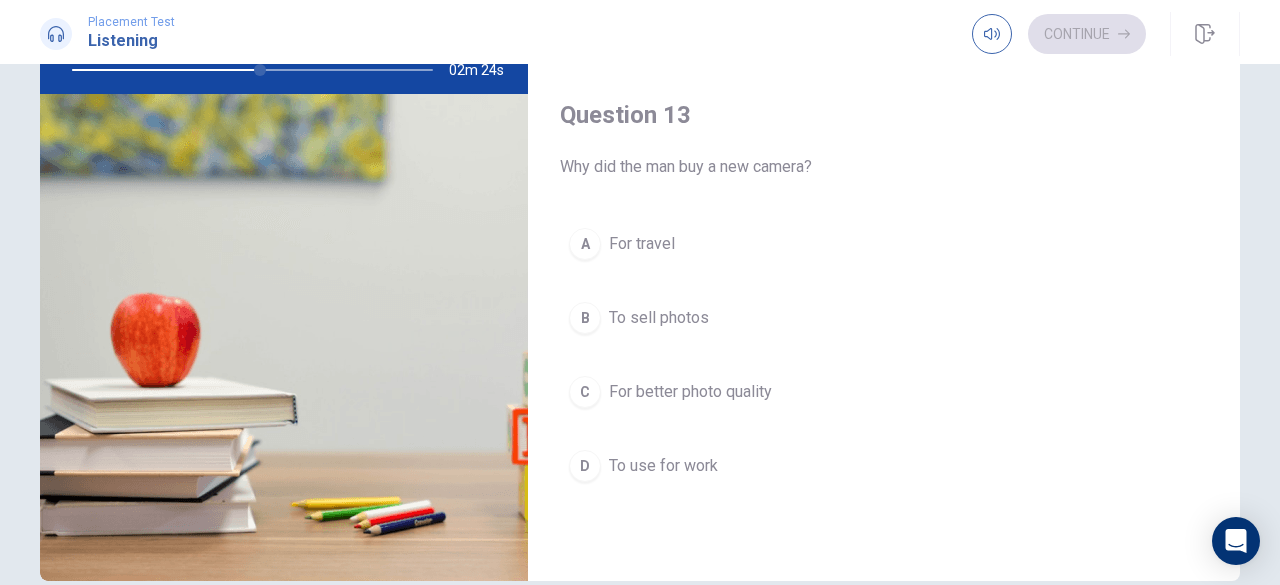 click on "For better photo quality" at bounding box center [690, 392] 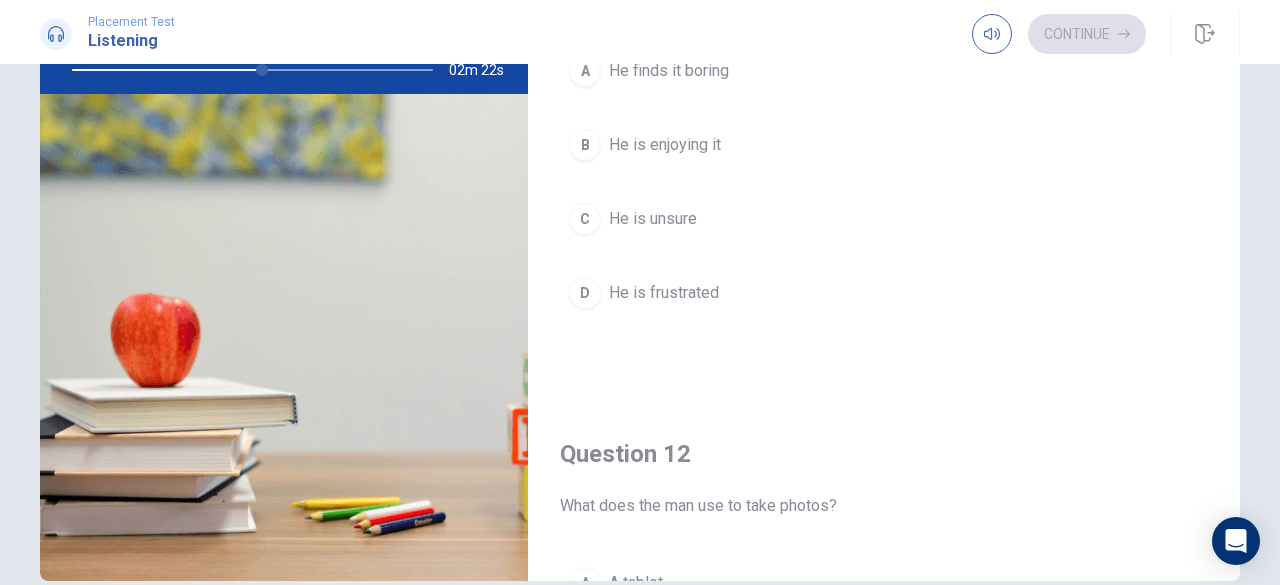 scroll, scrollTop: 0, scrollLeft: 0, axis: both 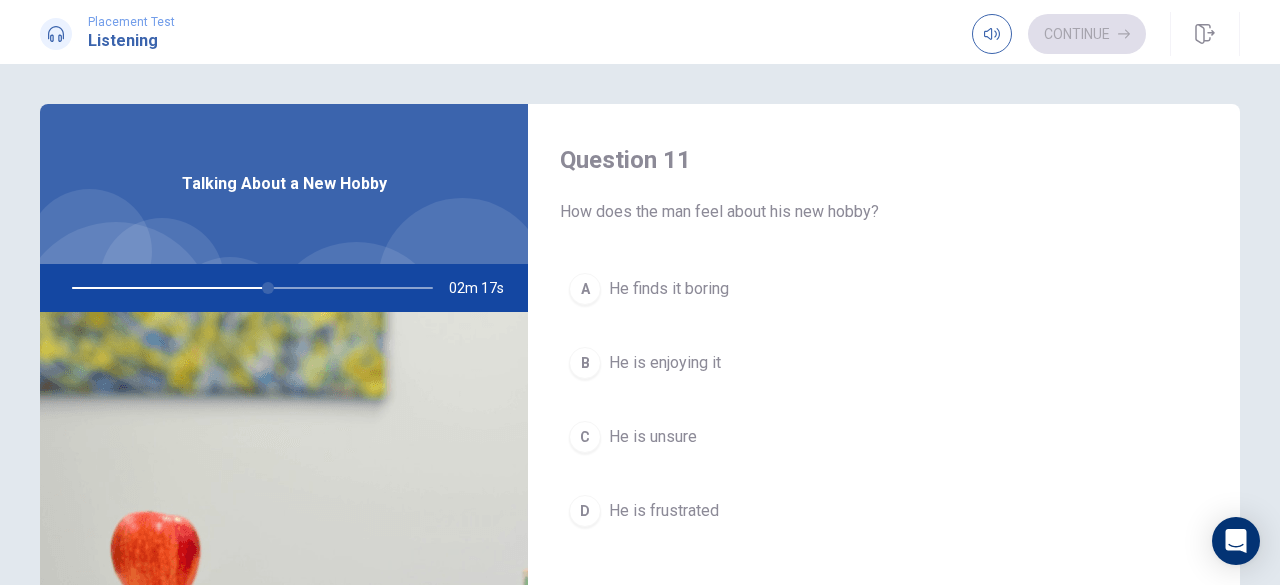 click on "He is enjoying it" at bounding box center (665, 363) 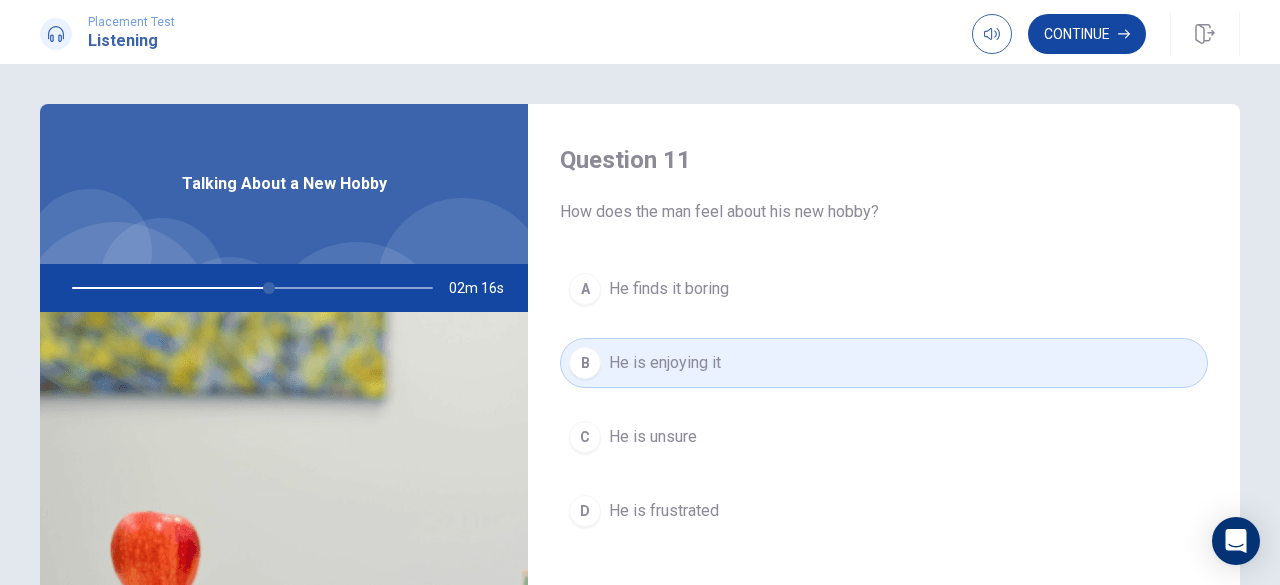 click on "Continue" at bounding box center (1087, 34) 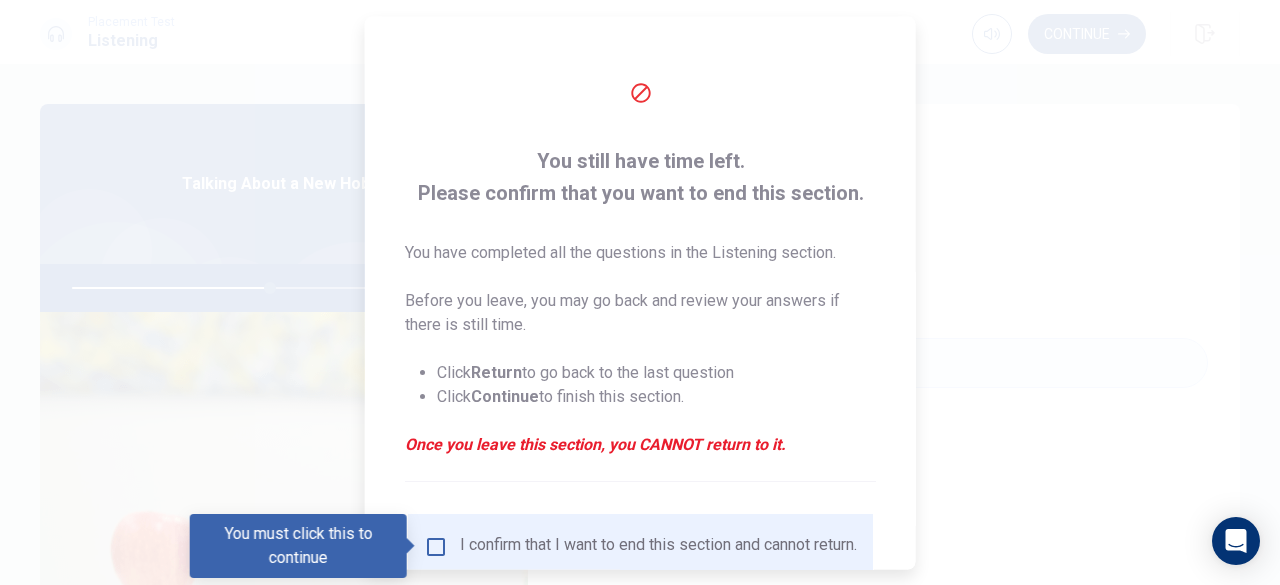 click at bounding box center (436, 546) 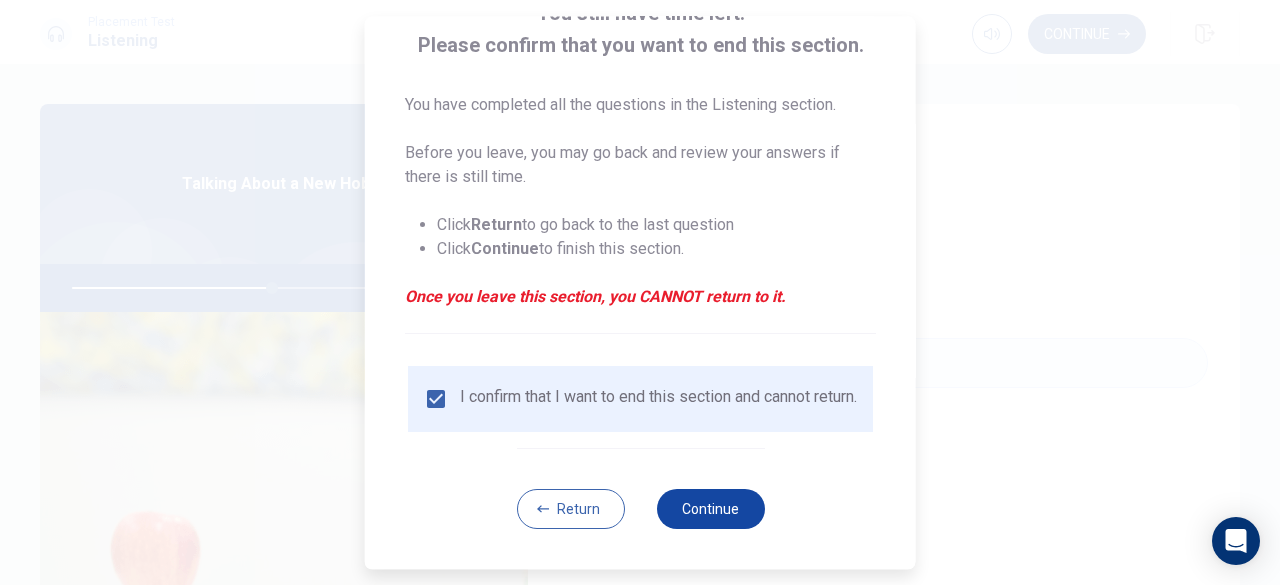 scroll, scrollTop: 160, scrollLeft: 0, axis: vertical 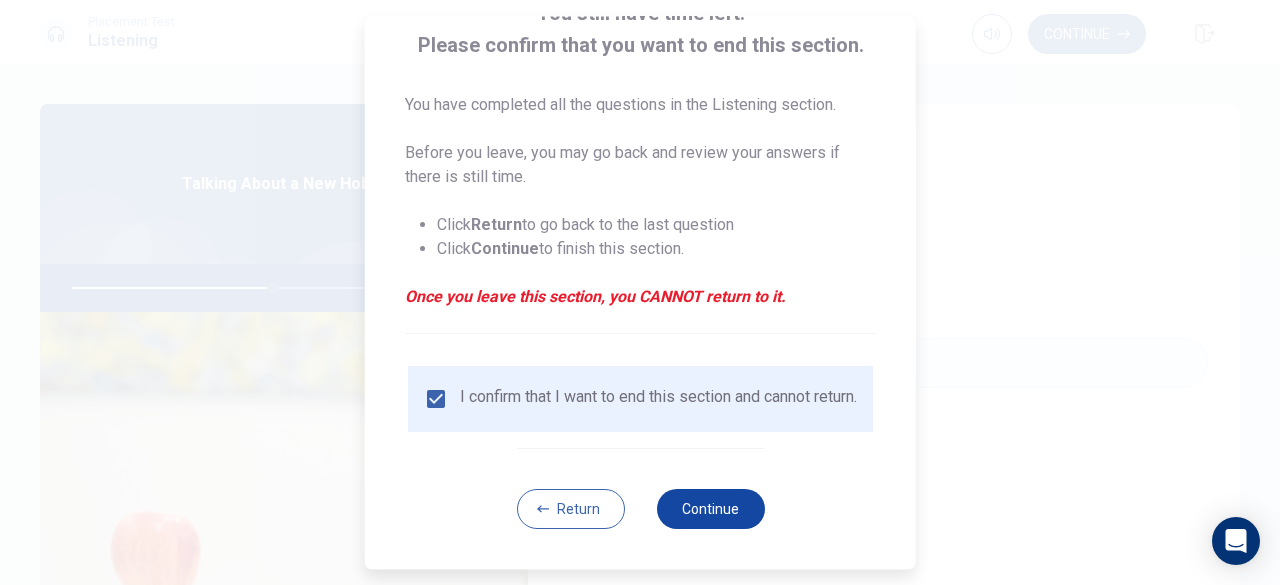 click on "Continue" at bounding box center (710, 509) 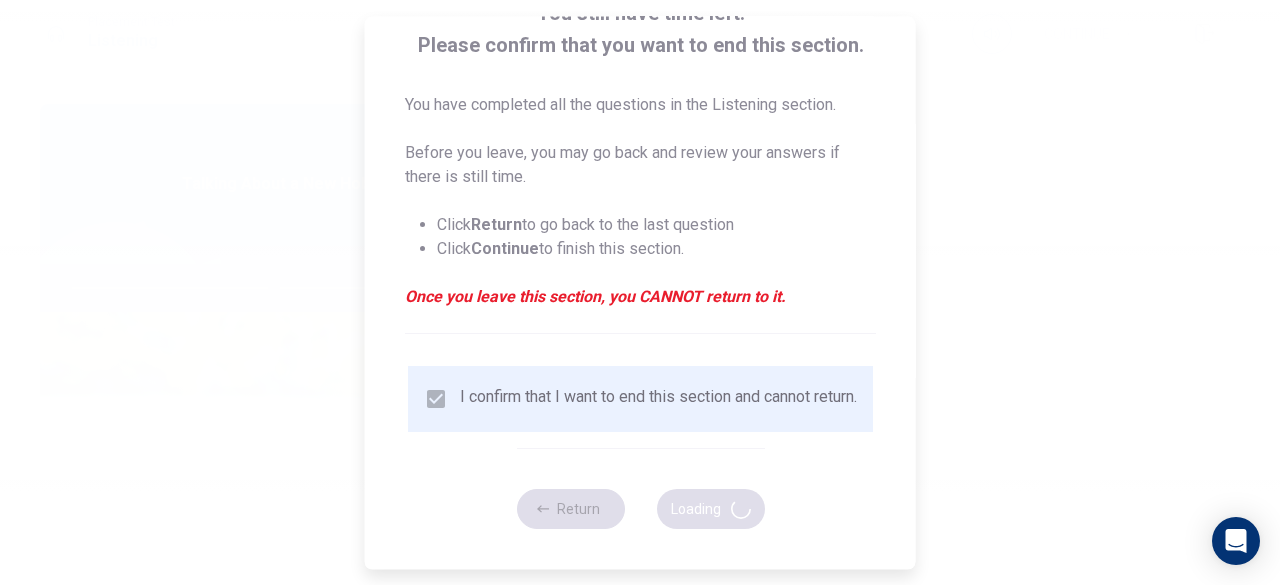 type on "56" 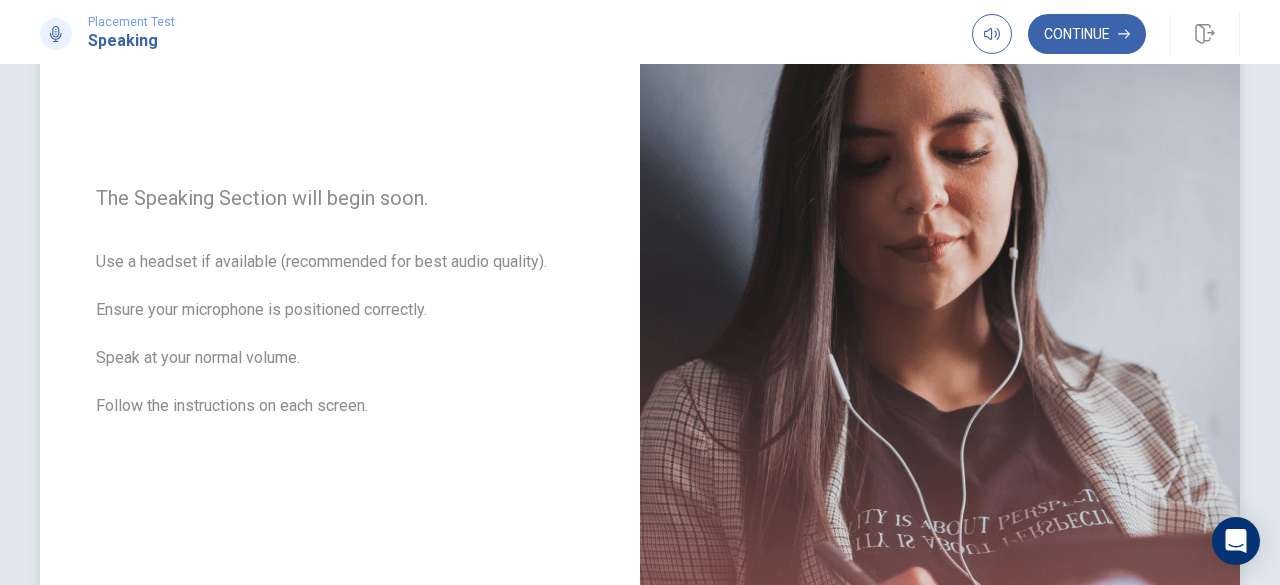 scroll, scrollTop: 194, scrollLeft: 0, axis: vertical 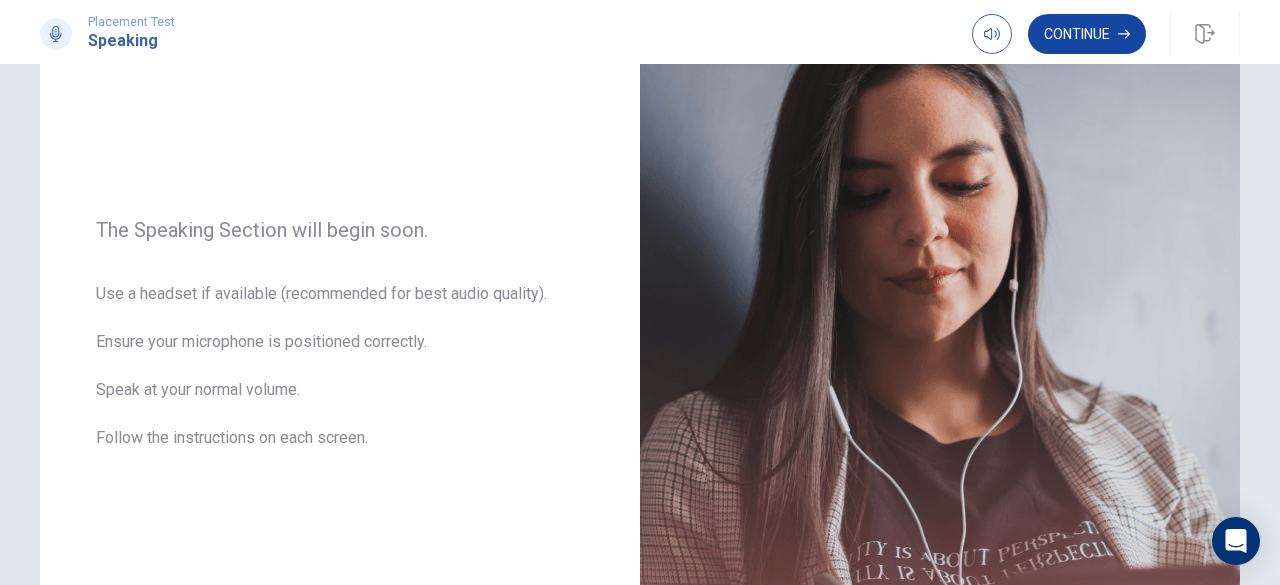 click on "Continue" at bounding box center (1087, 34) 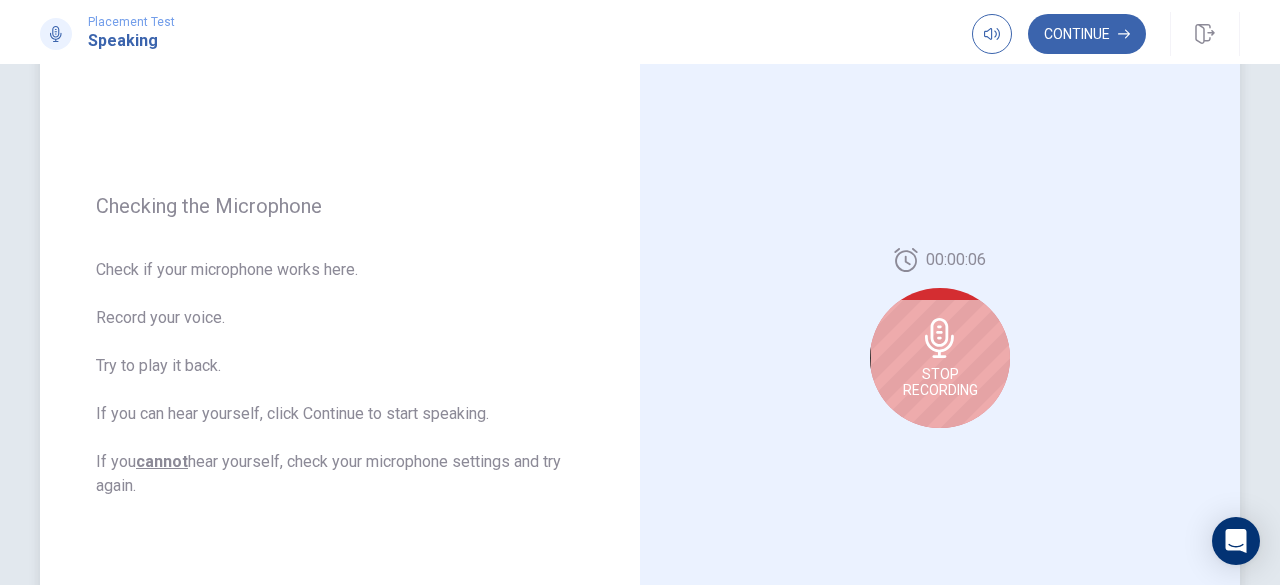 click 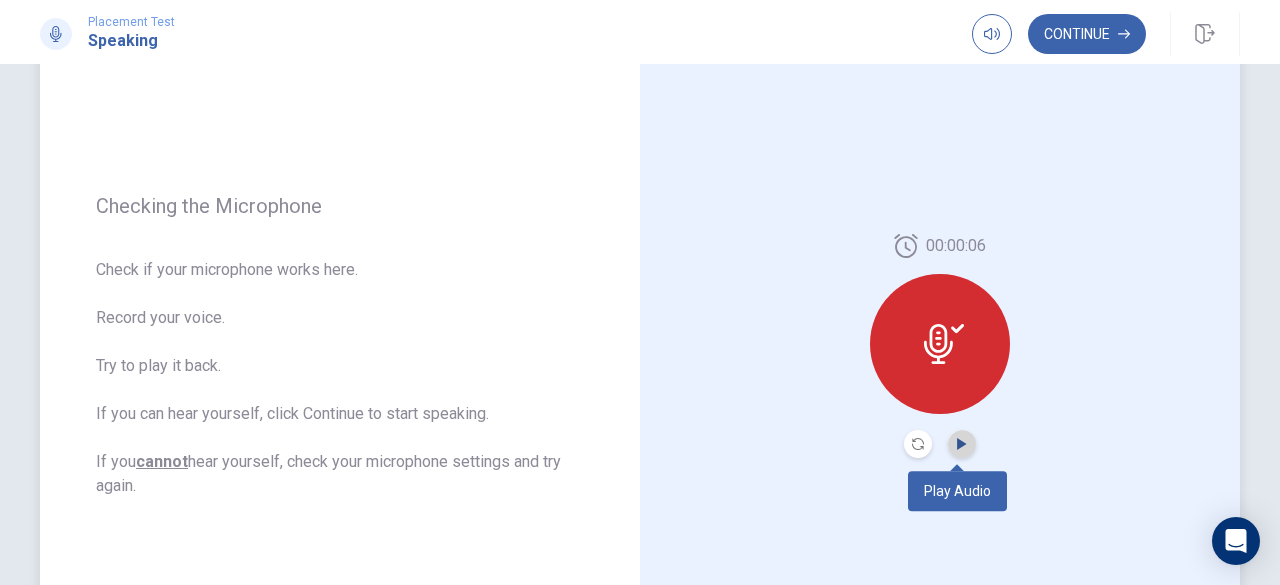 click 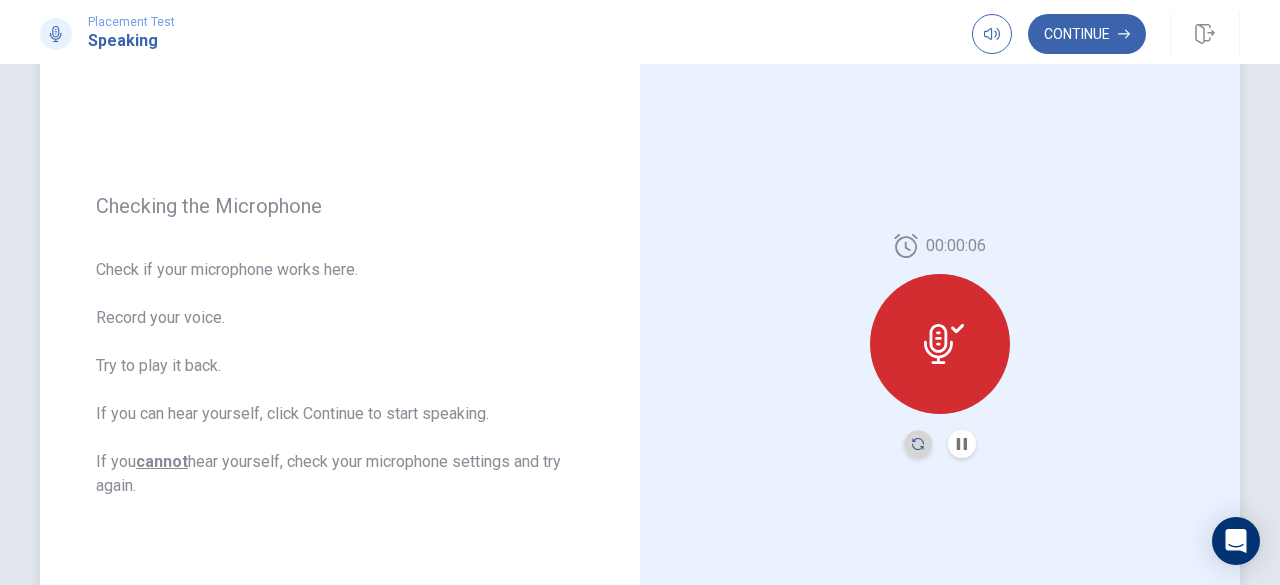 click 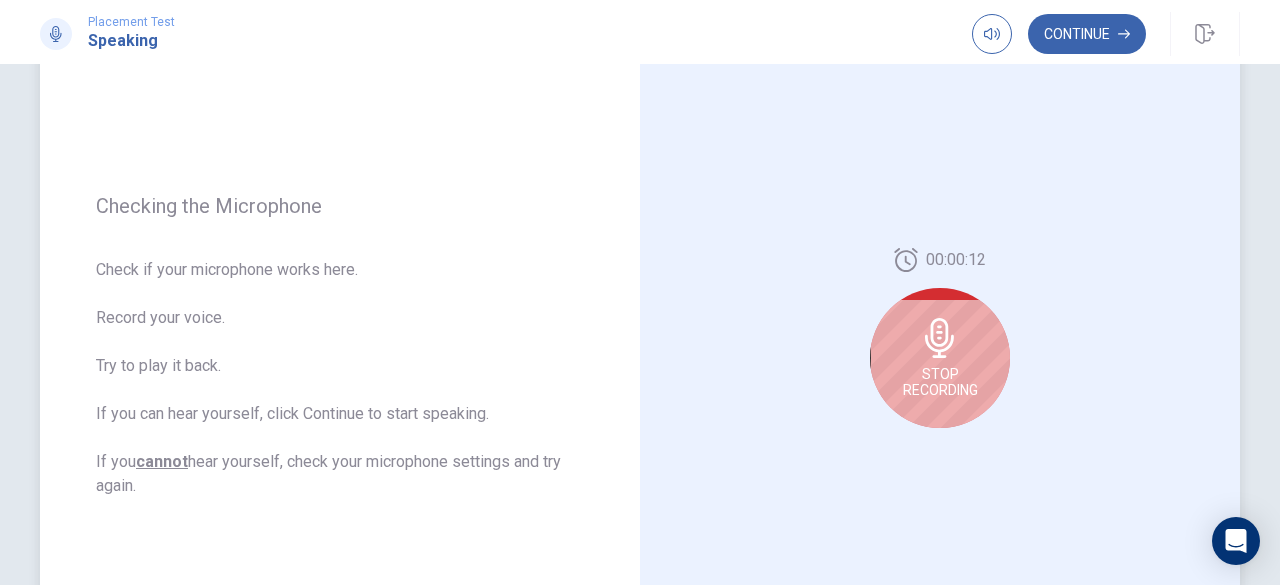 click 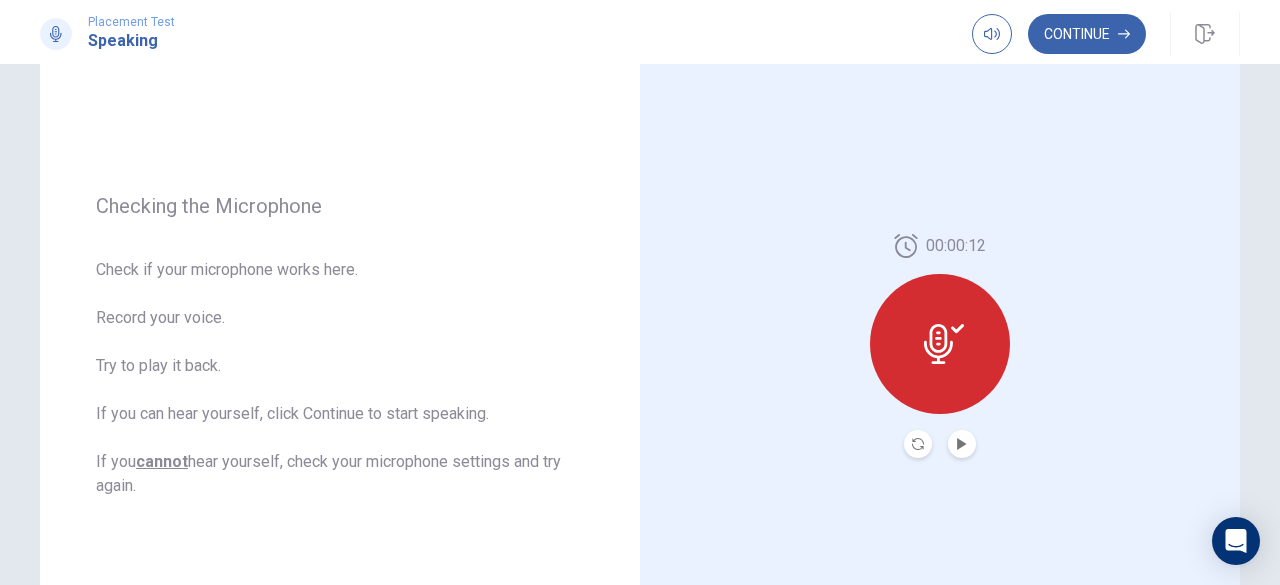 click at bounding box center (962, 444) 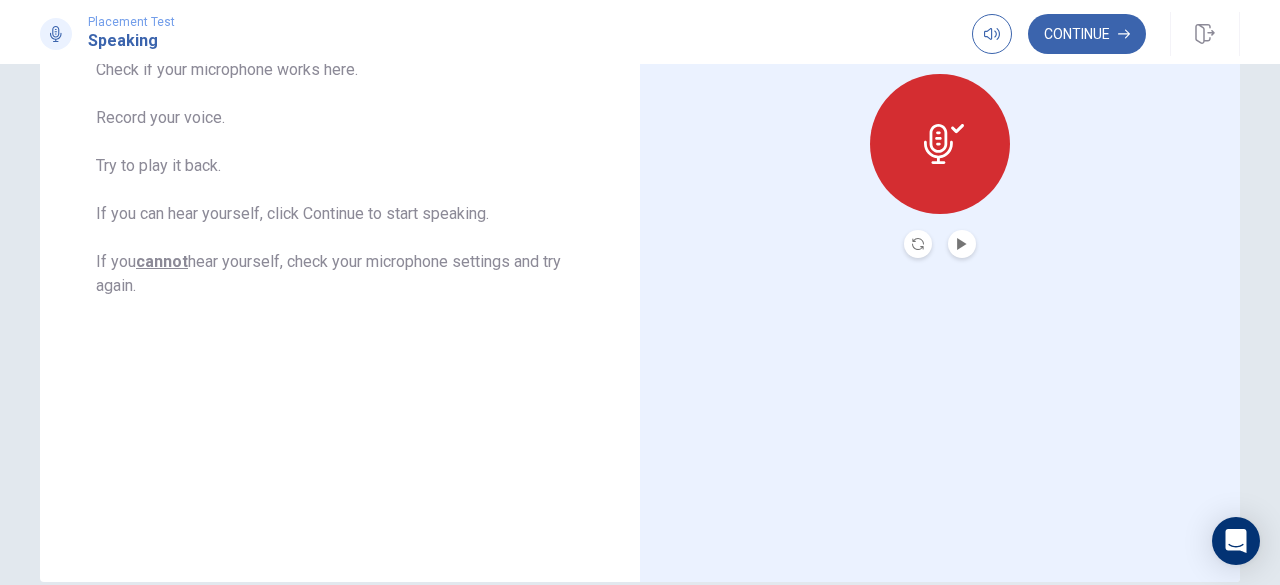 scroll, scrollTop: 294, scrollLeft: 0, axis: vertical 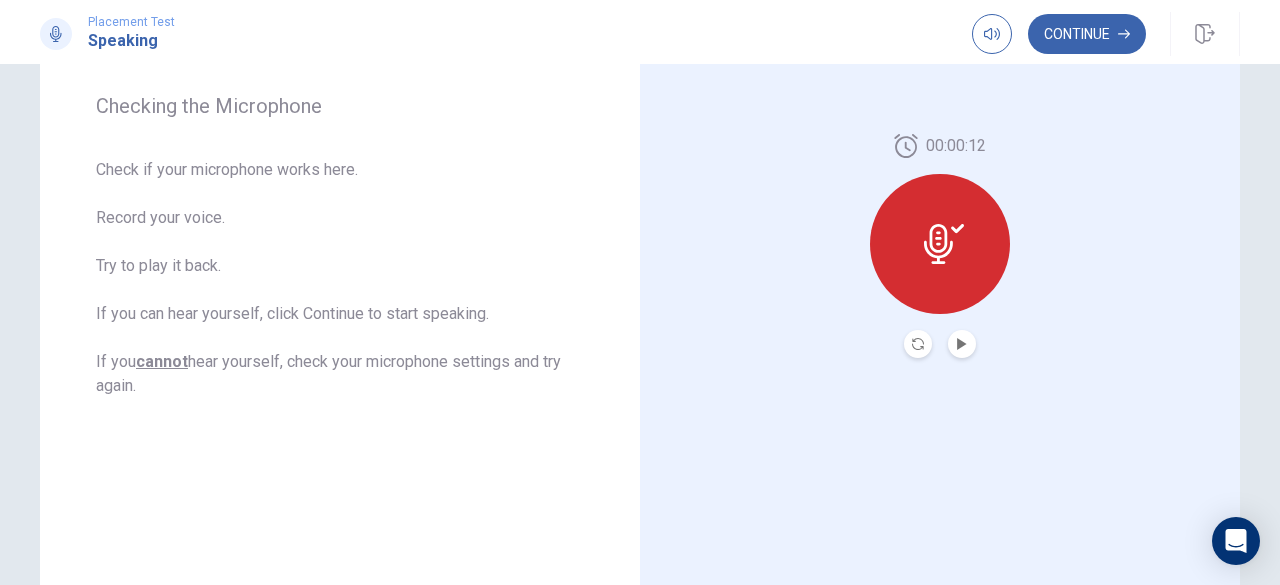 click 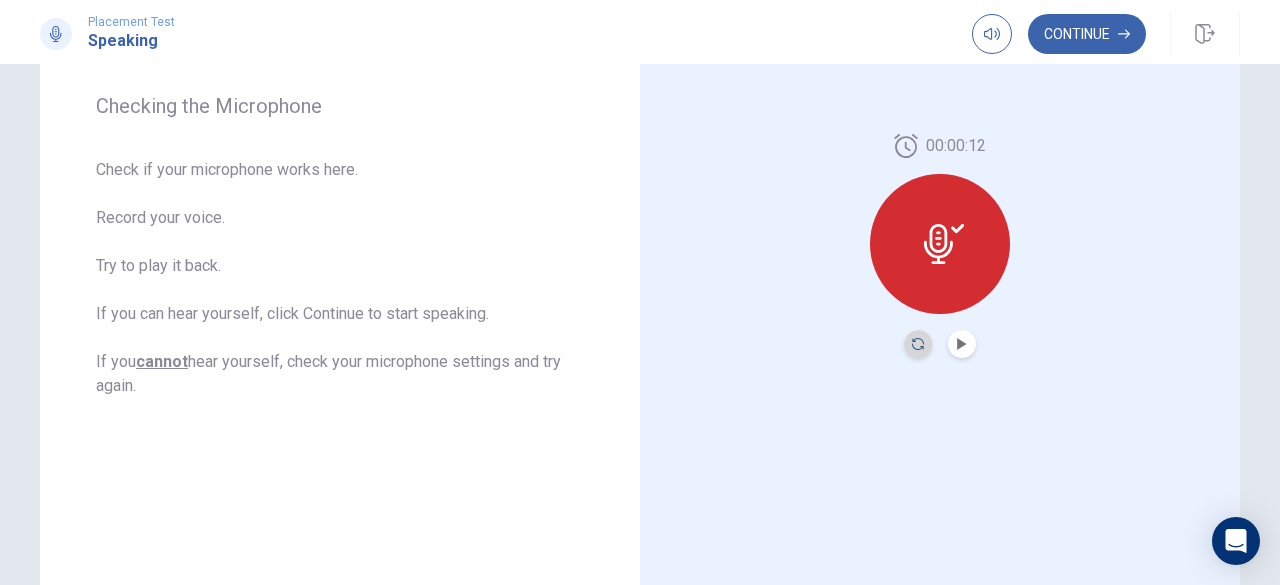 click 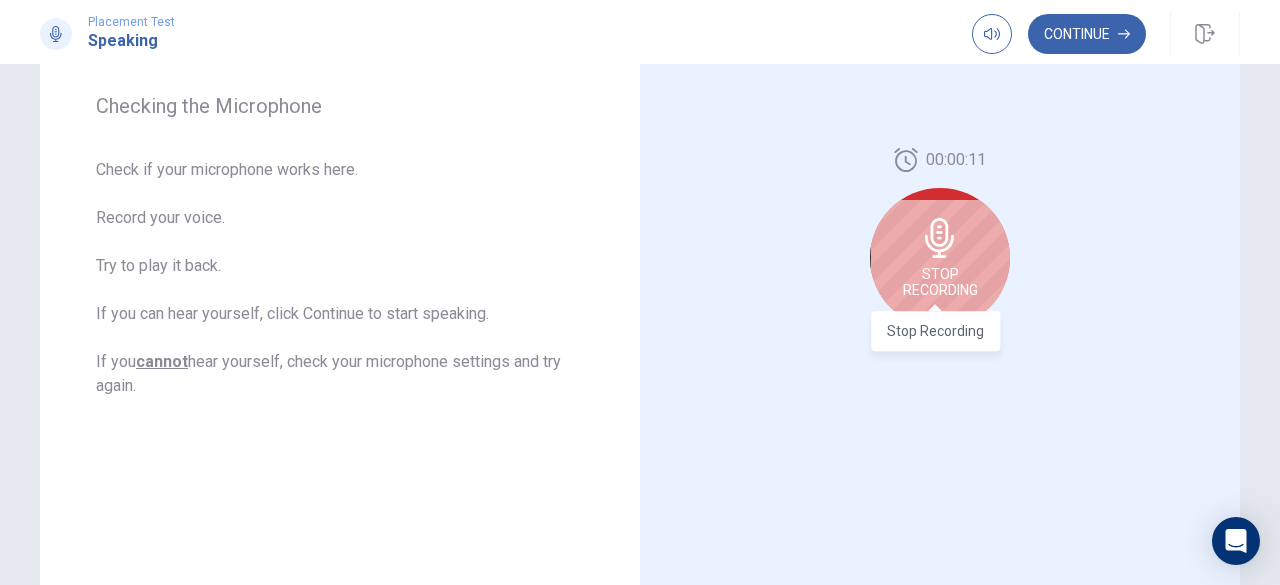 click on "Stop   Recording" at bounding box center [940, 282] 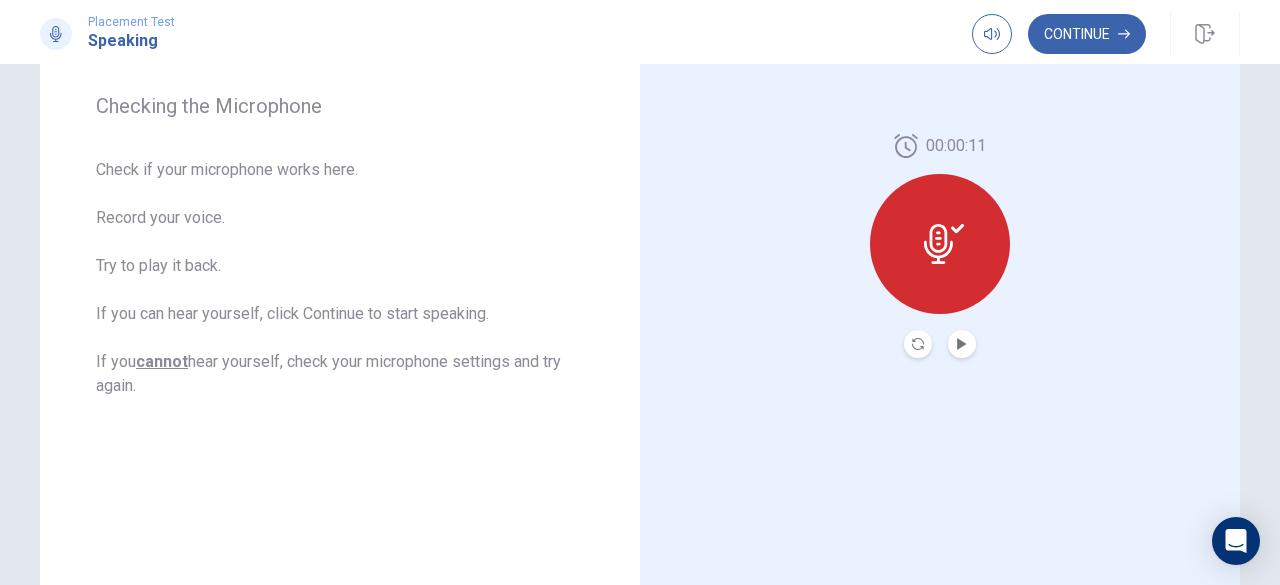 click at bounding box center [962, 344] 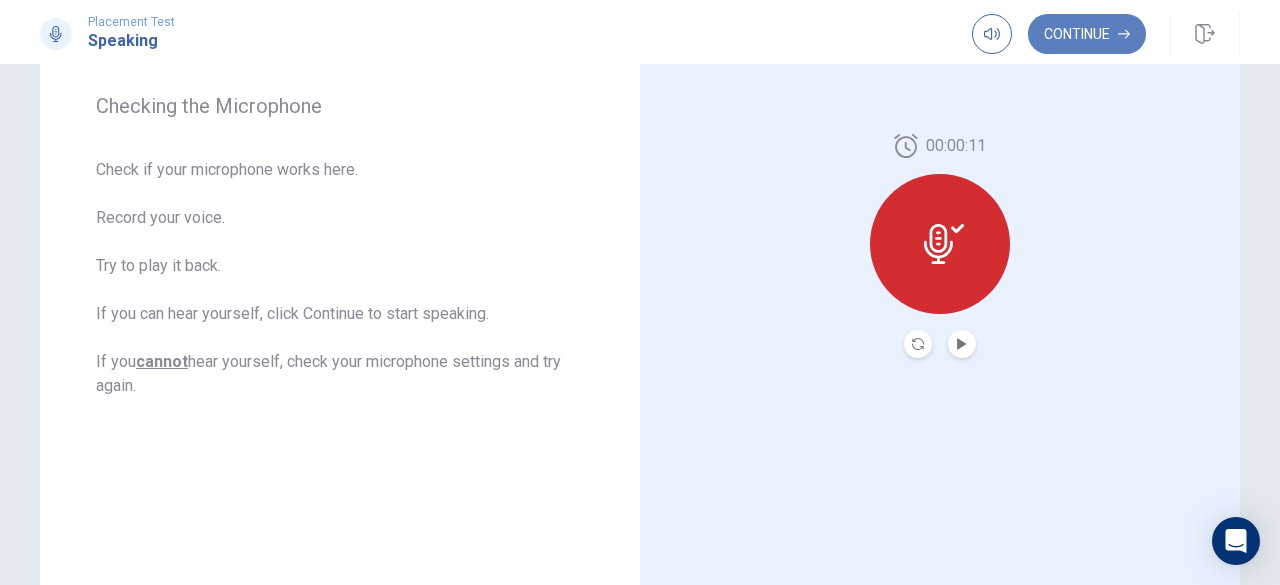 click on "Continue" at bounding box center (1087, 34) 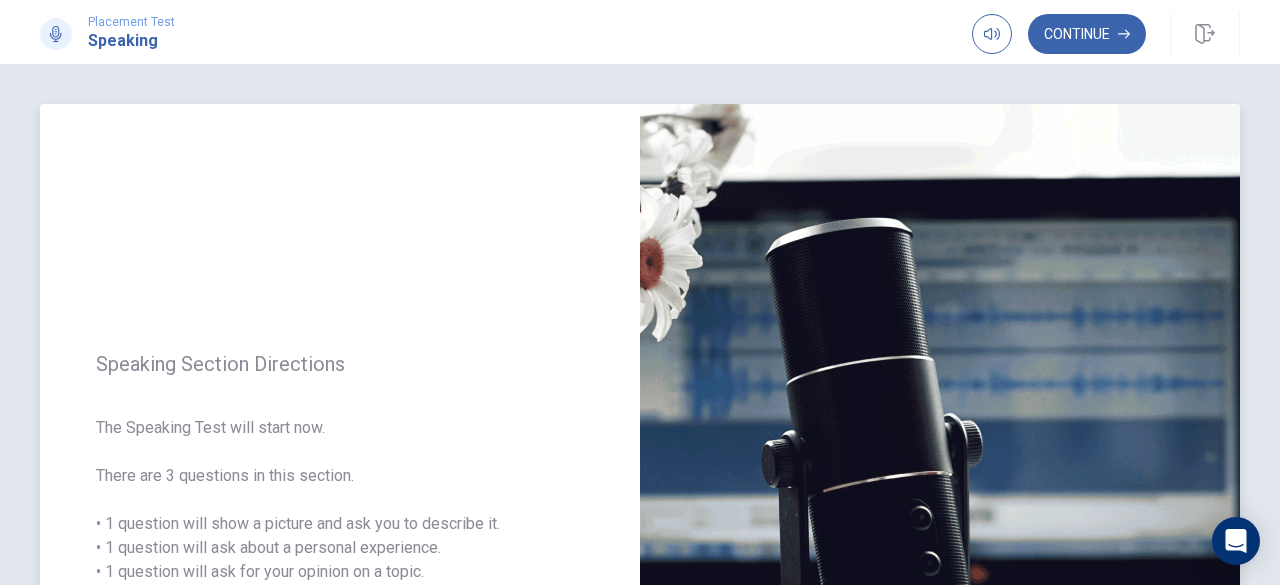 scroll, scrollTop: 200, scrollLeft: 0, axis: vertical 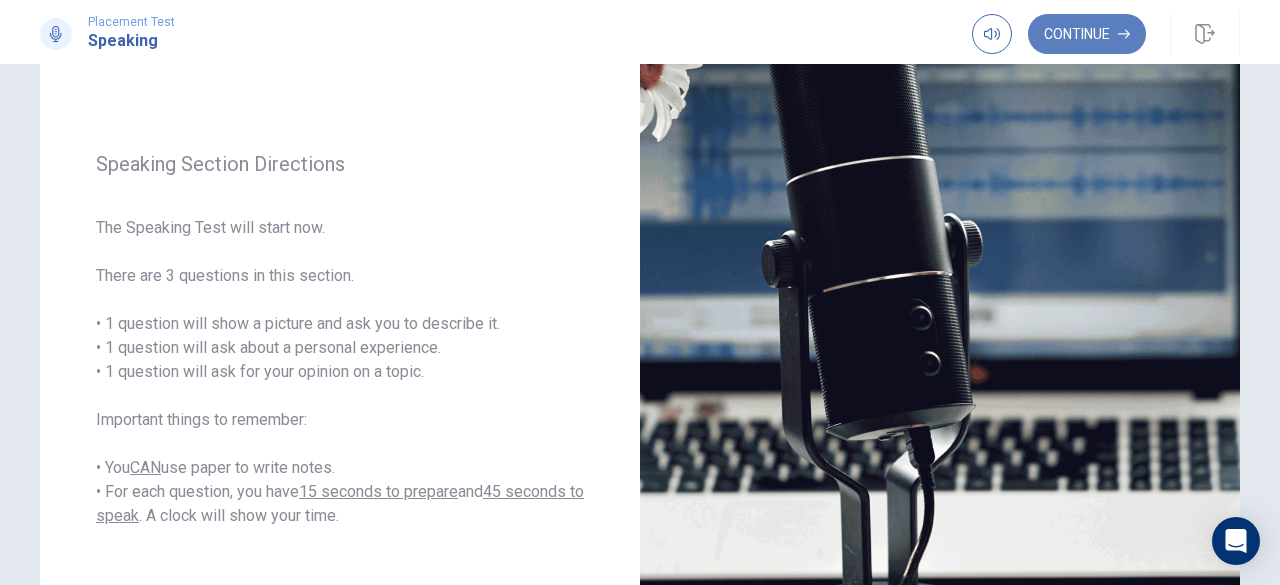 click on "Continue" at bounding box center (1087, 34) 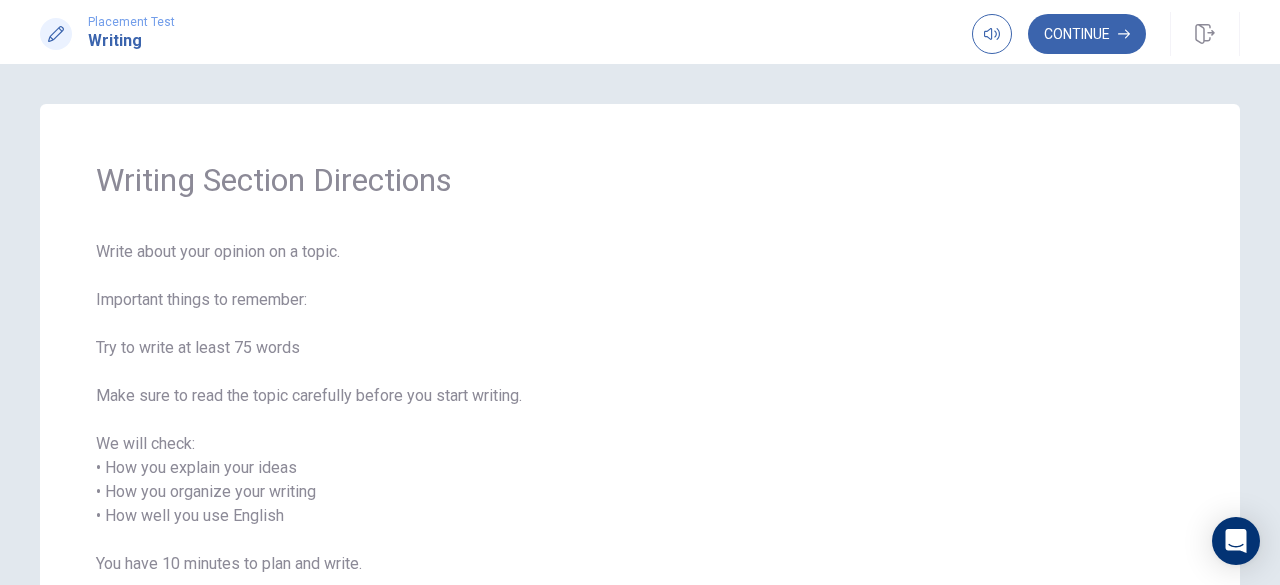 scroll, scrollTop: 100, scrollLeft: 0, axis: vertical 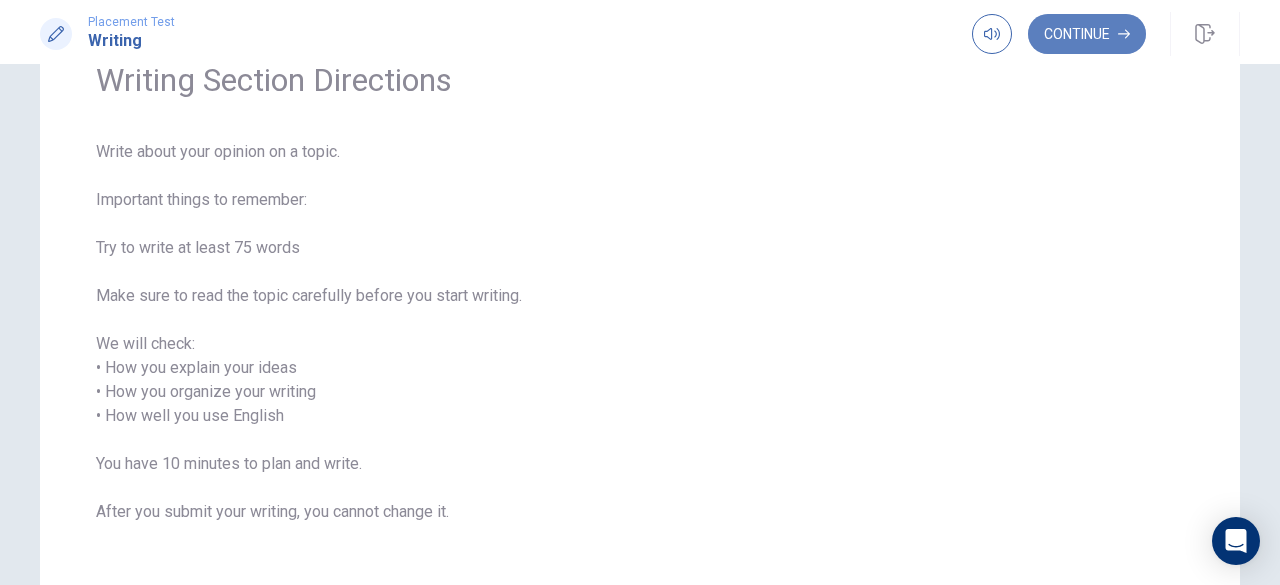 click on "Continue" at bounding box center [1087, 34] 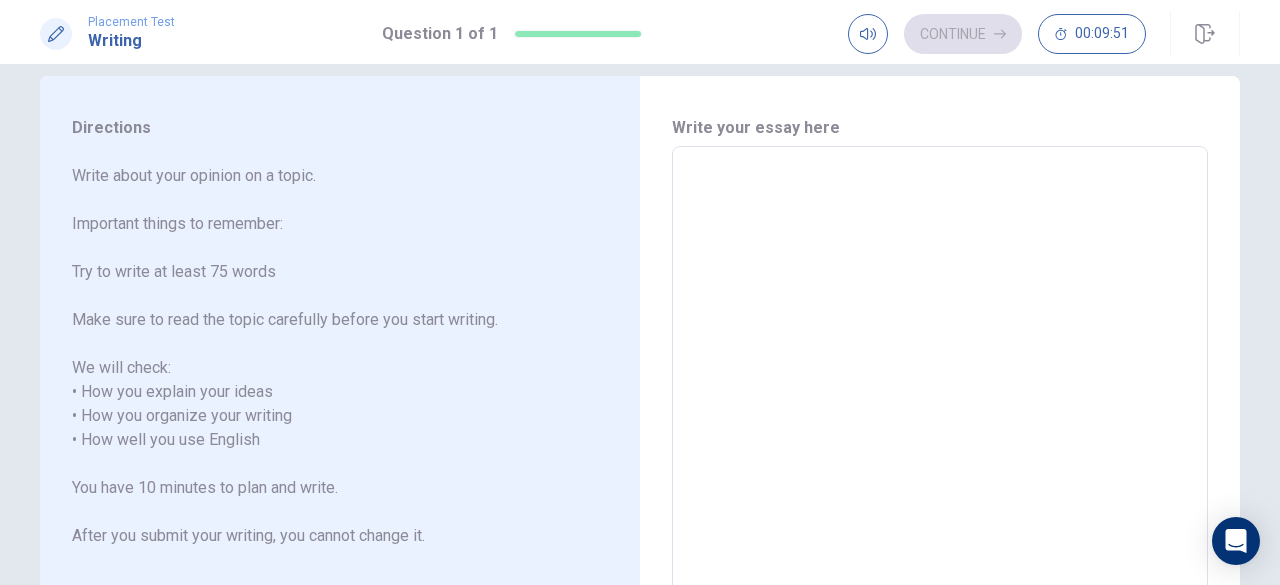 scroll, scrollTop: 0, scrollLeft: 0, axis: both 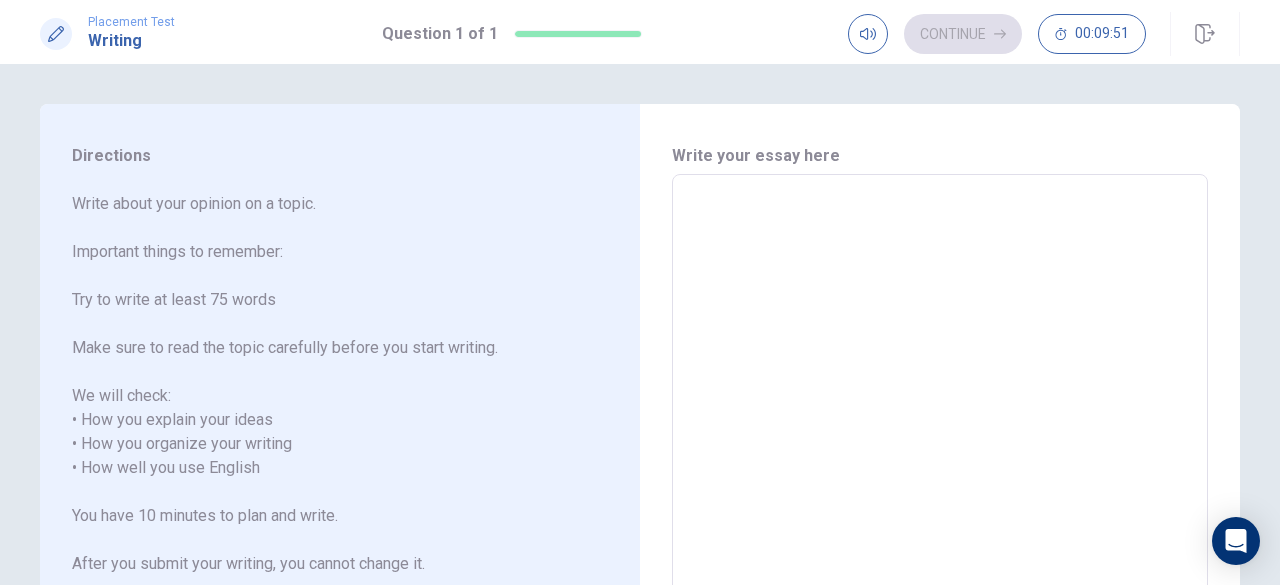 click at bounding box center [940, 456] 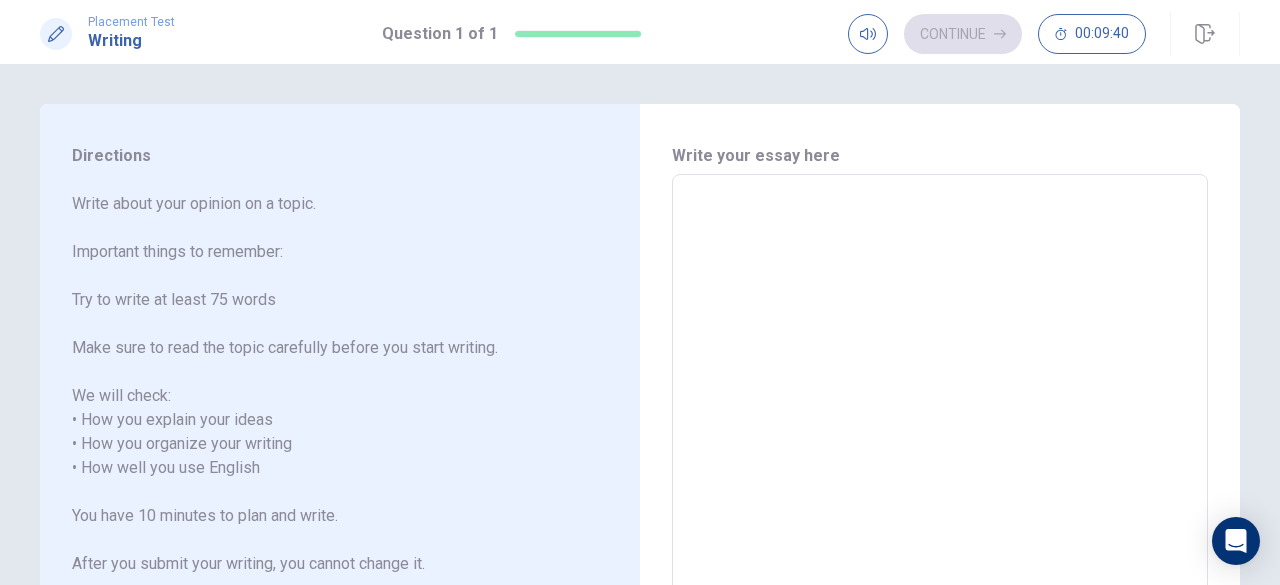 type on "I" 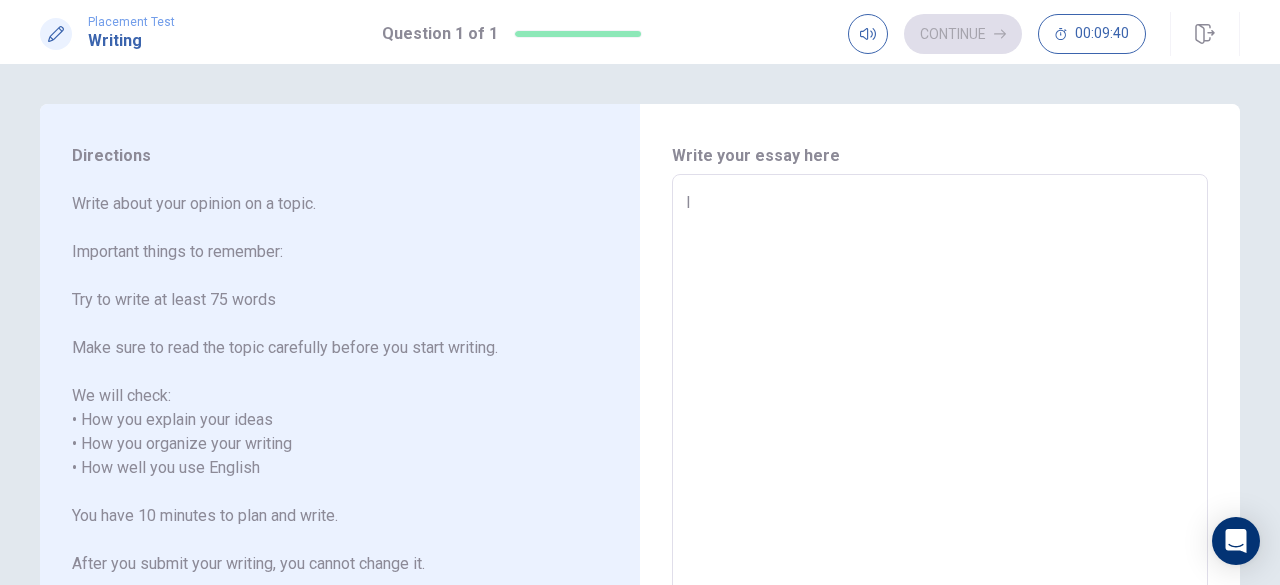 type on "x" 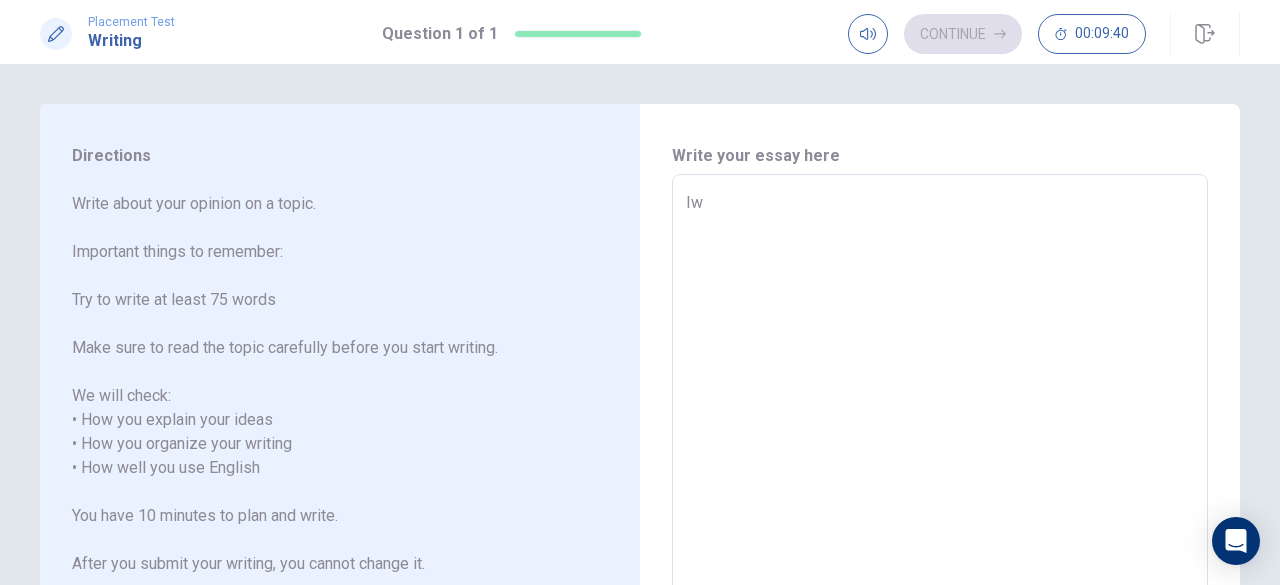 type on "x" 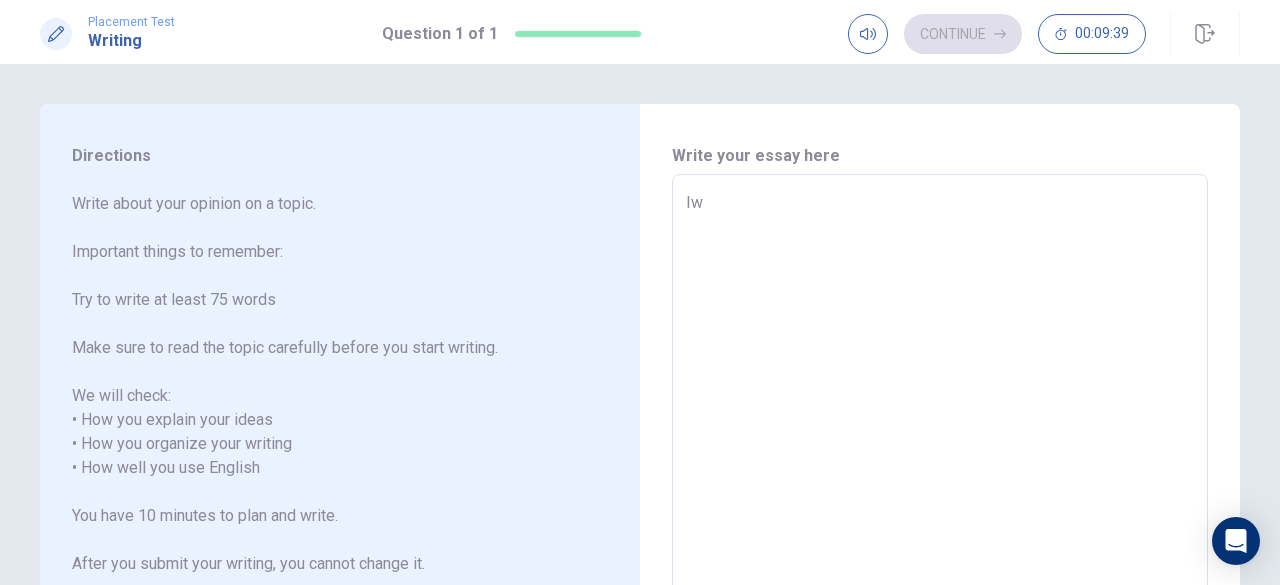 type on "Iwa" 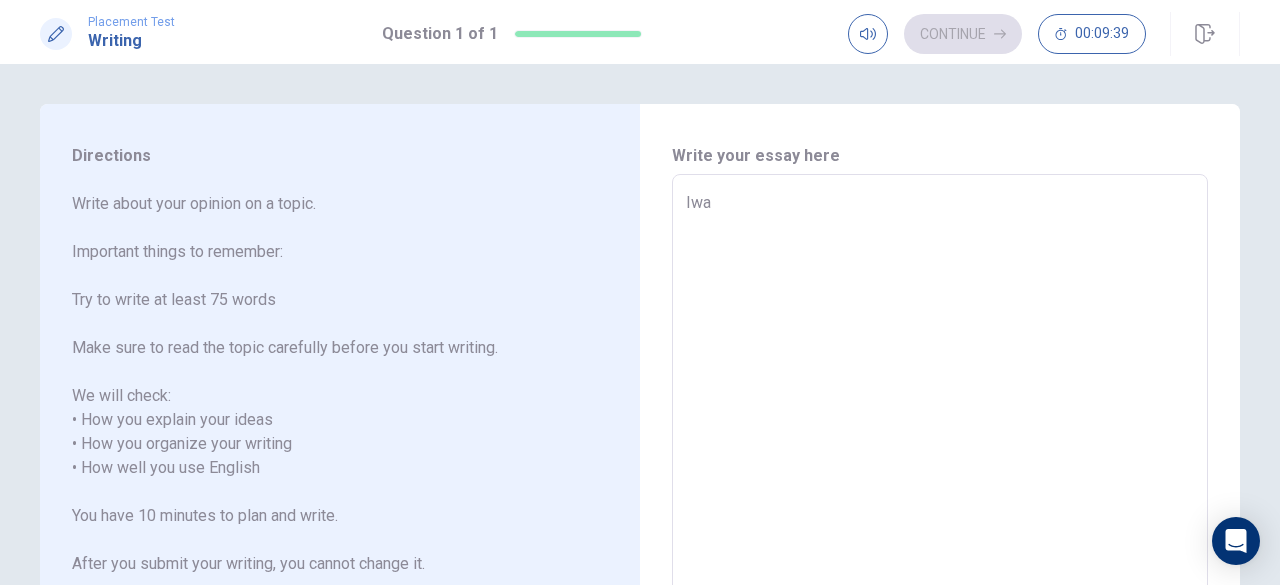 type on "x" 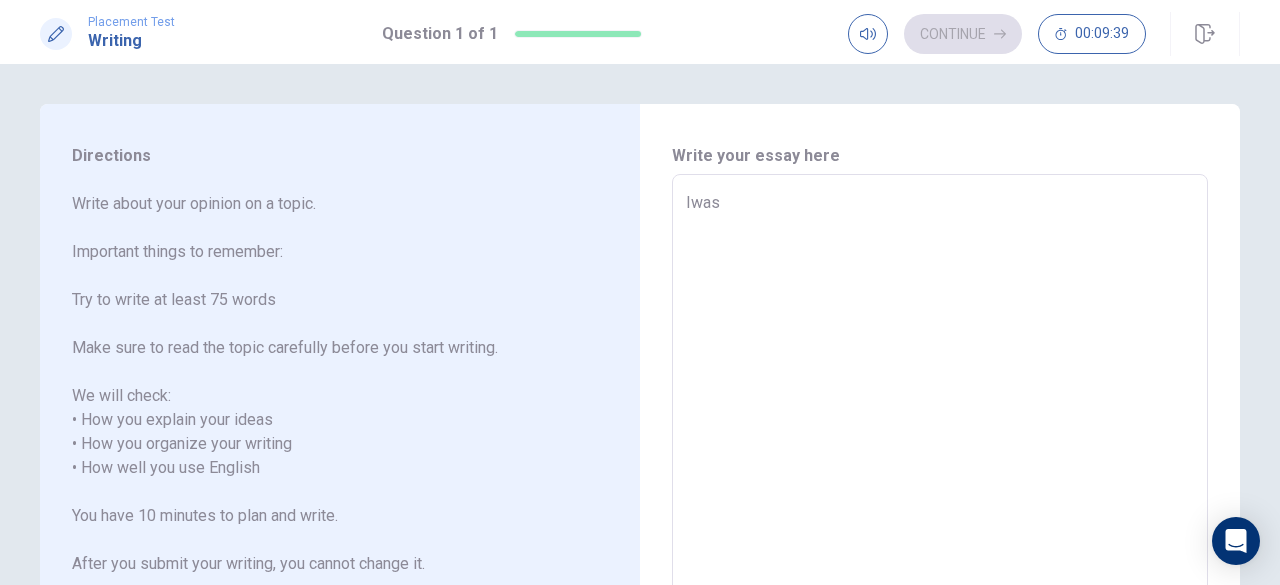 type on "x" 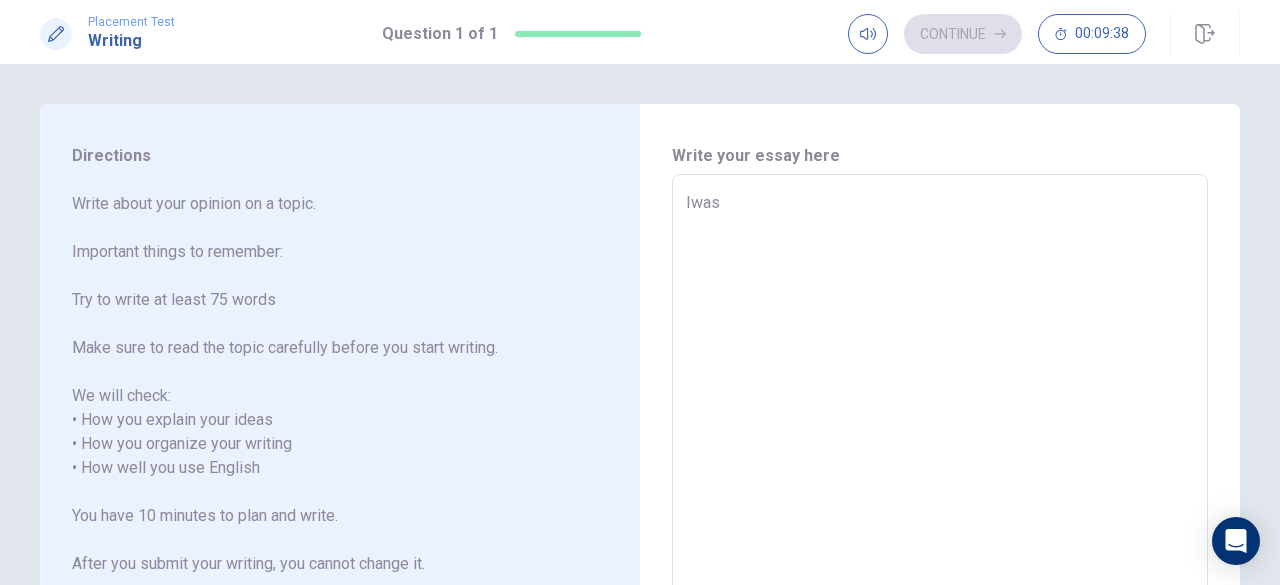 type on "I was" 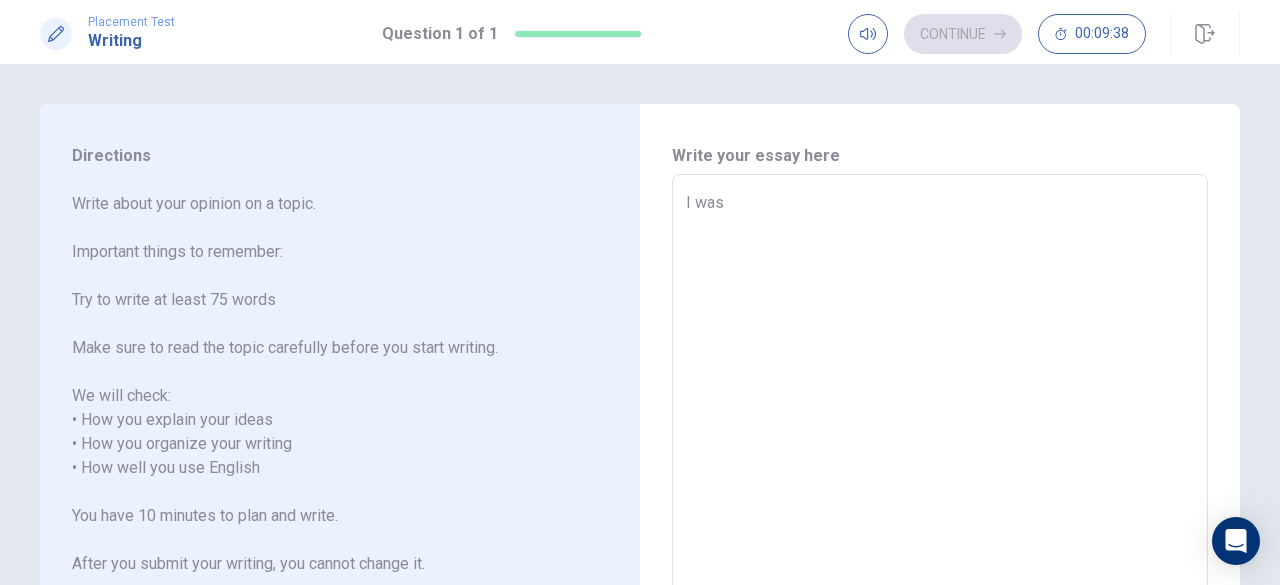 type on "x" 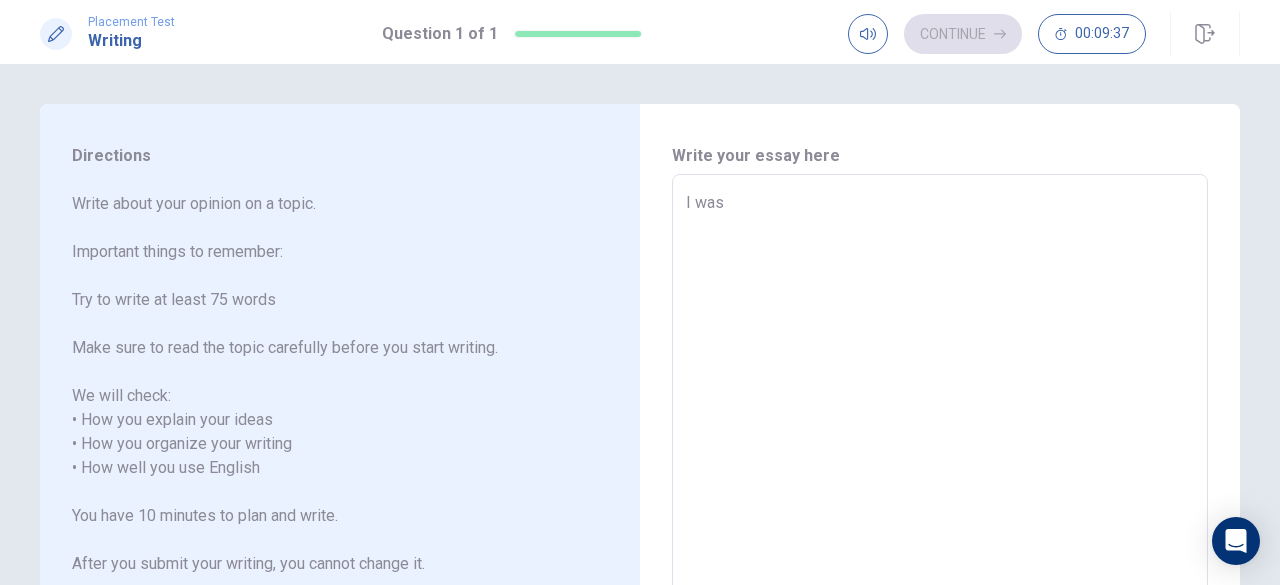 type on "I was" 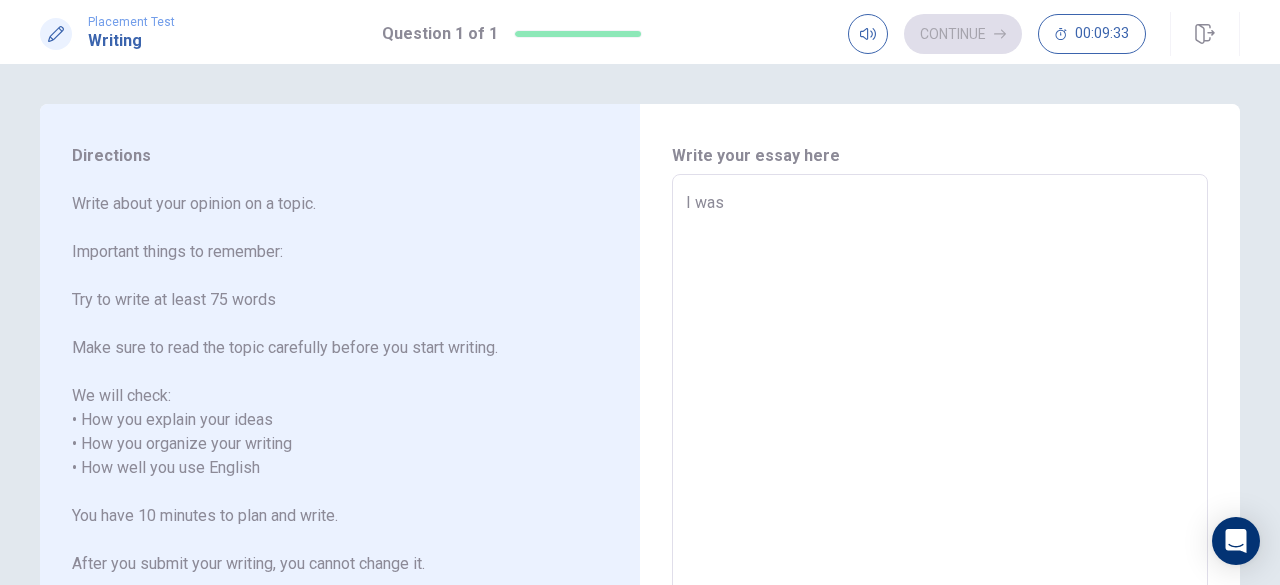 type on "x" 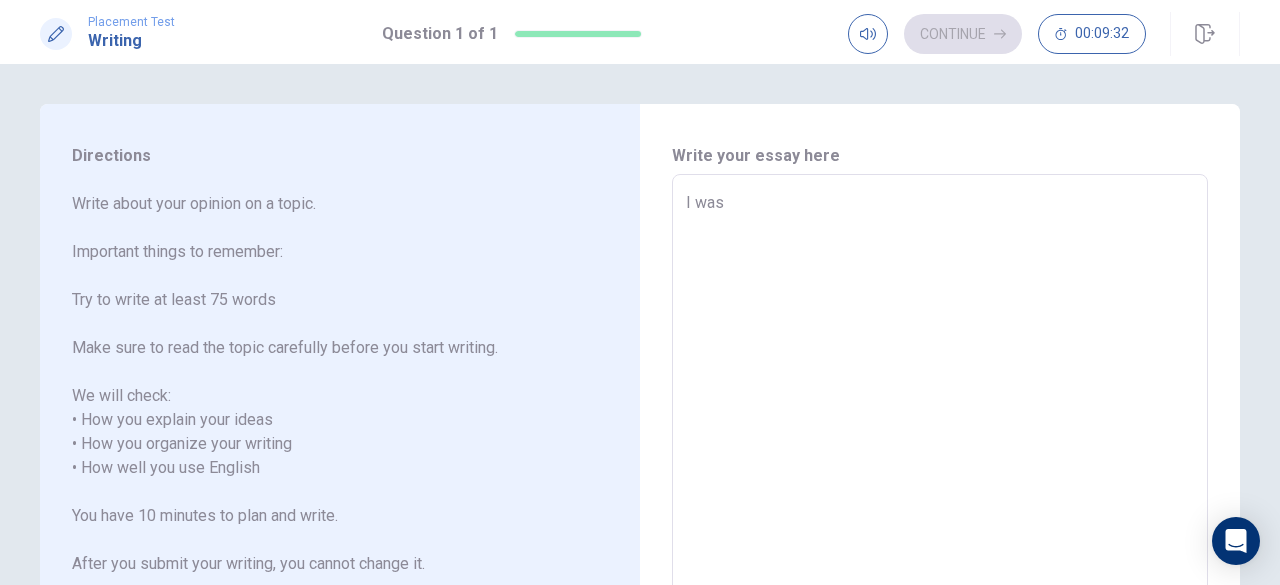 type on "I was o" 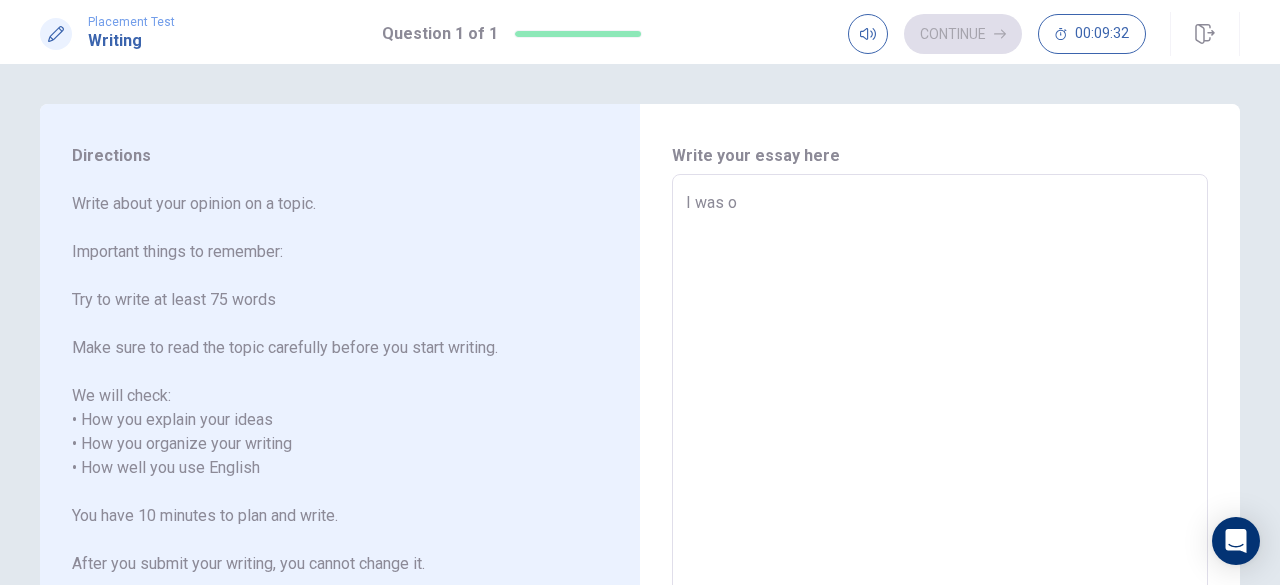 type on "x" 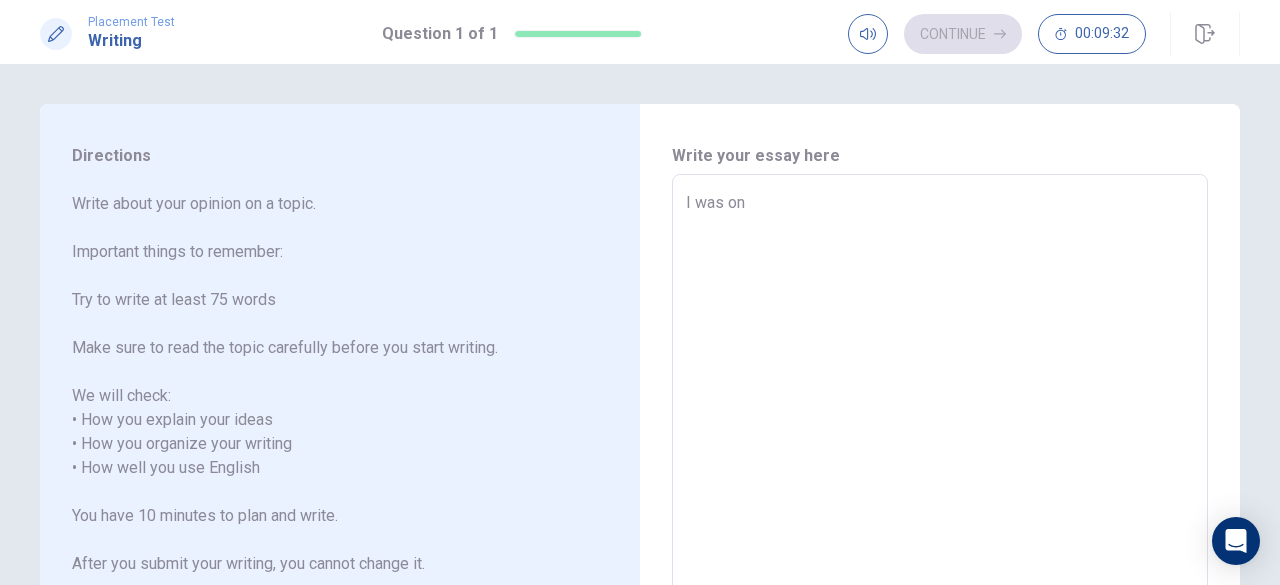 type on "x" 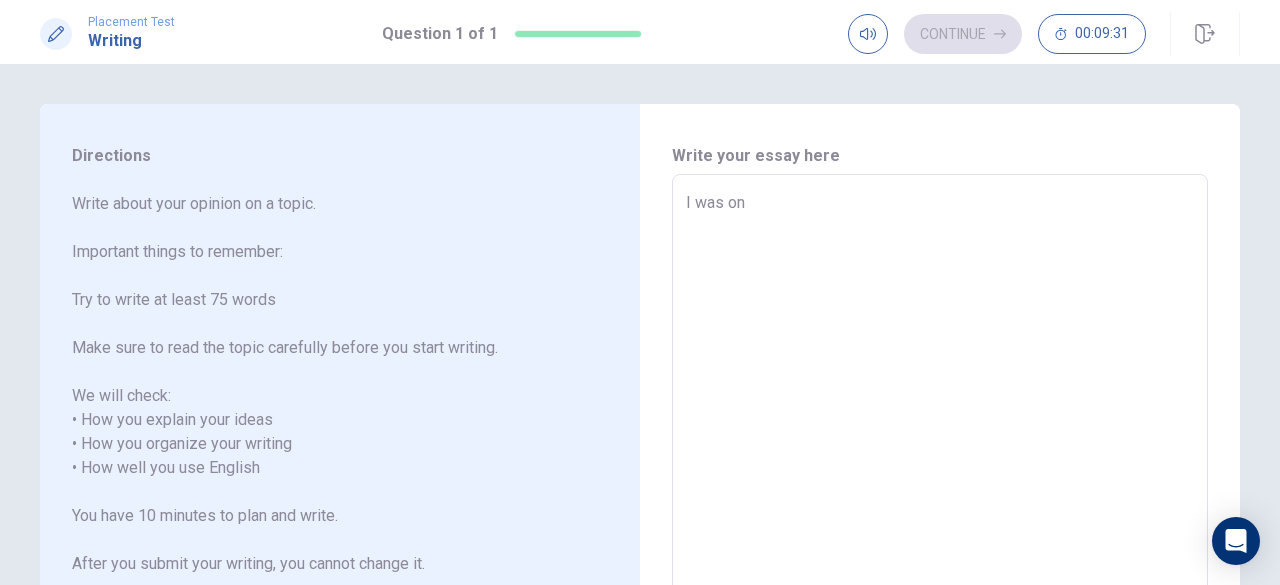 type on "I was on v" 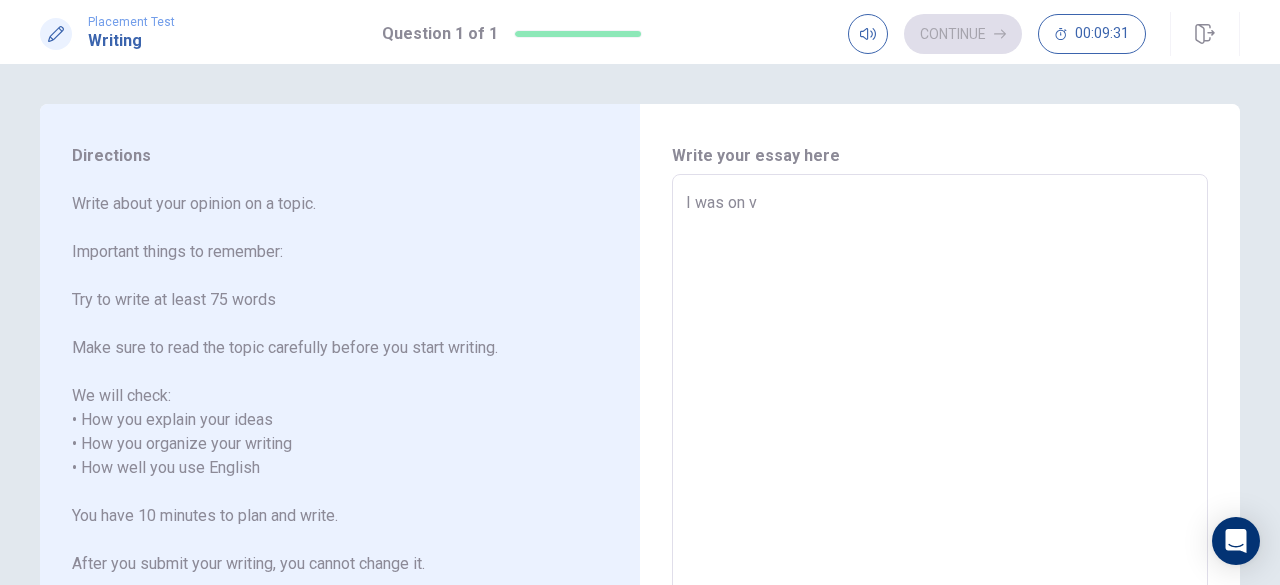 type on "x" 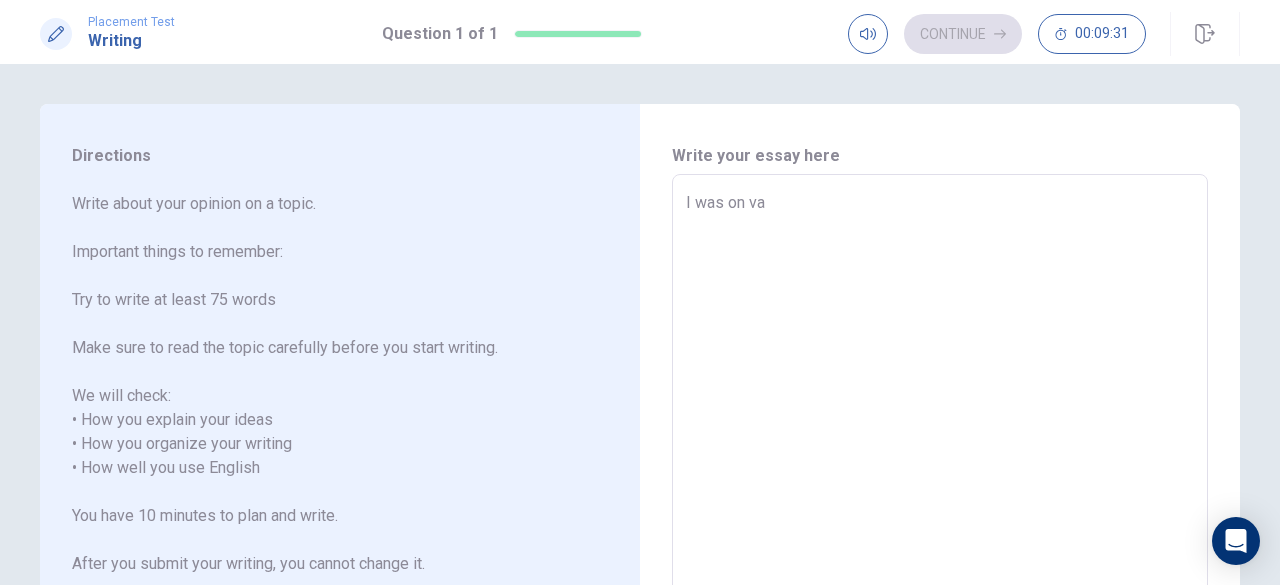 type on "x" 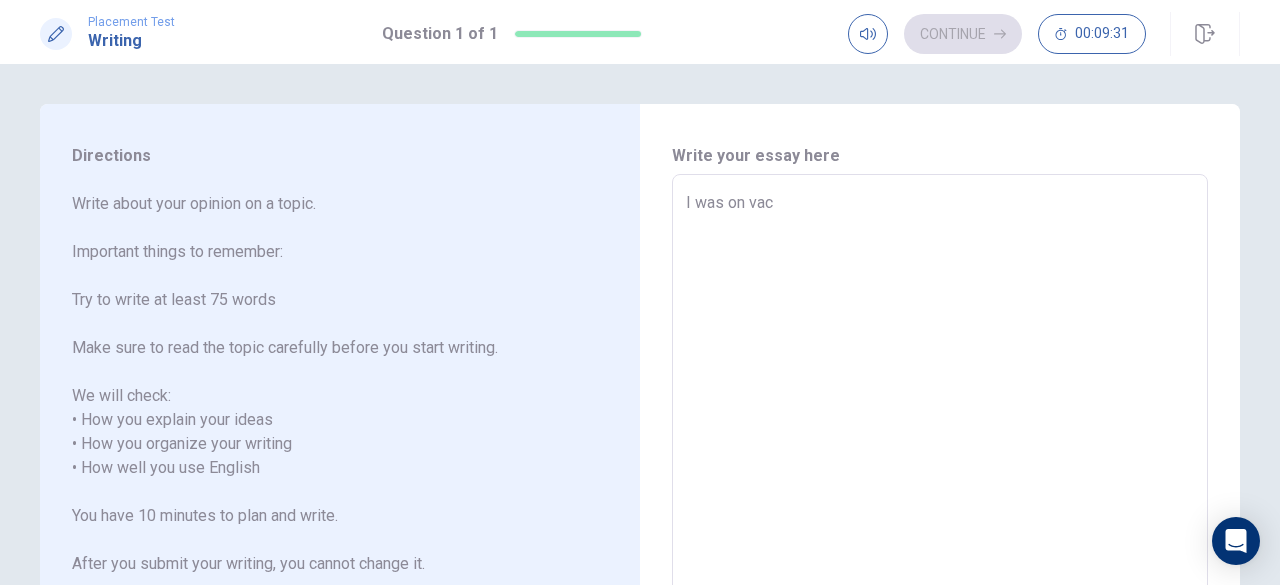 type on "x" 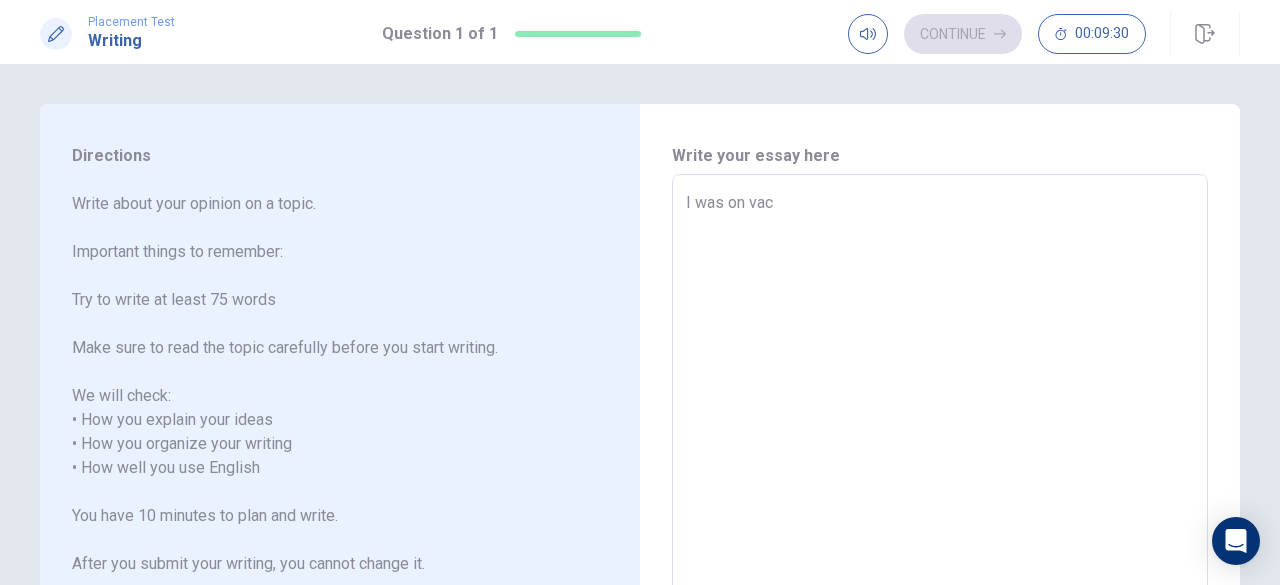 type on "I was on vact" 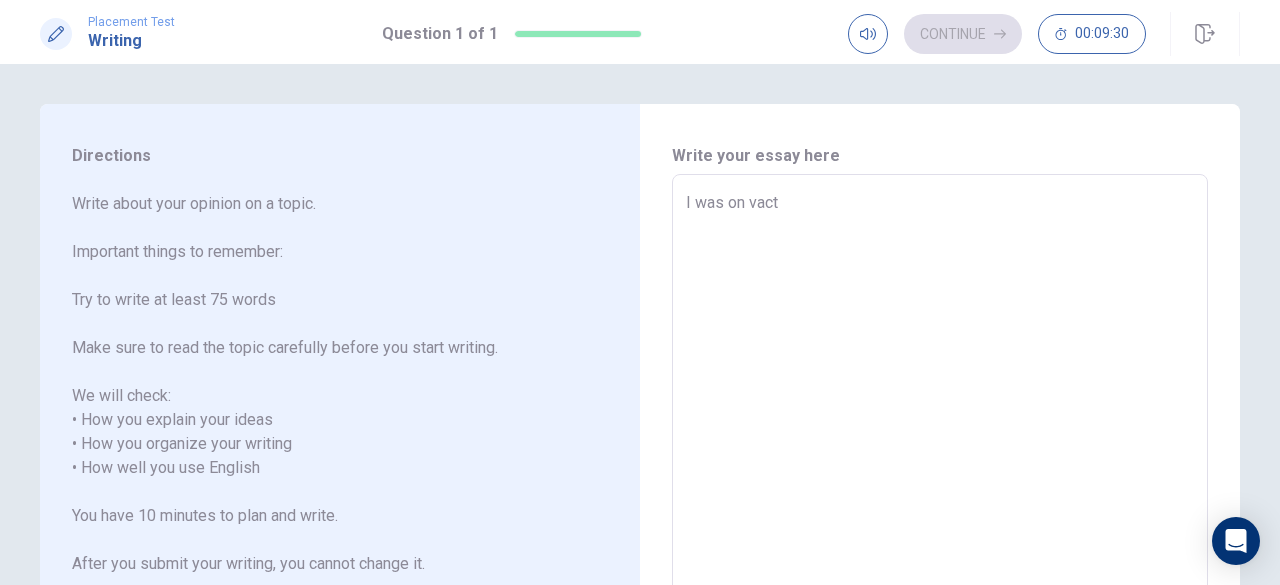 type on "x" 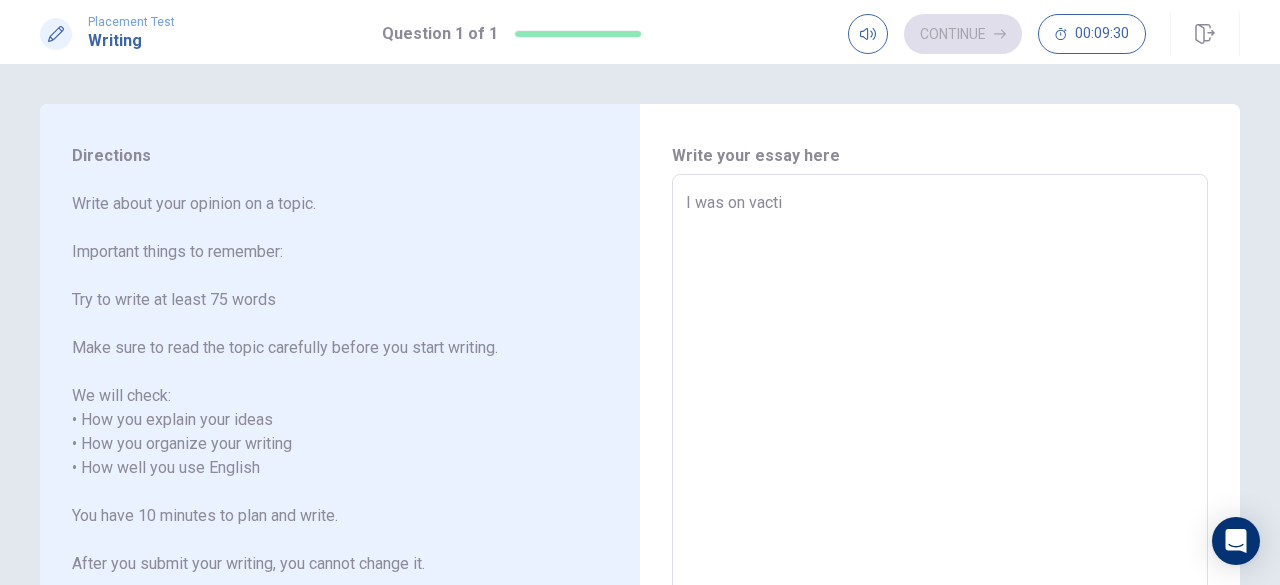 type on "x" 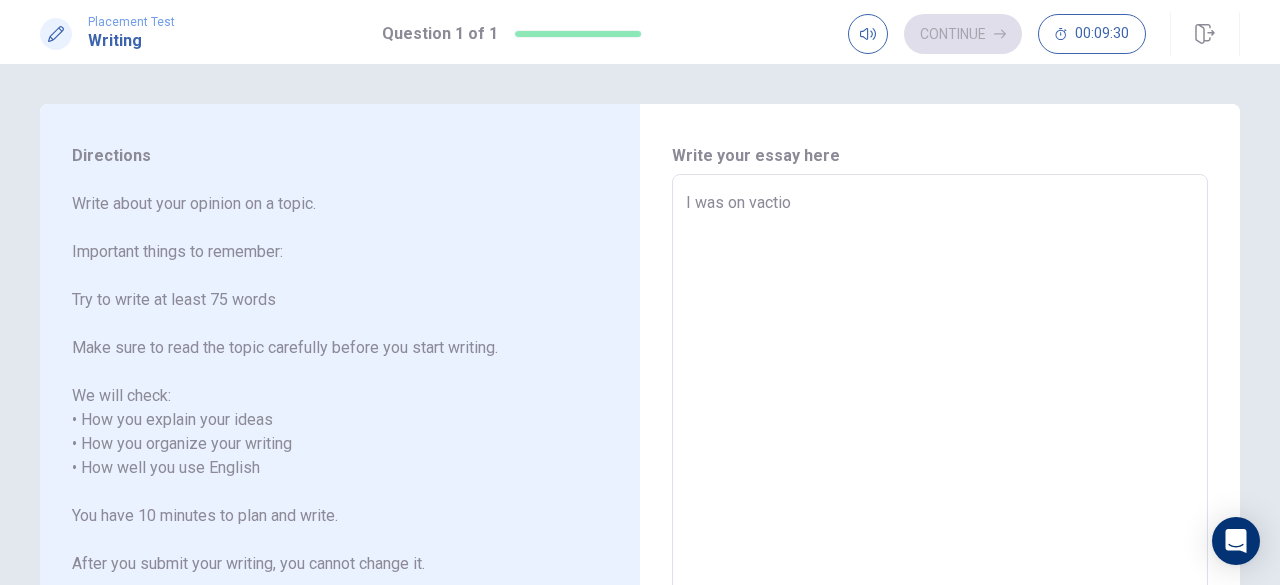 type on "x" 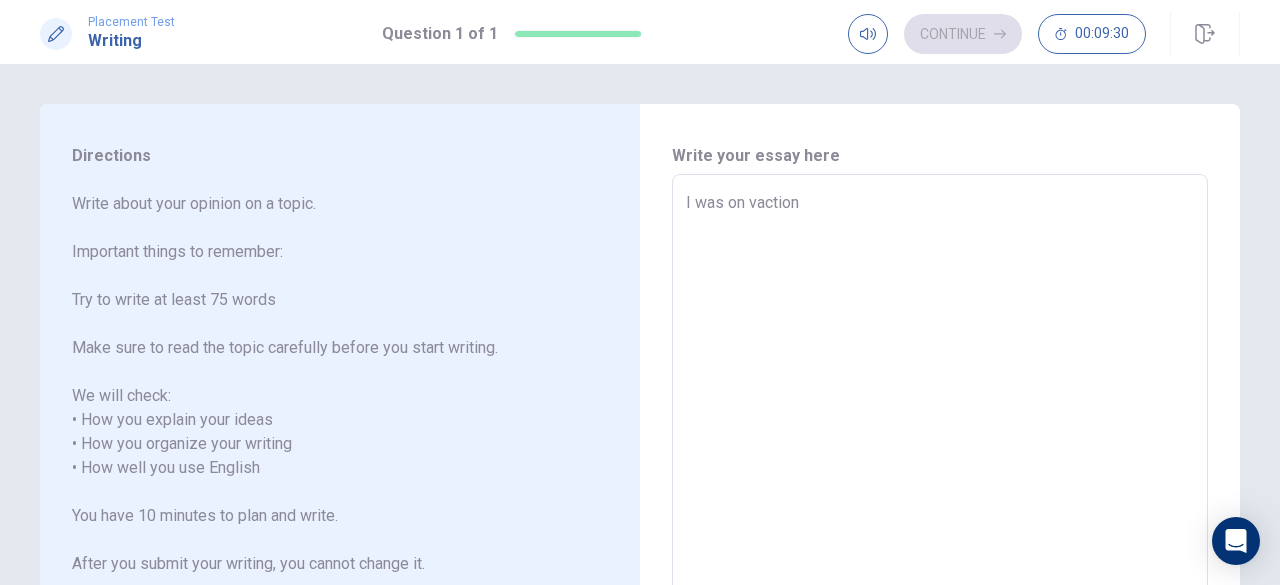 type on "x" 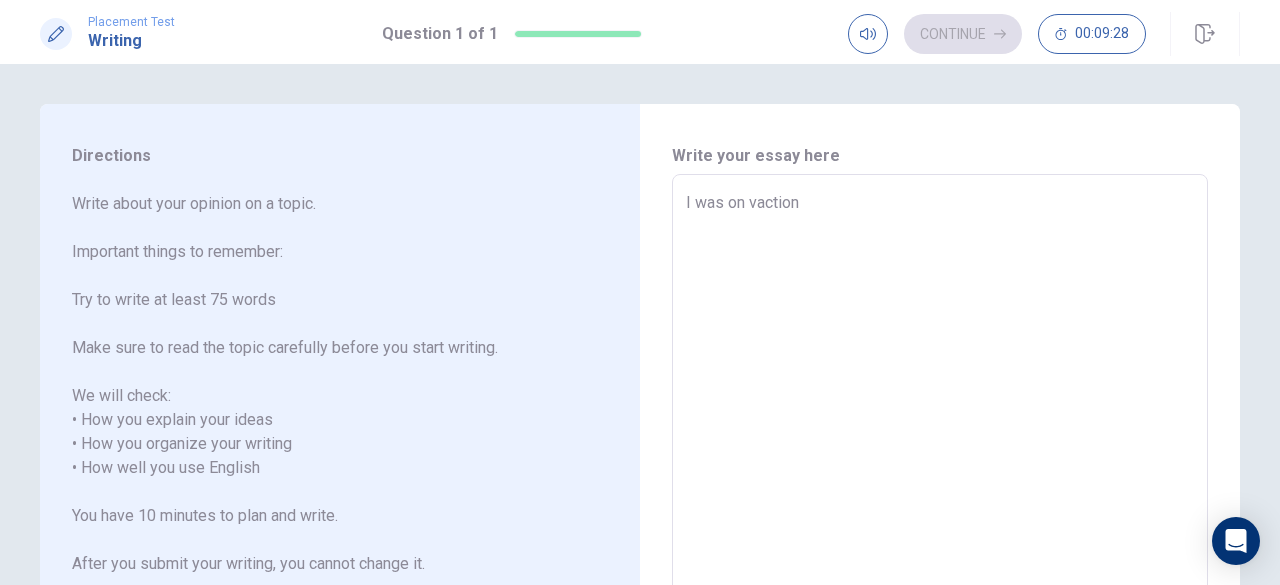 type on "x" 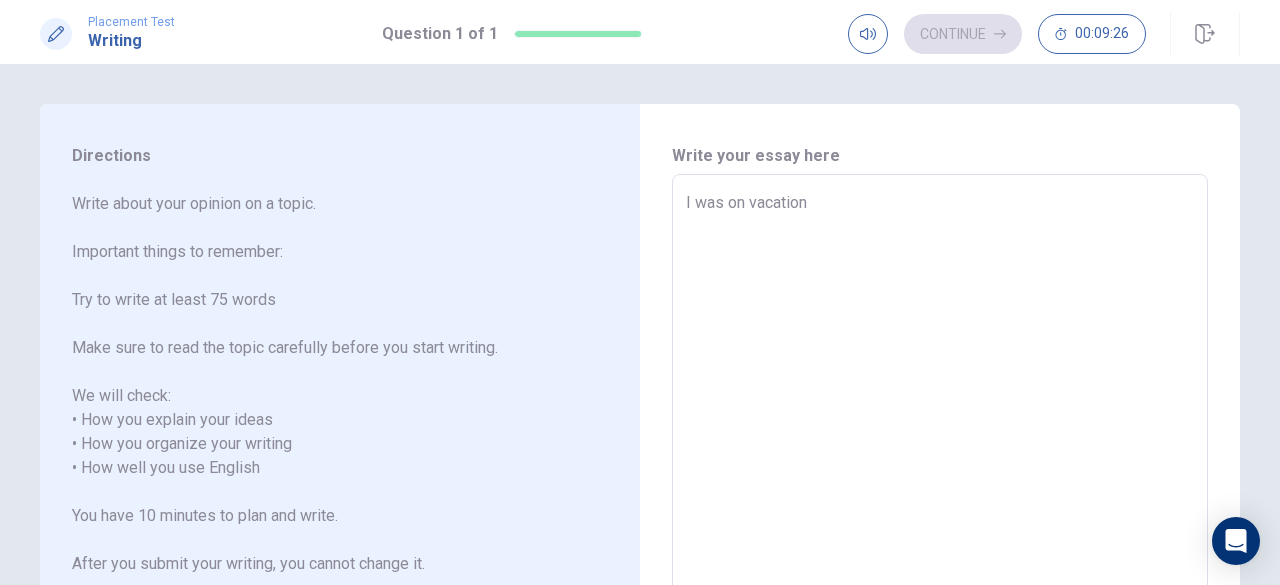 type on "x" 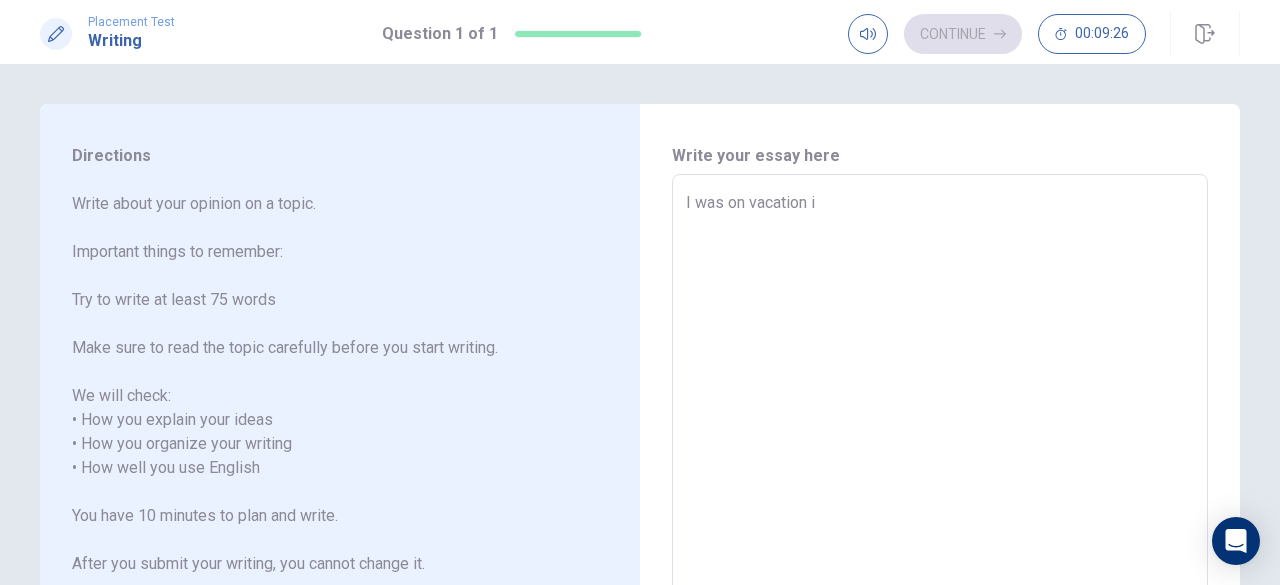type on "x" 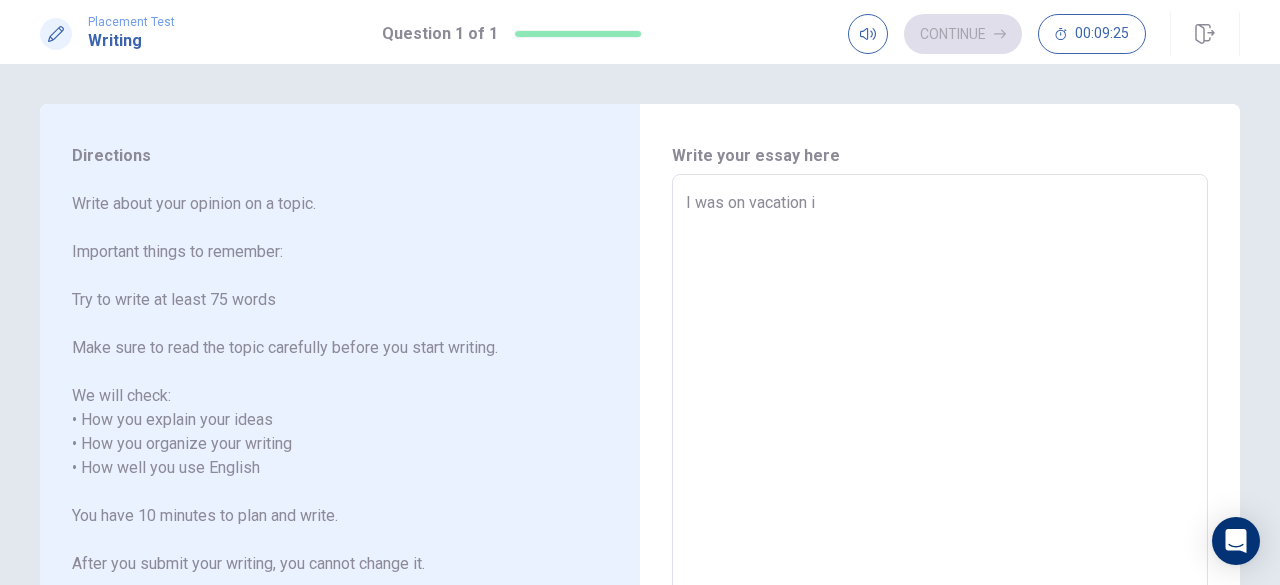 type on "I was on vacation in" 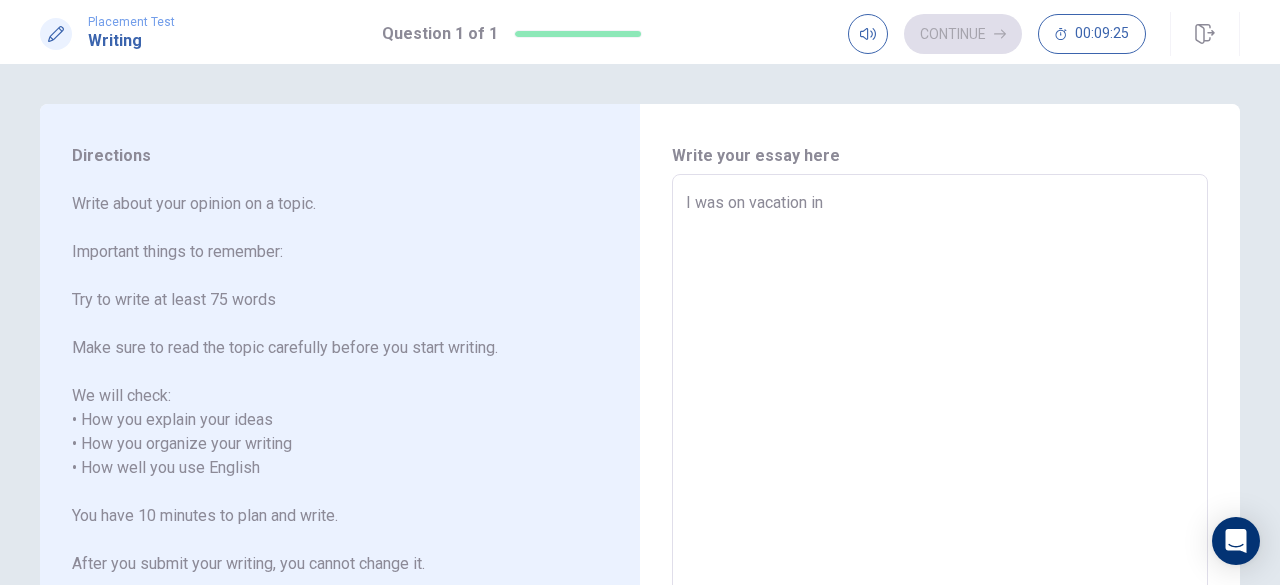 type on "x" 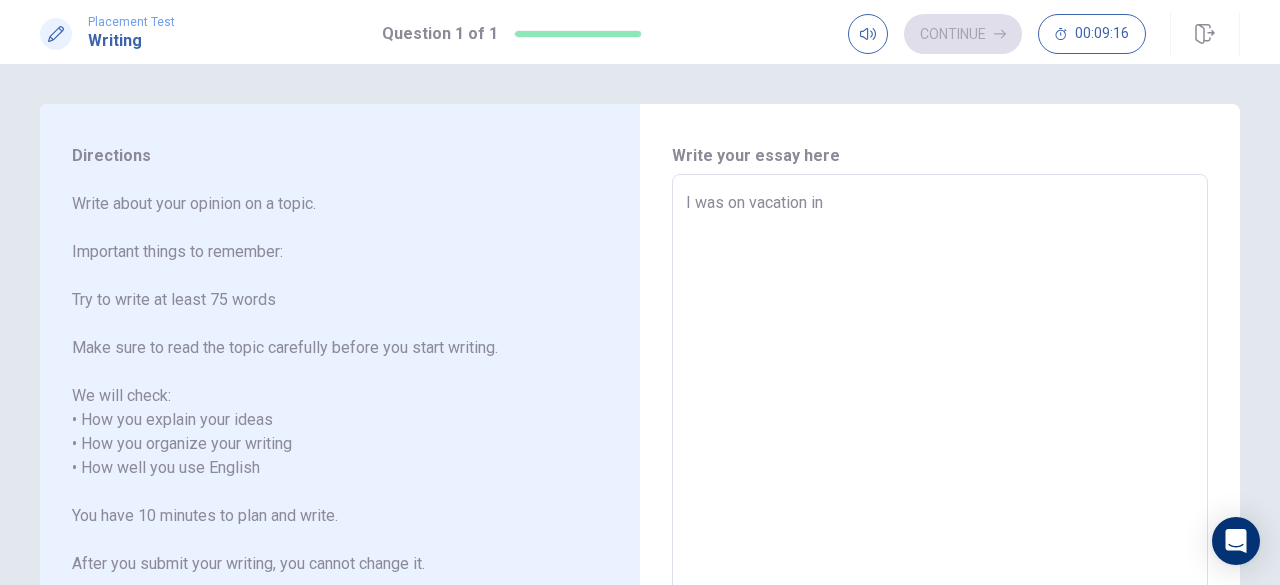type on "x" 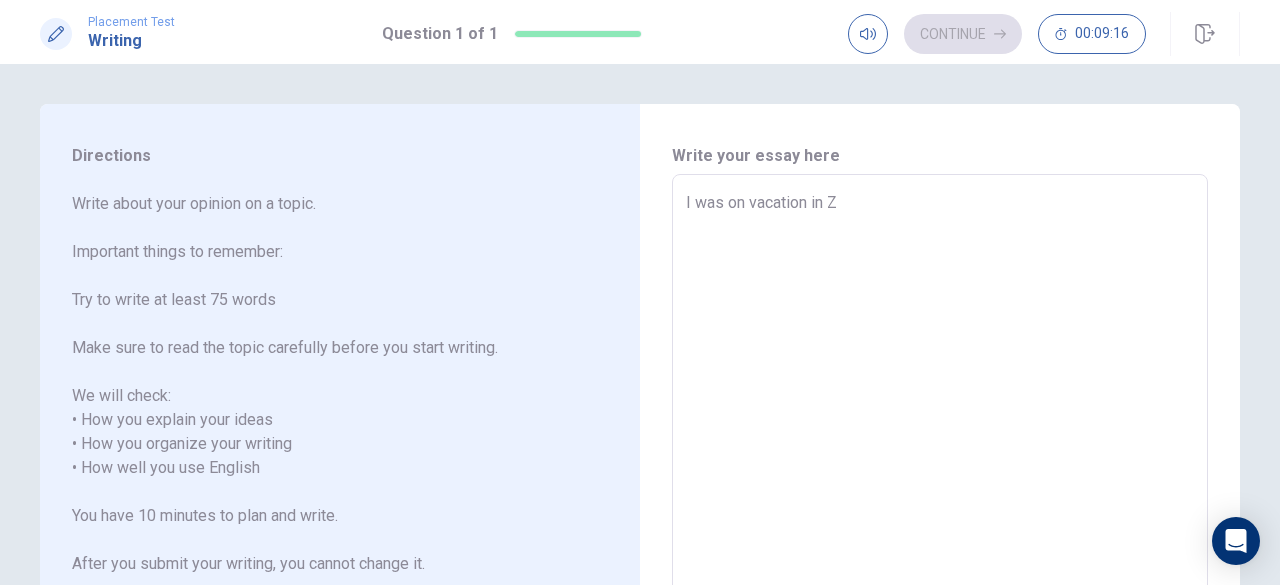 type on "x" 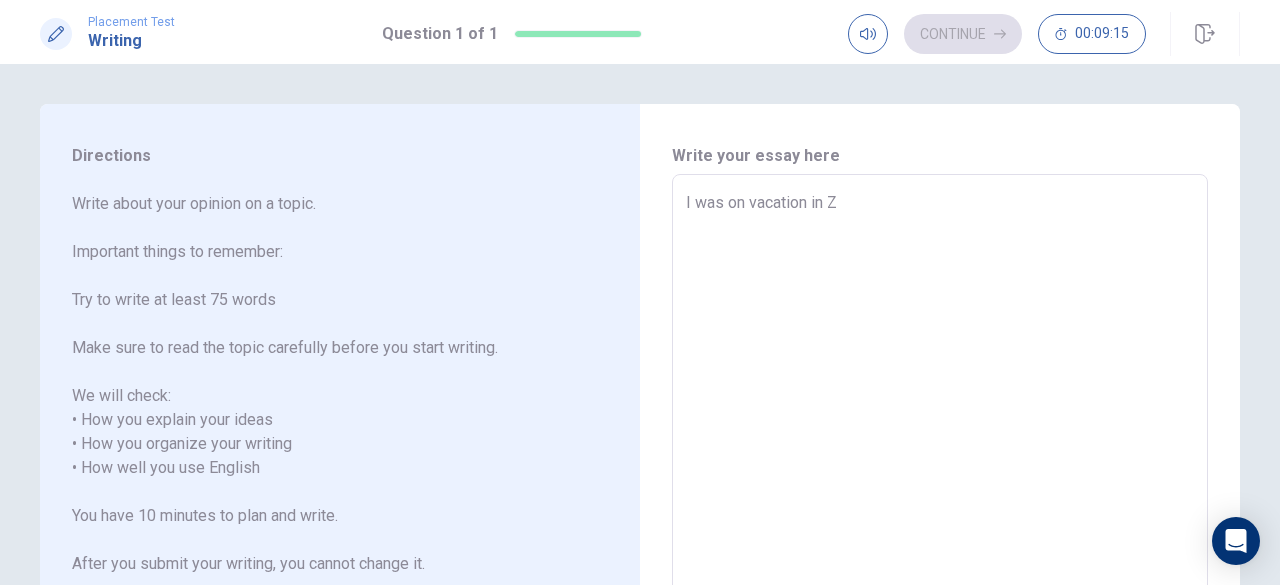 type on "I was on vacation in Zu" 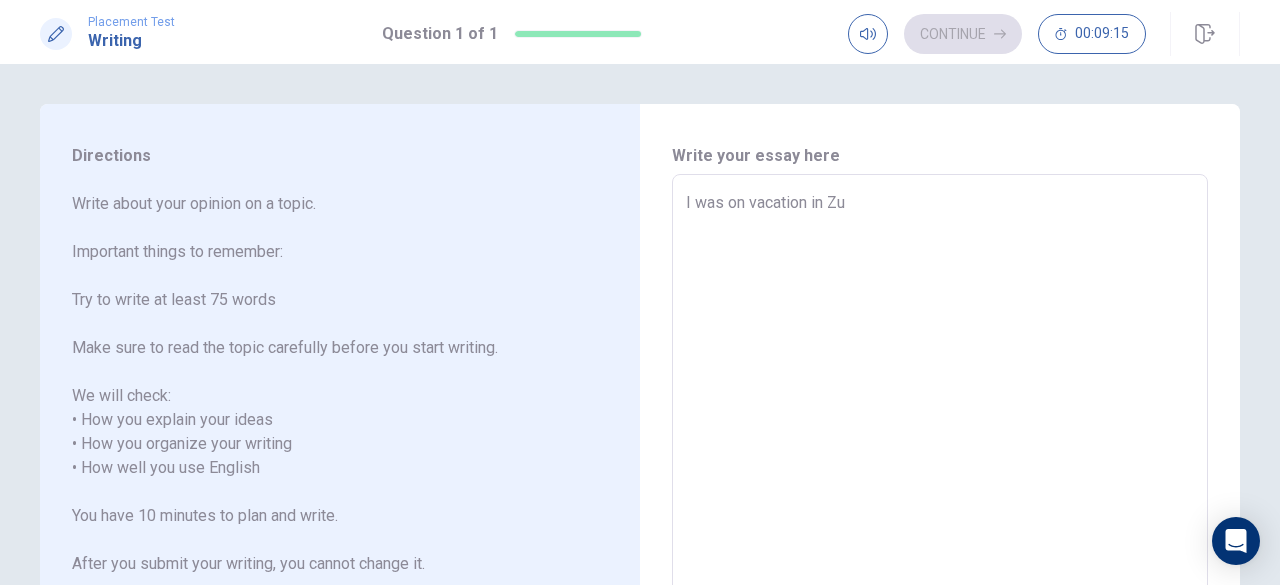 type on "x" 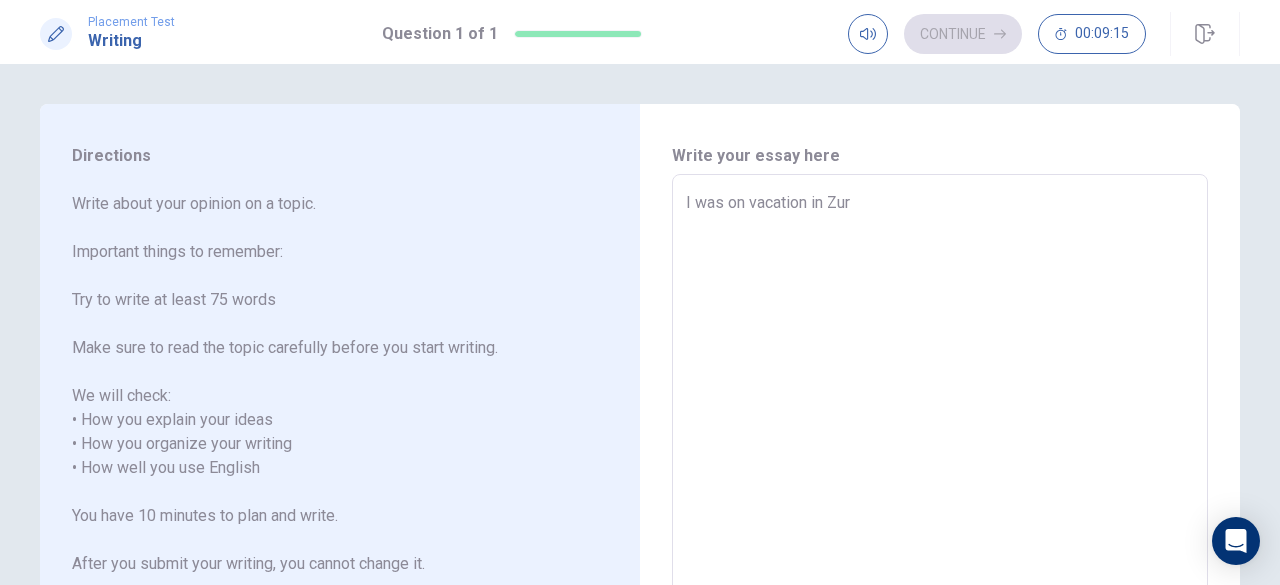 type on "x" 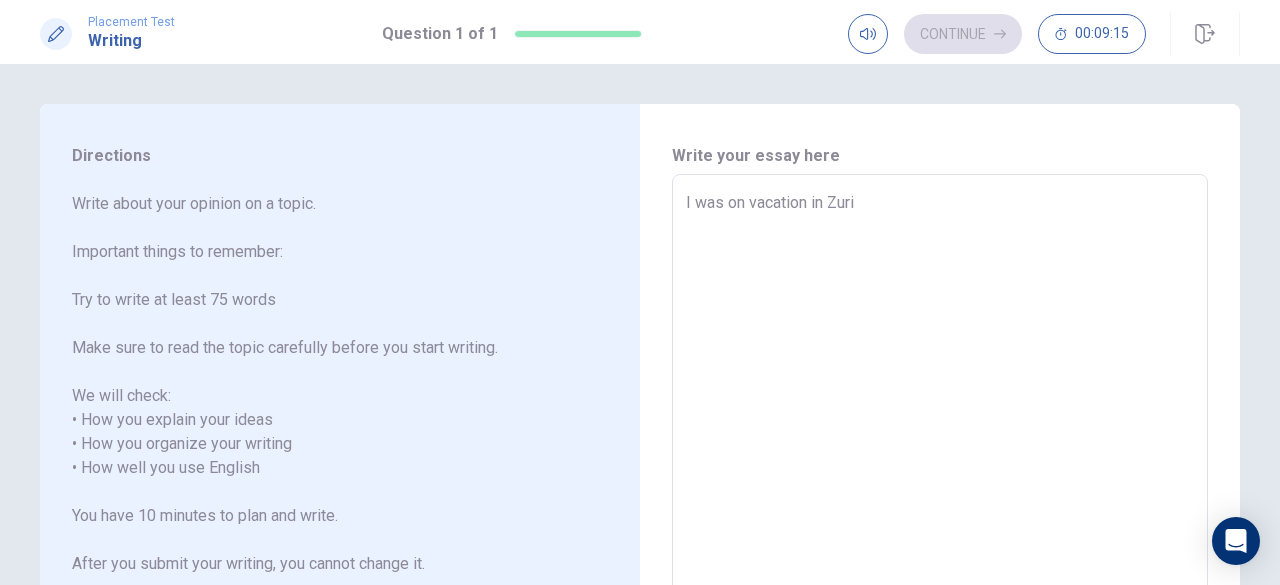 type on "x" 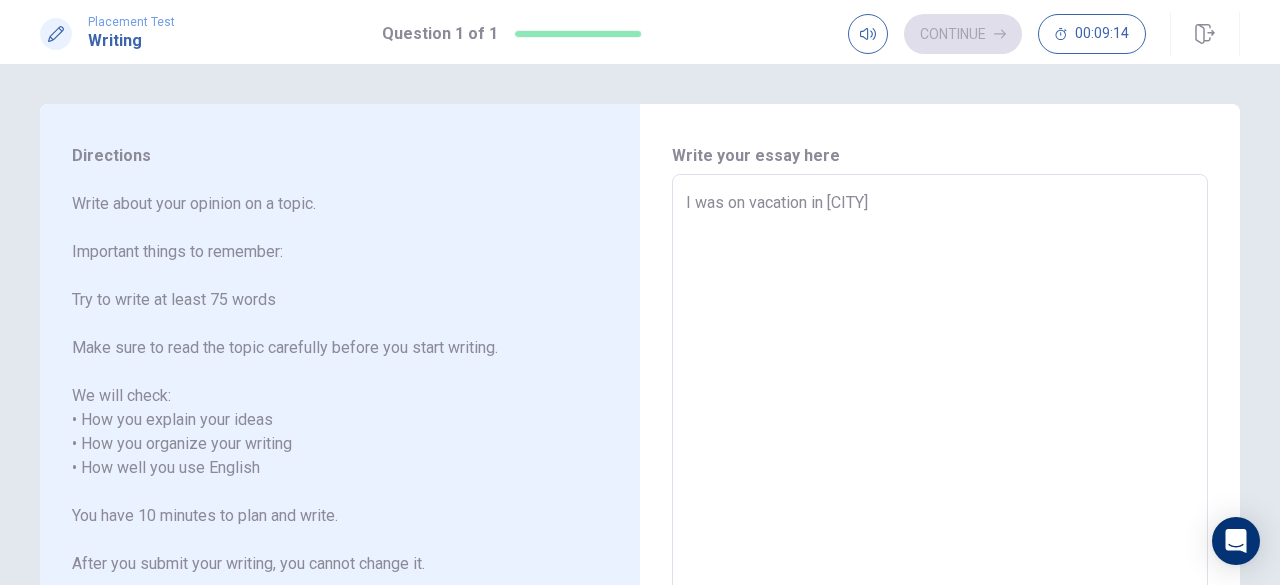 type on "x" 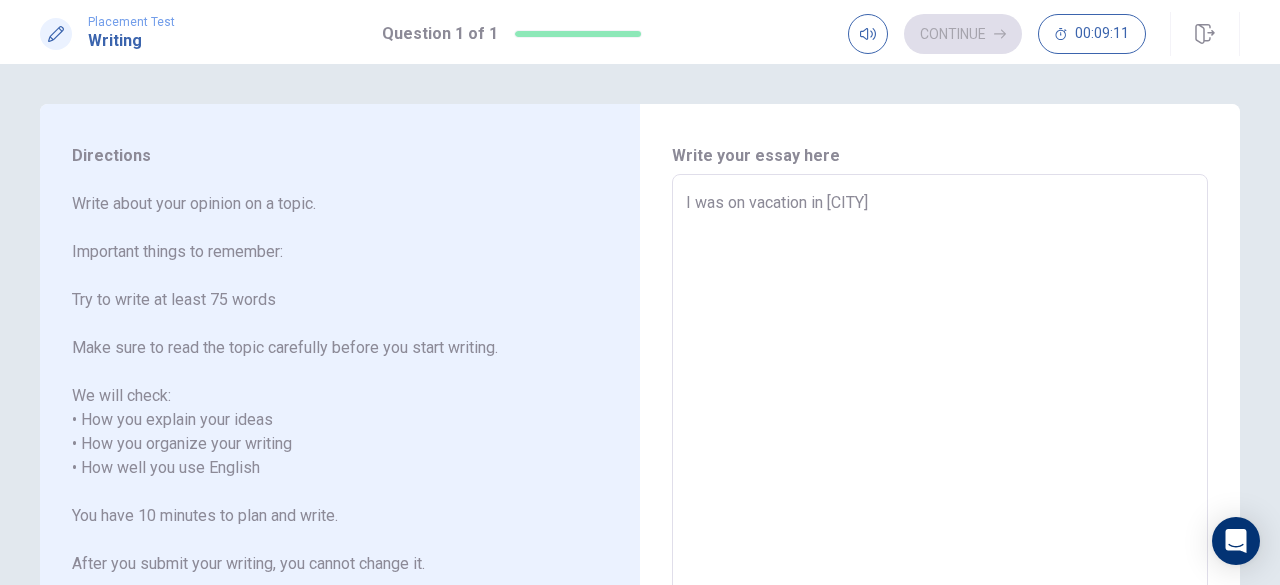 type on "x" 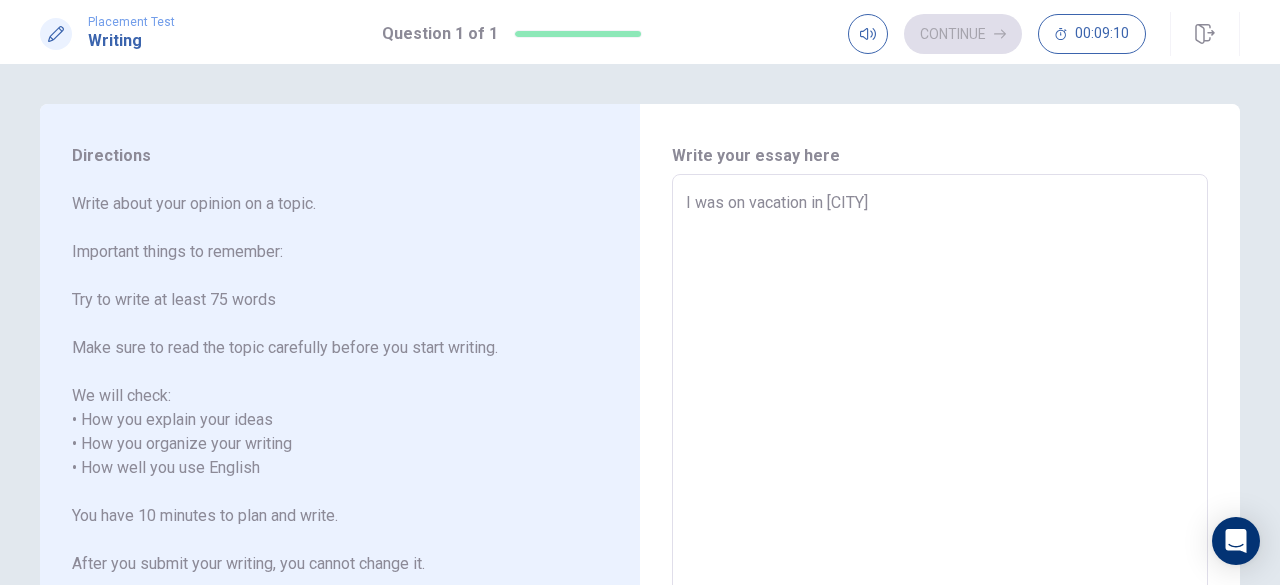 type on "I was on vacation in [CITY]" 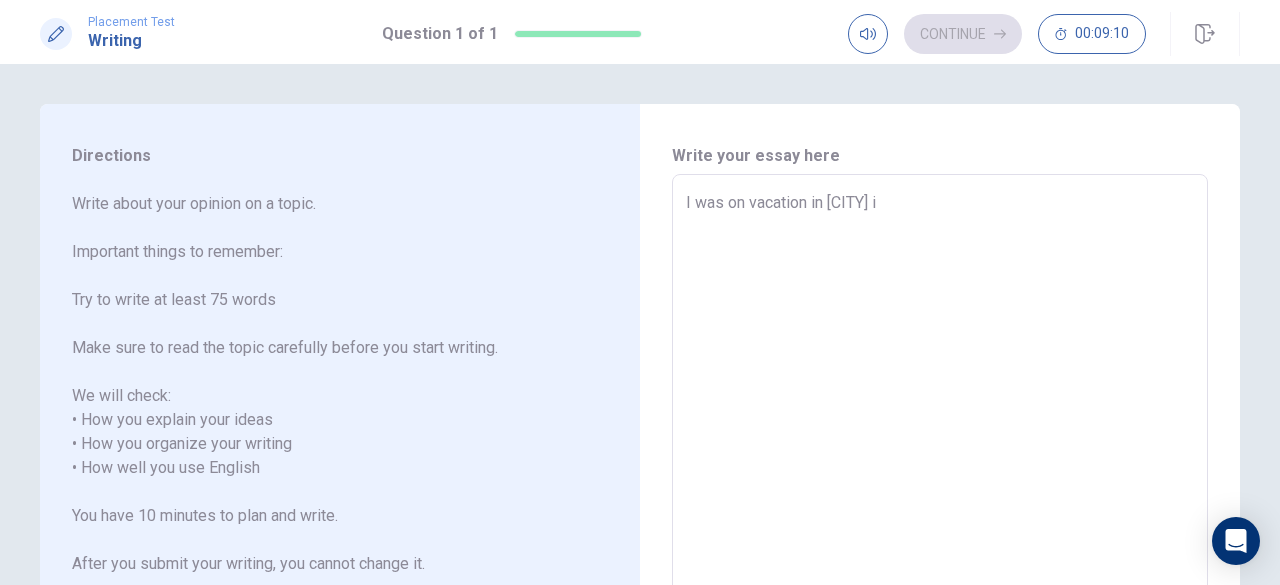 type on "x" 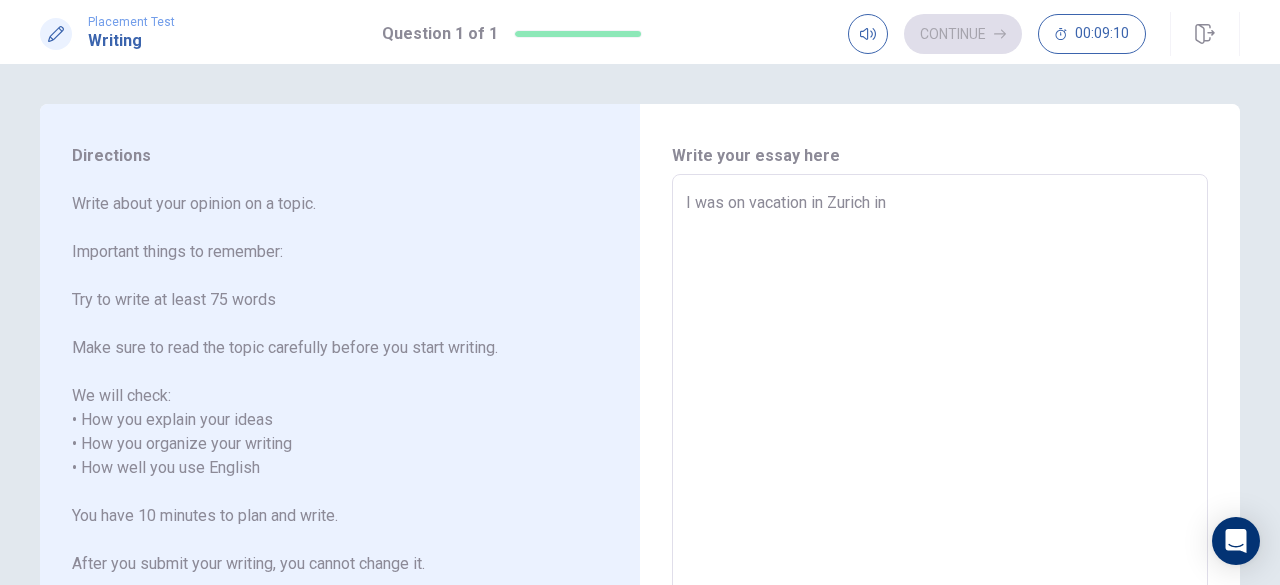 type on "x" 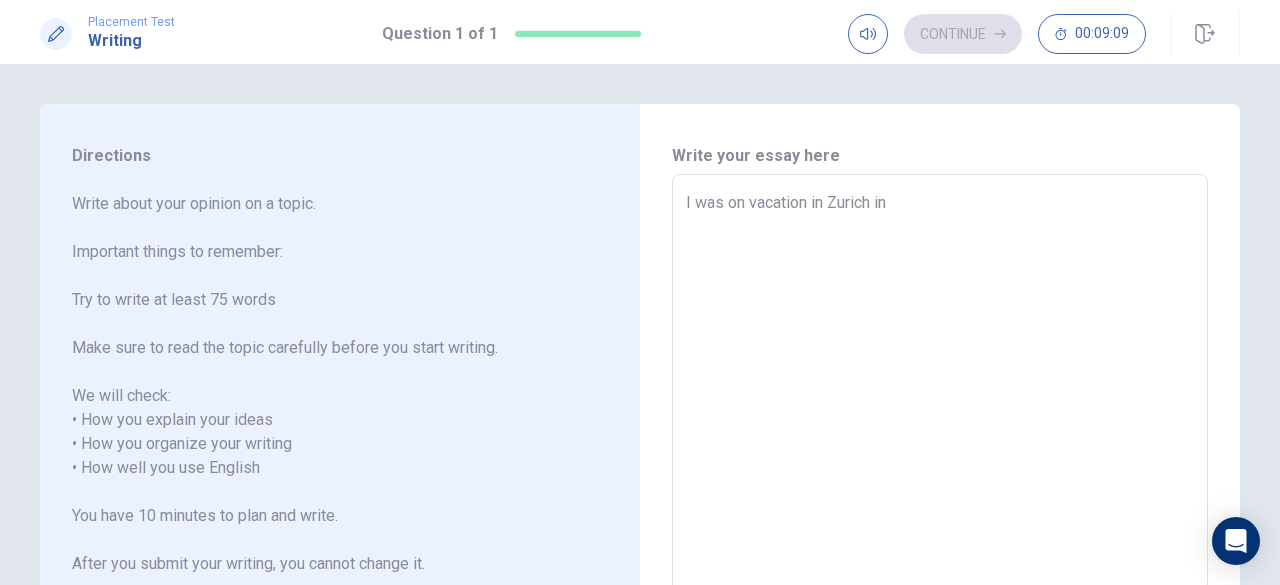 type on "I was on vacation in [CITY] in past [MONTH].
I traveled with my husband and my children
We knew the snow and we enjoyed eat chocolate
[CITY] have beautifull mountains
We traveled in bus, train, taxi and walking by city
We went to Titilus Mountain" 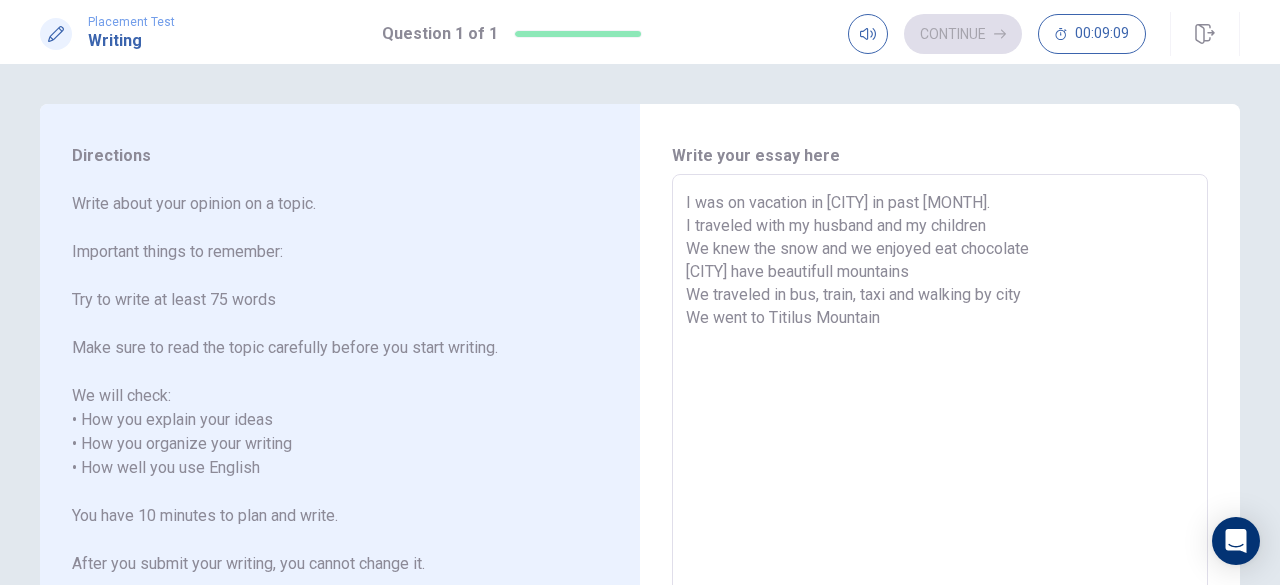 type on "x" 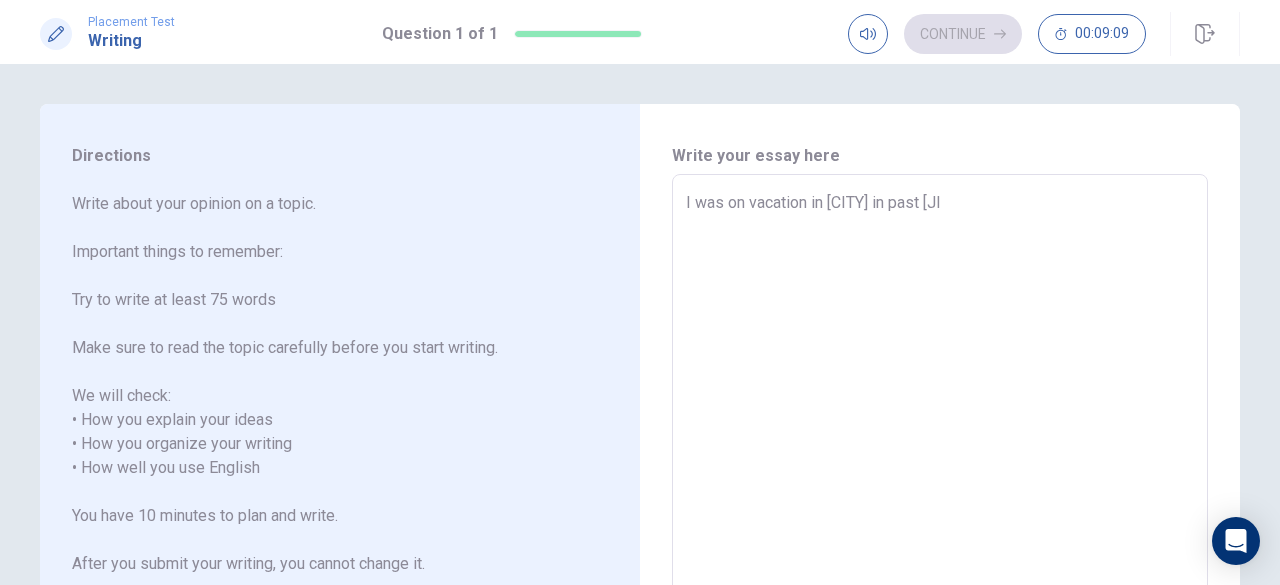 type on "x" 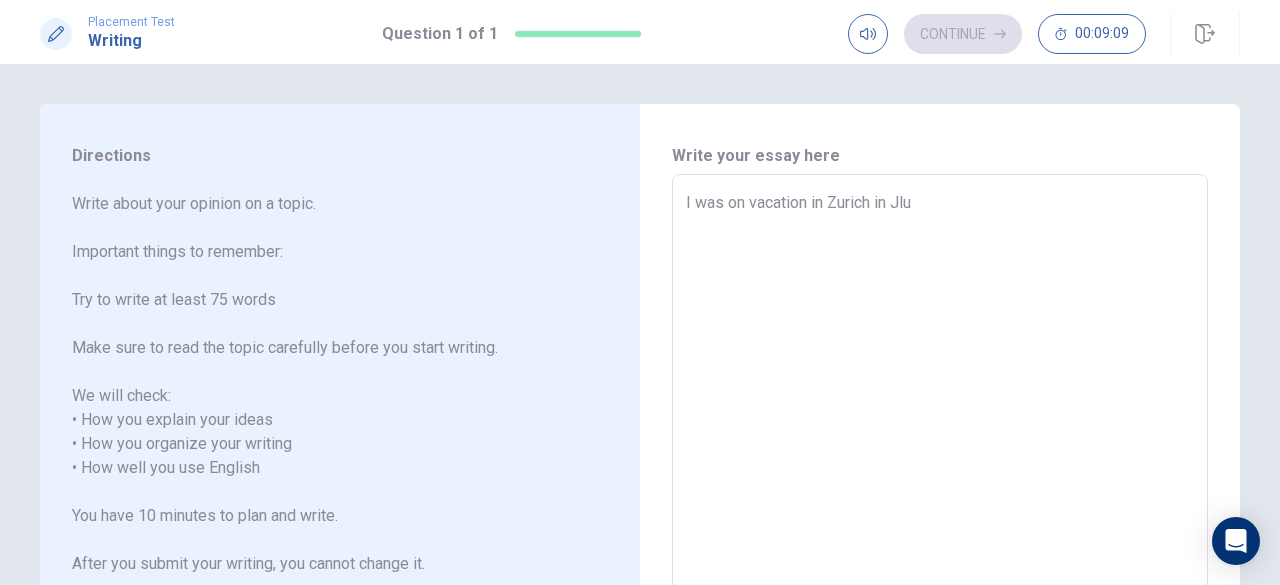 type on "x" 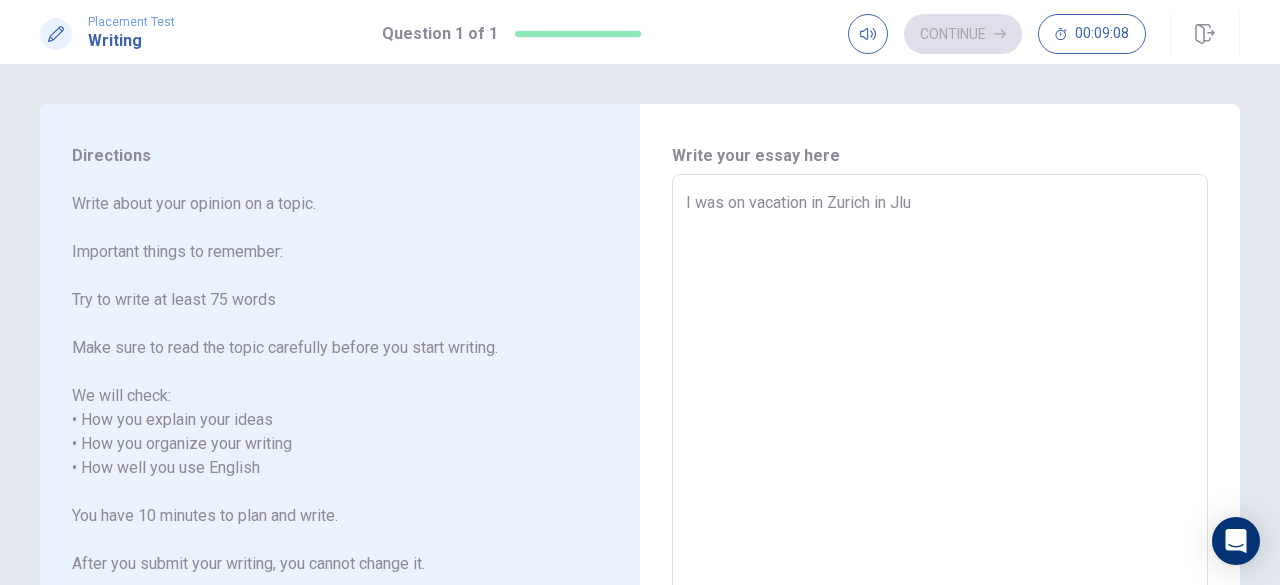 type on "I was on vacation in [CITY] in past [Jl" 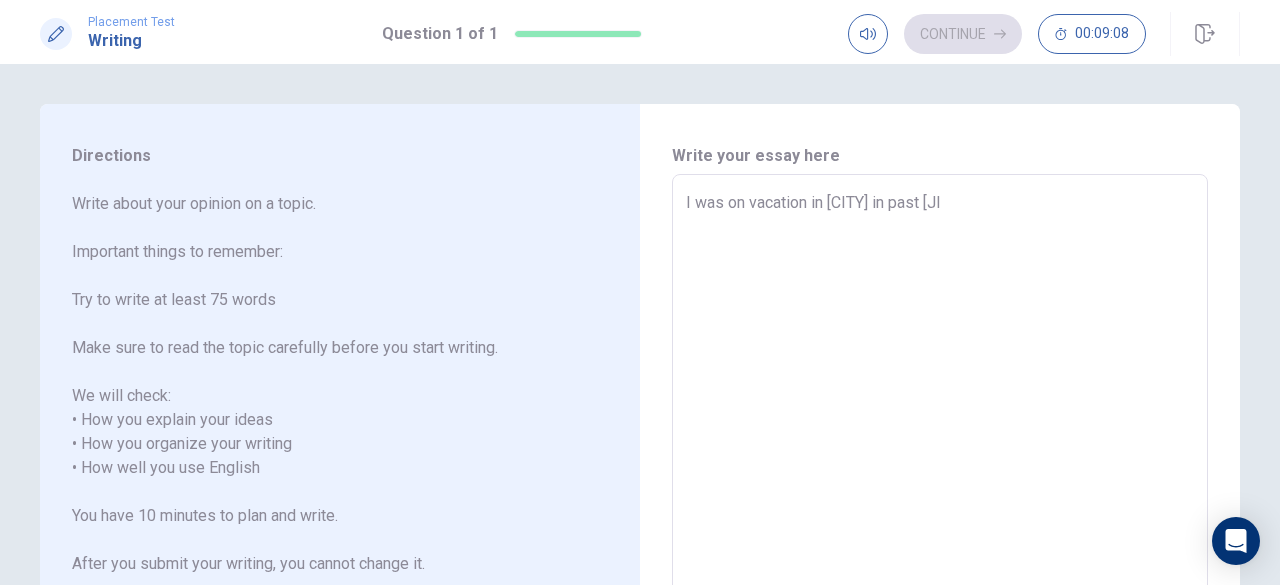 type on "x" 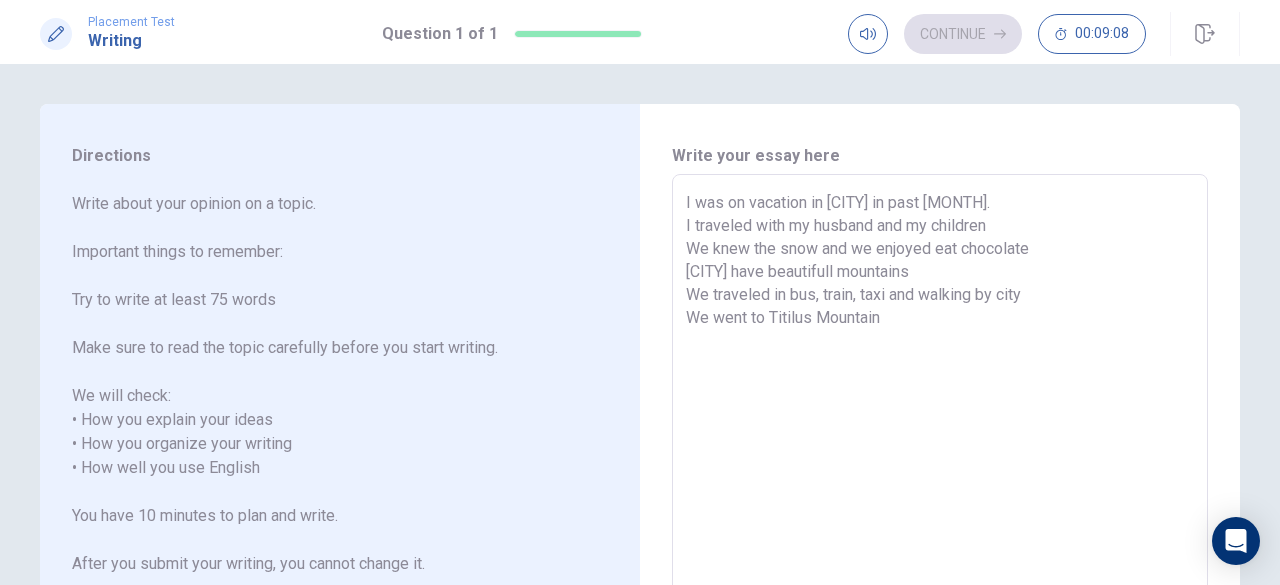 type on "x" 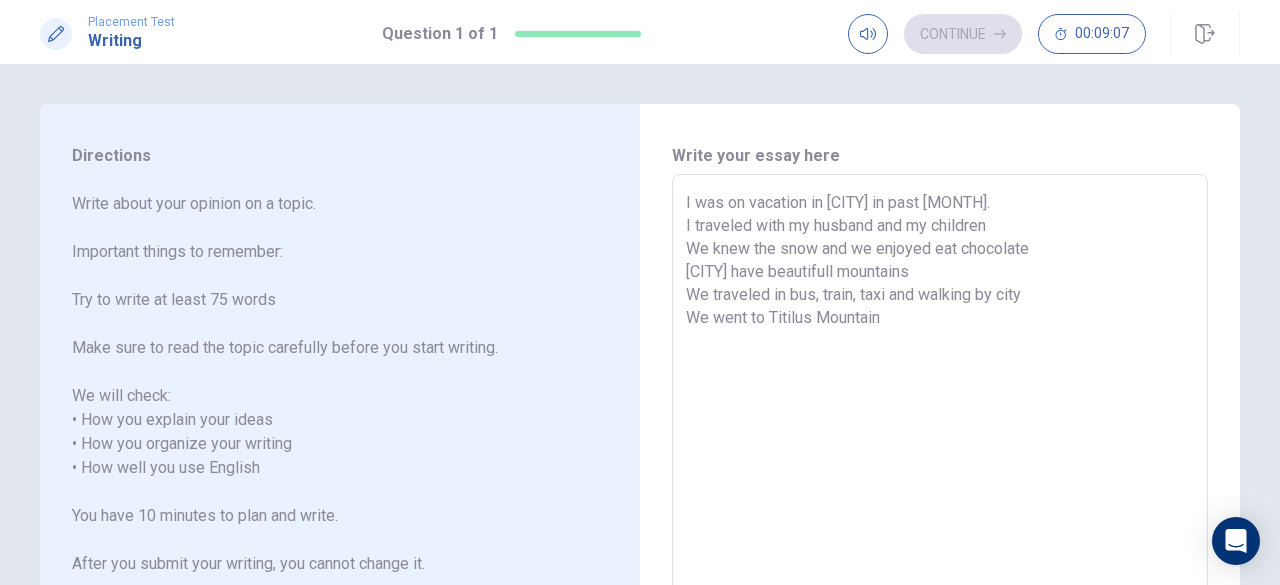 type on "I was on vacation in [CITY] in [MONTH]" 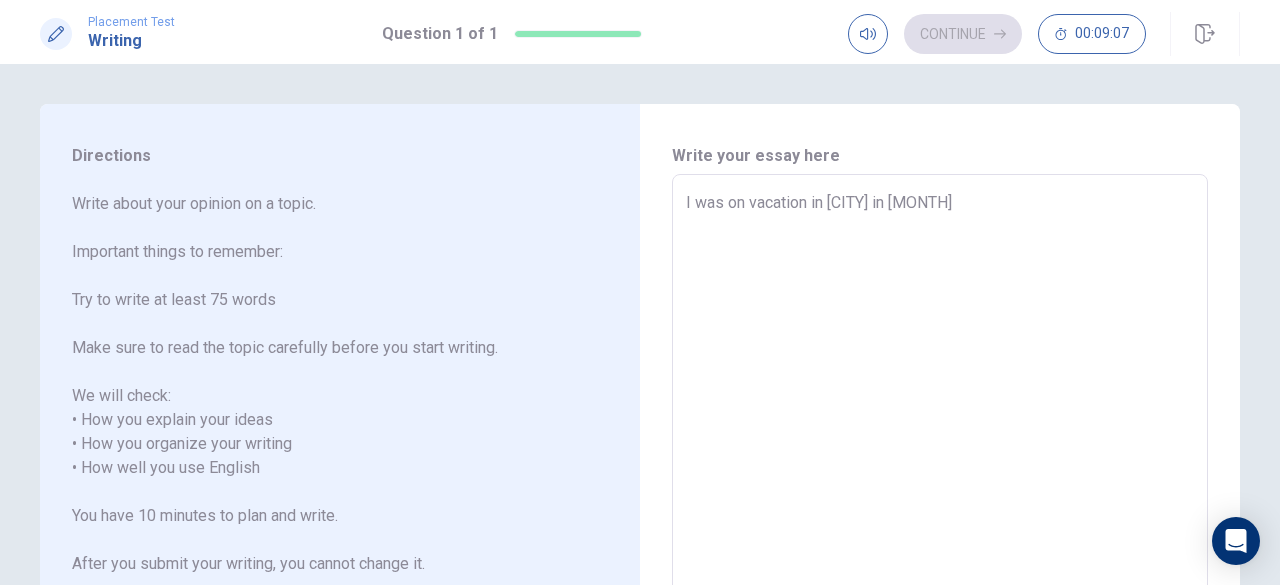 type on "x" 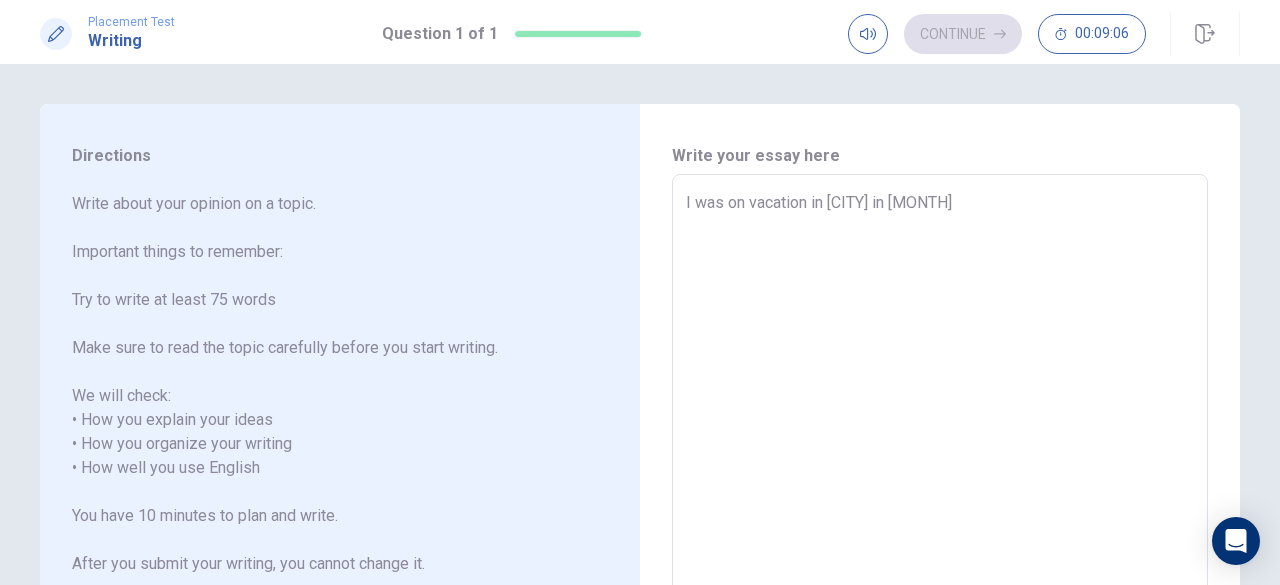 type on "I was on vacation in [CITY] in [MONTH]" 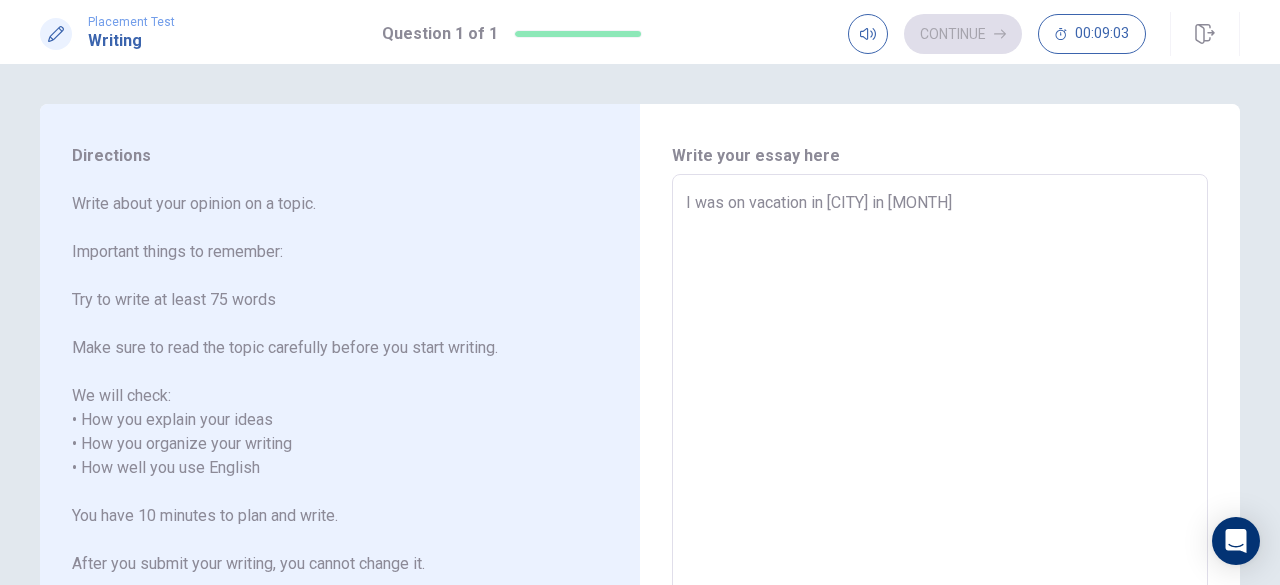type on "x" 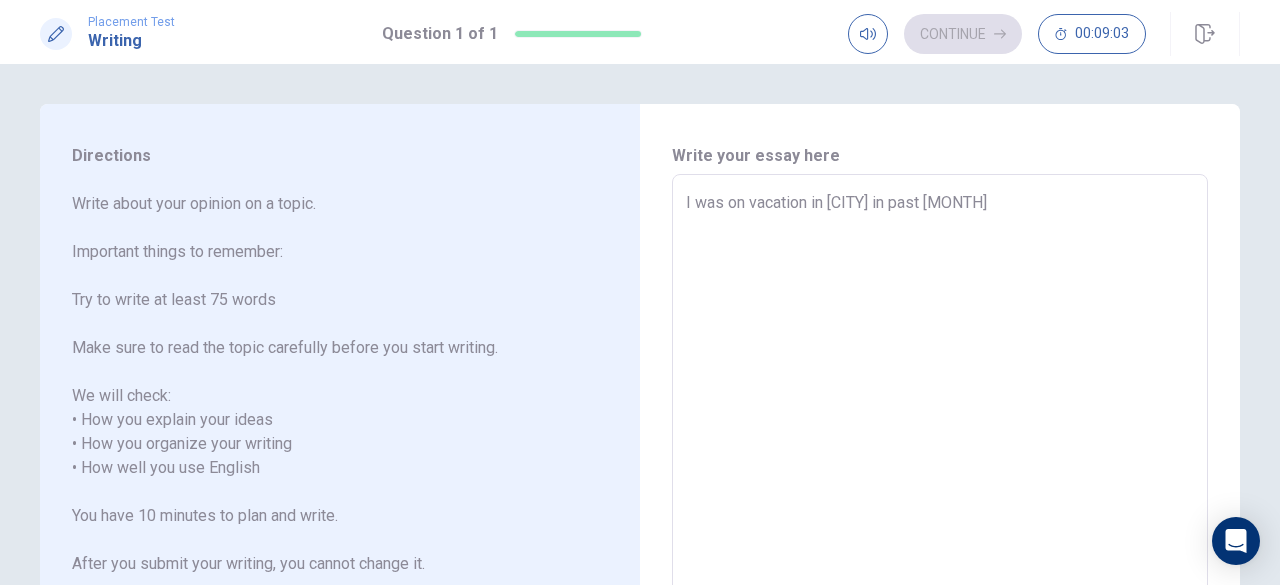 type on "x" 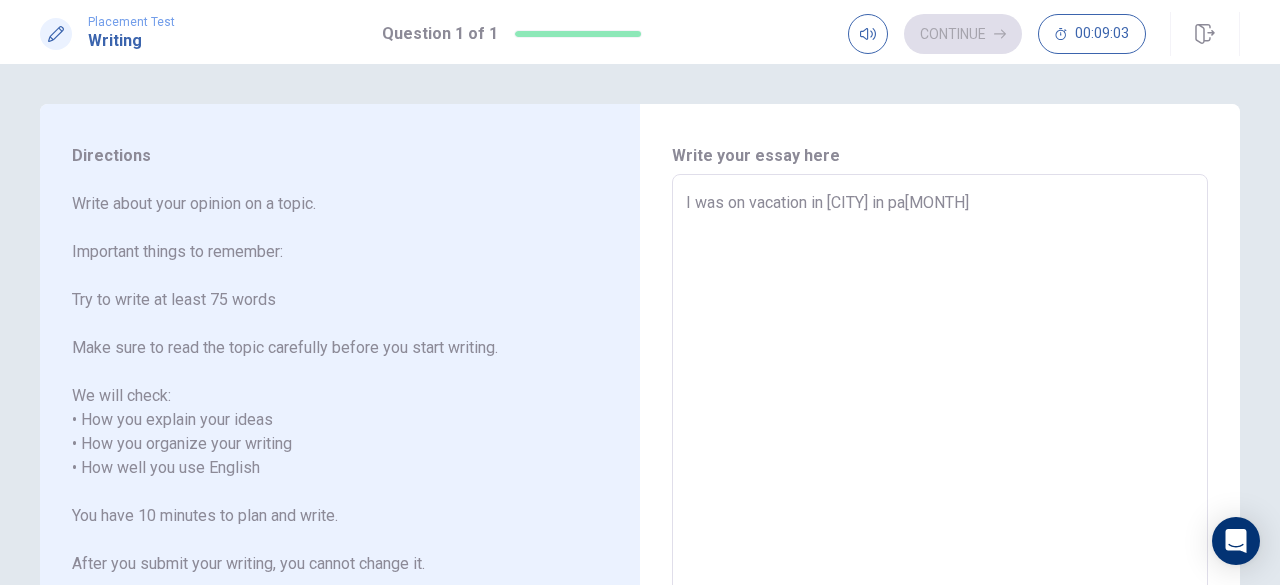 type on "x" 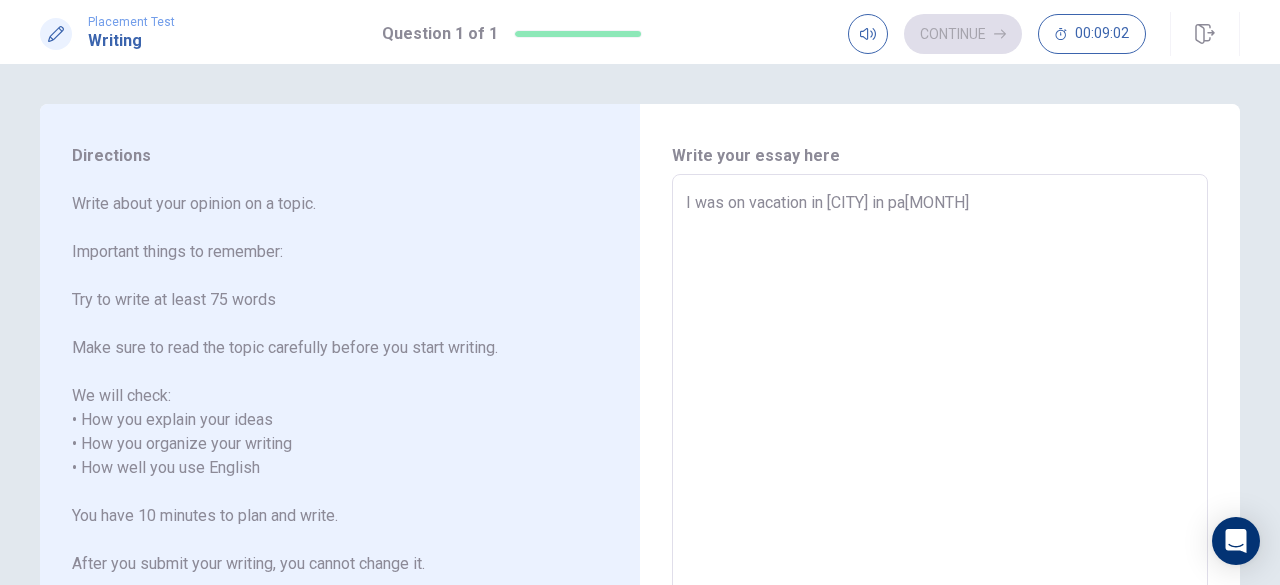 type on "I was on vacation in [CITY] in pas[MONTH]" 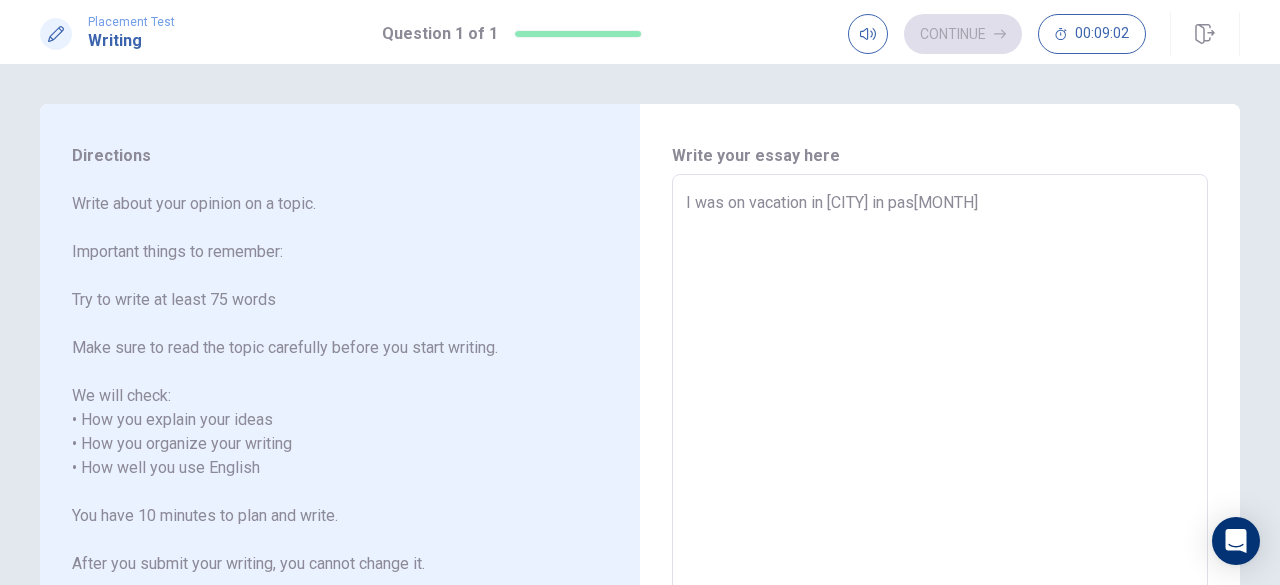 type on "x" 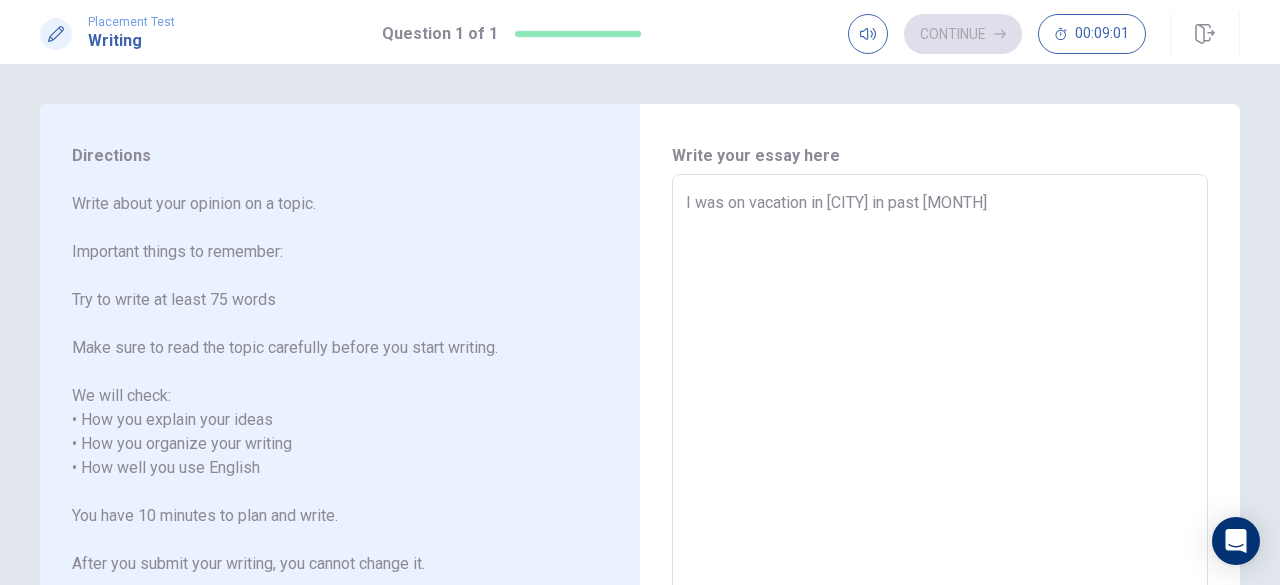 type on "x" 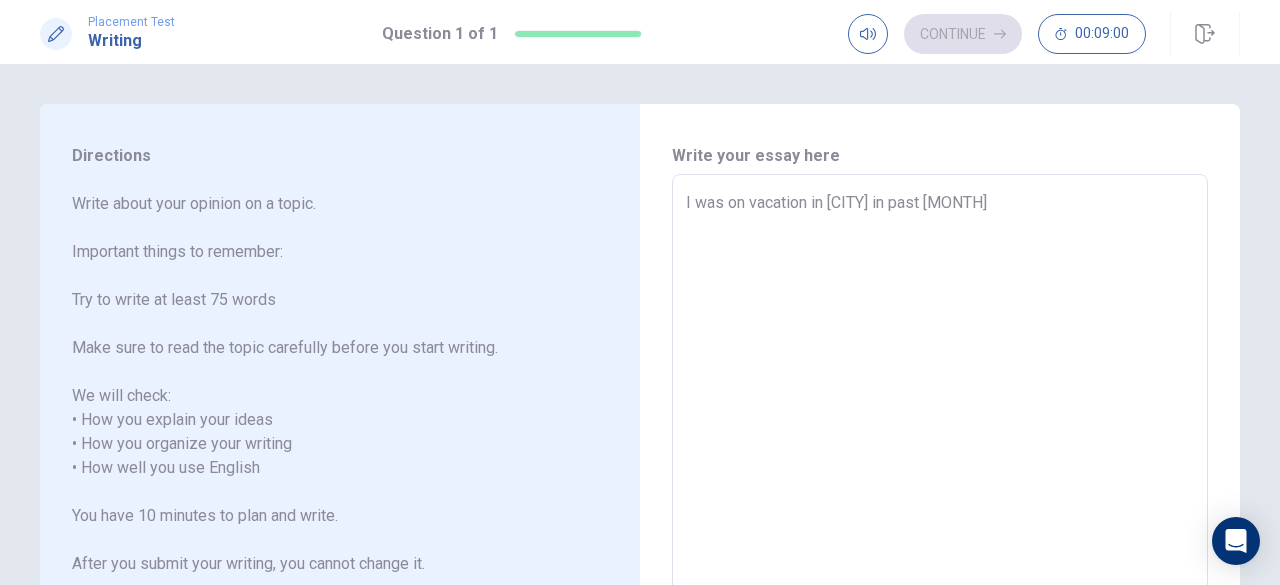 type on "I was on vacation in [CITY] in past [MONTH]." 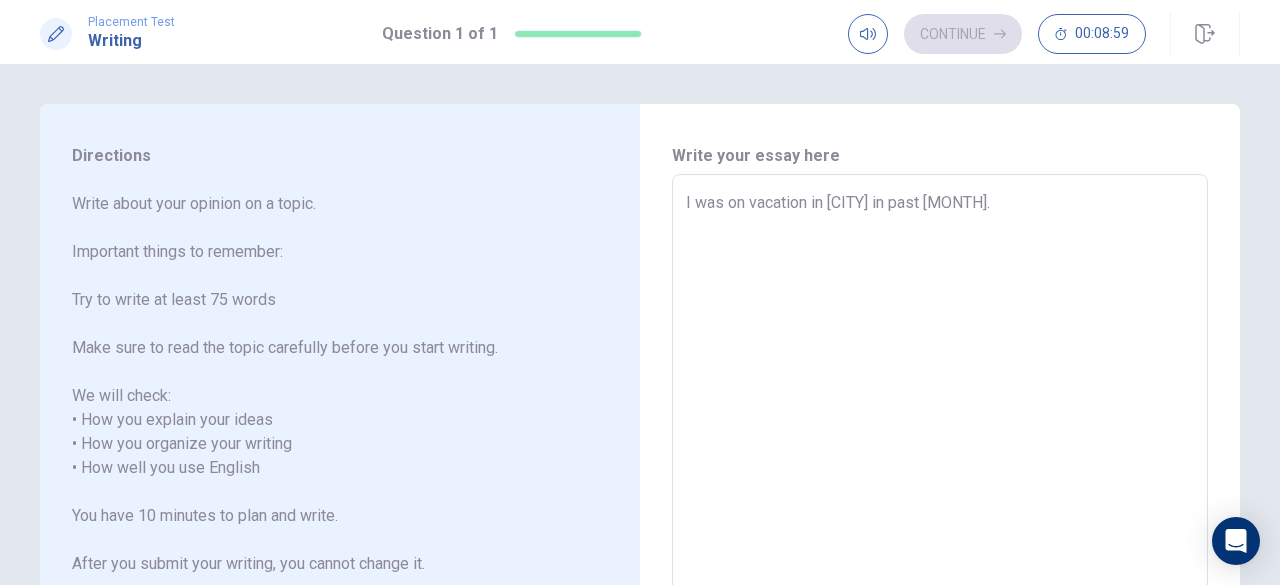 type on "x" 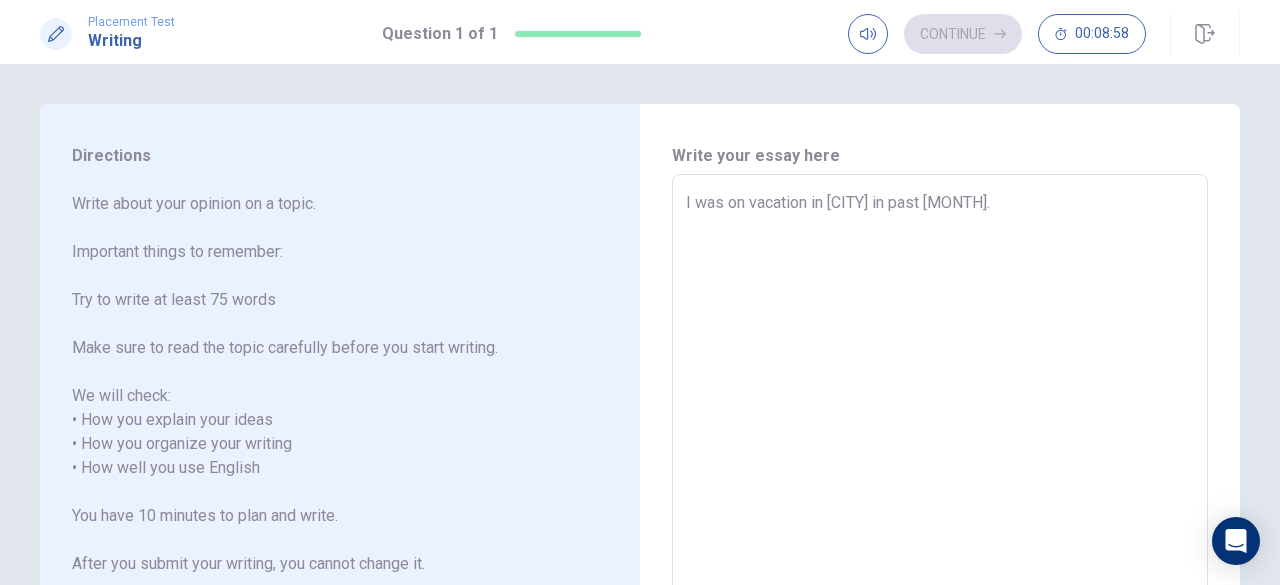 type on "I was on vacation in [CITY] in past [MONTH]." 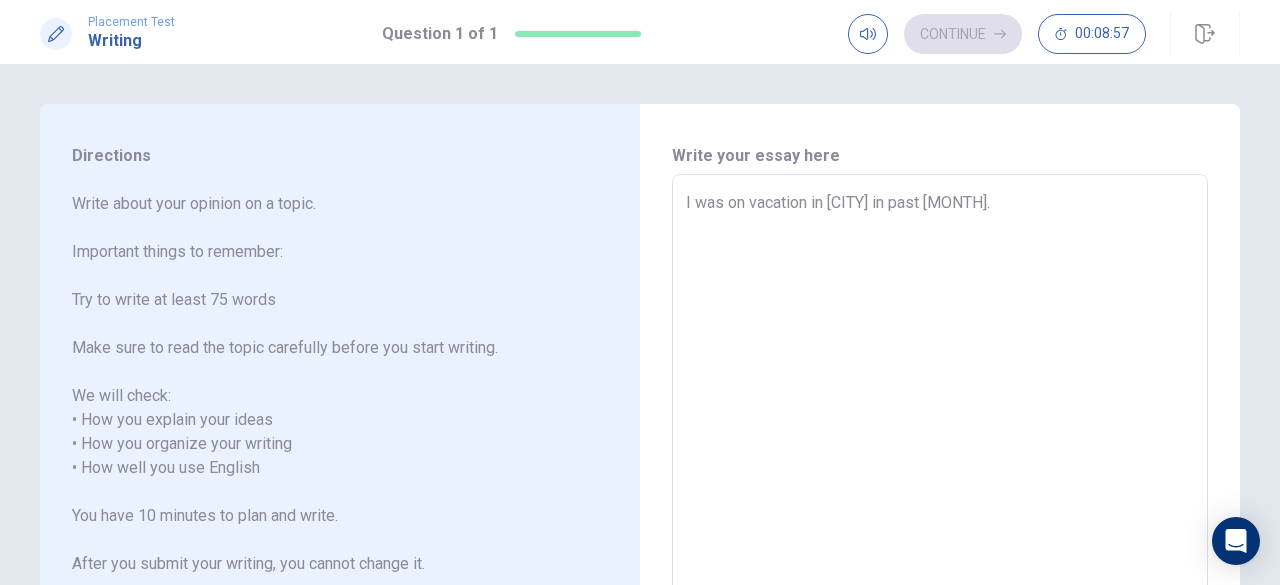 type on "x" 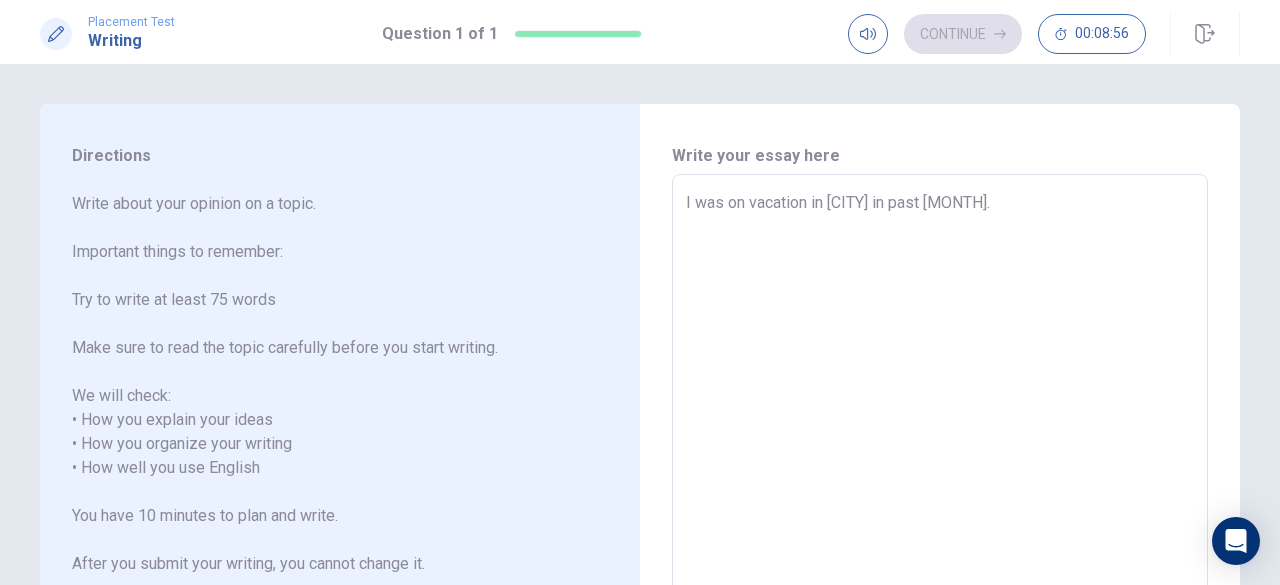 type on "I was on vacation in [CITY] in past [MONTH].
I" 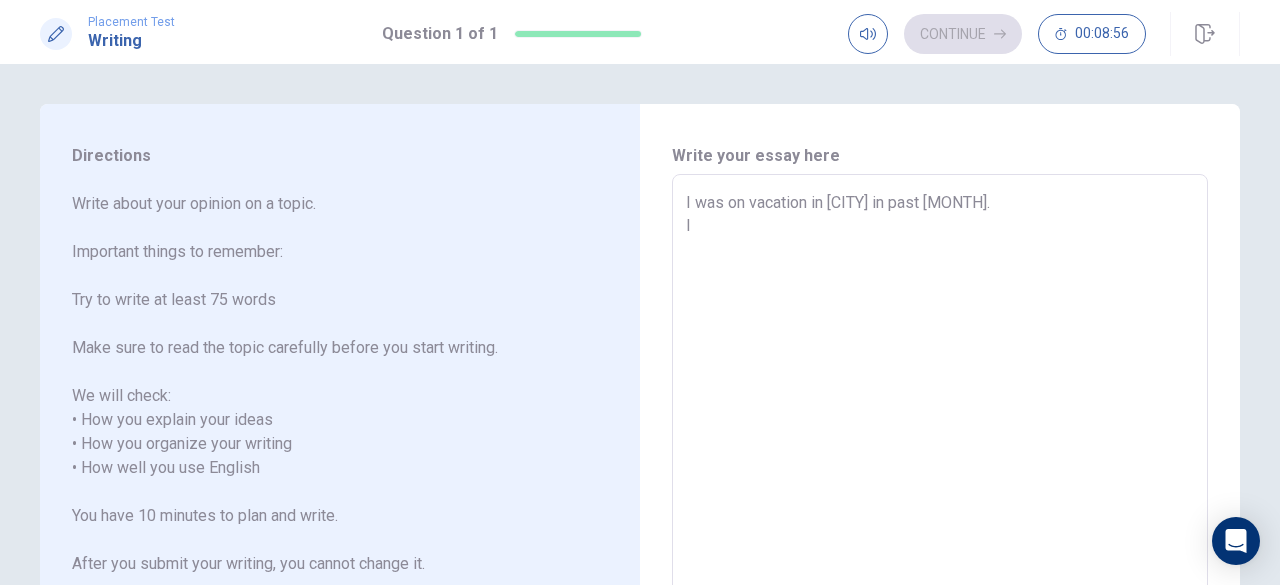 type on "x" 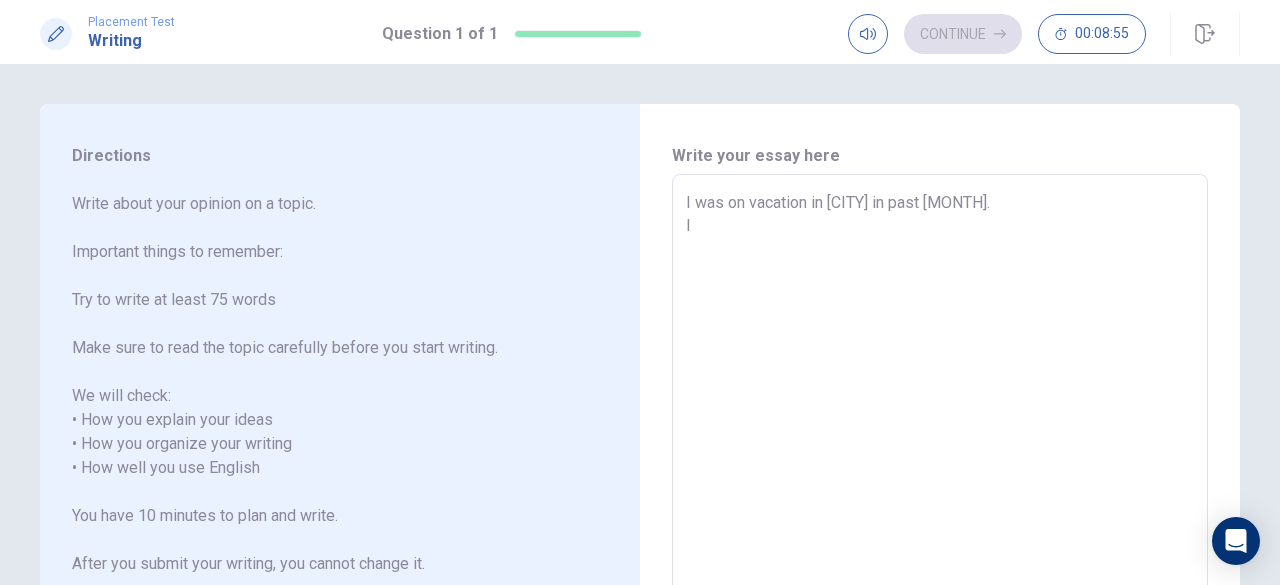 type on "I was on vacation in [CITY] in past [MONTH].
I k" 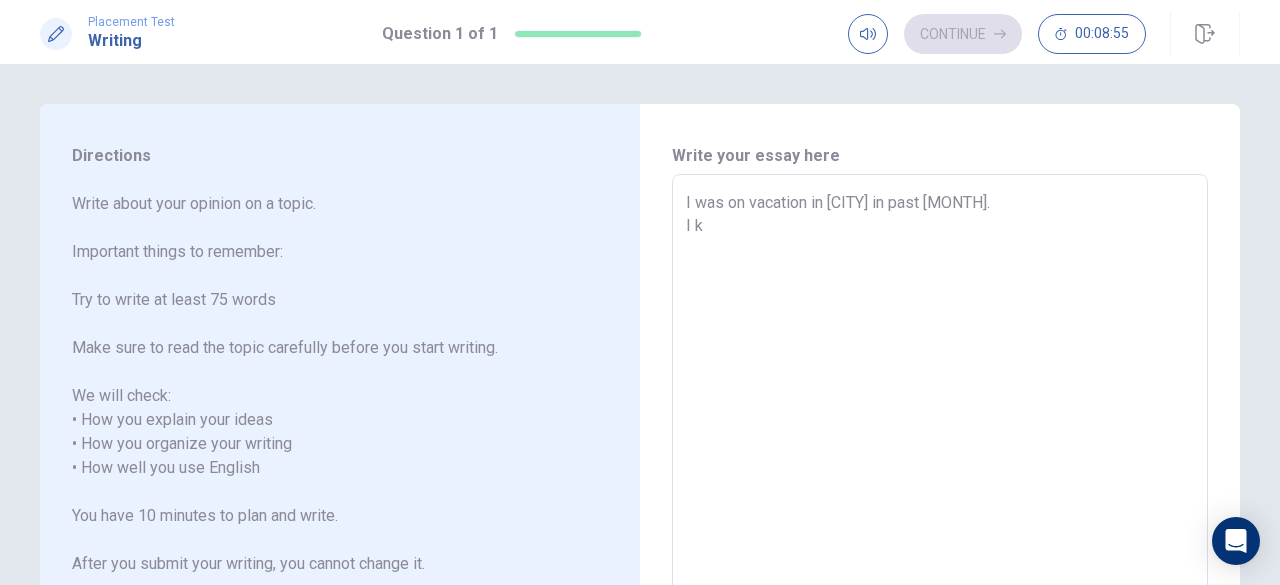 type on "x" 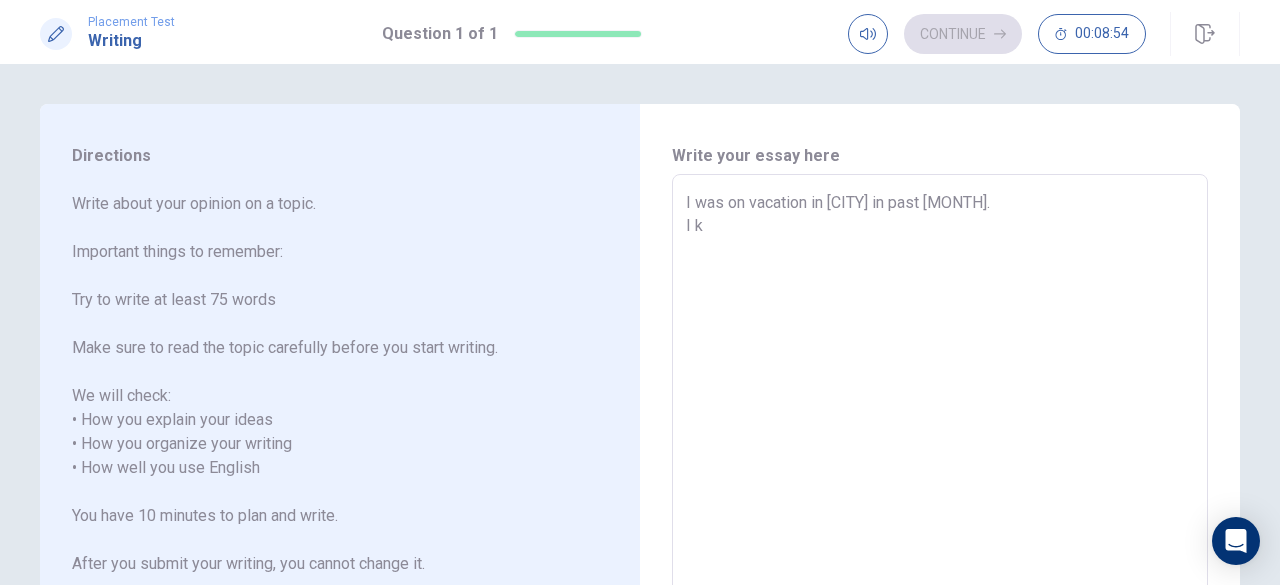 type on "I was on vacation in [CITY] in [MONTH].
I kn" 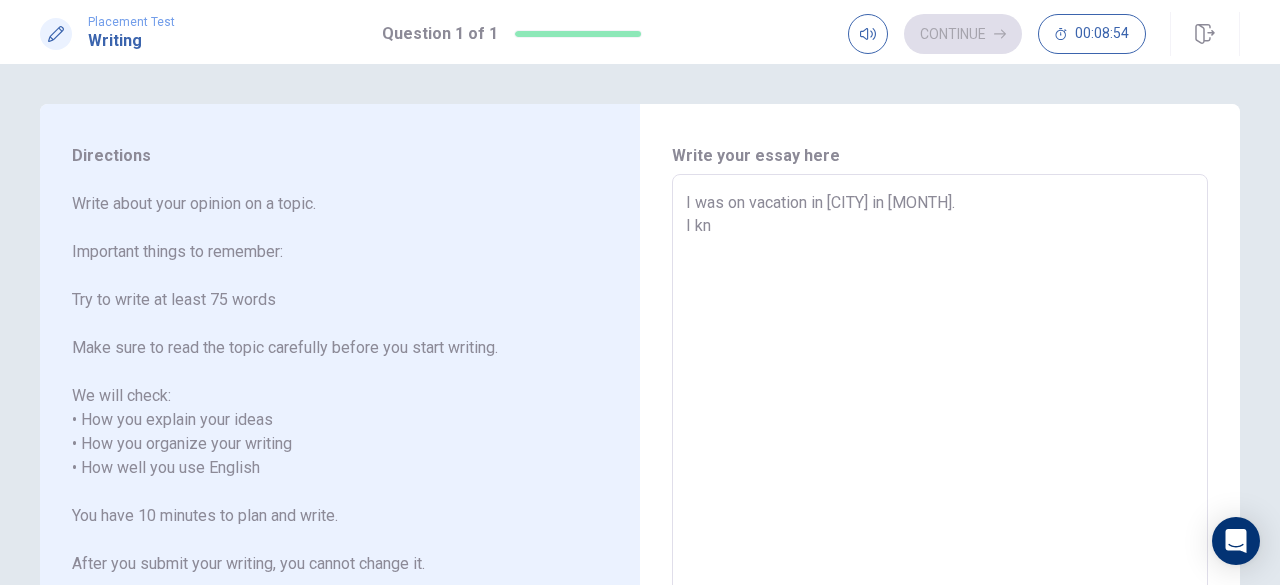 type on "x" 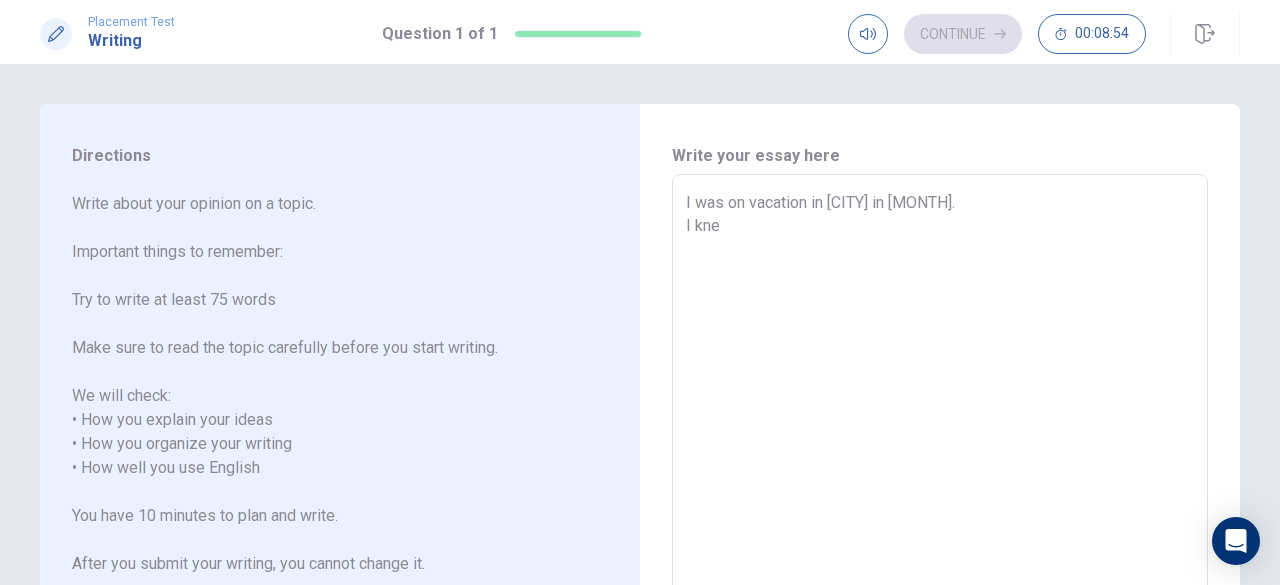 type on "x" 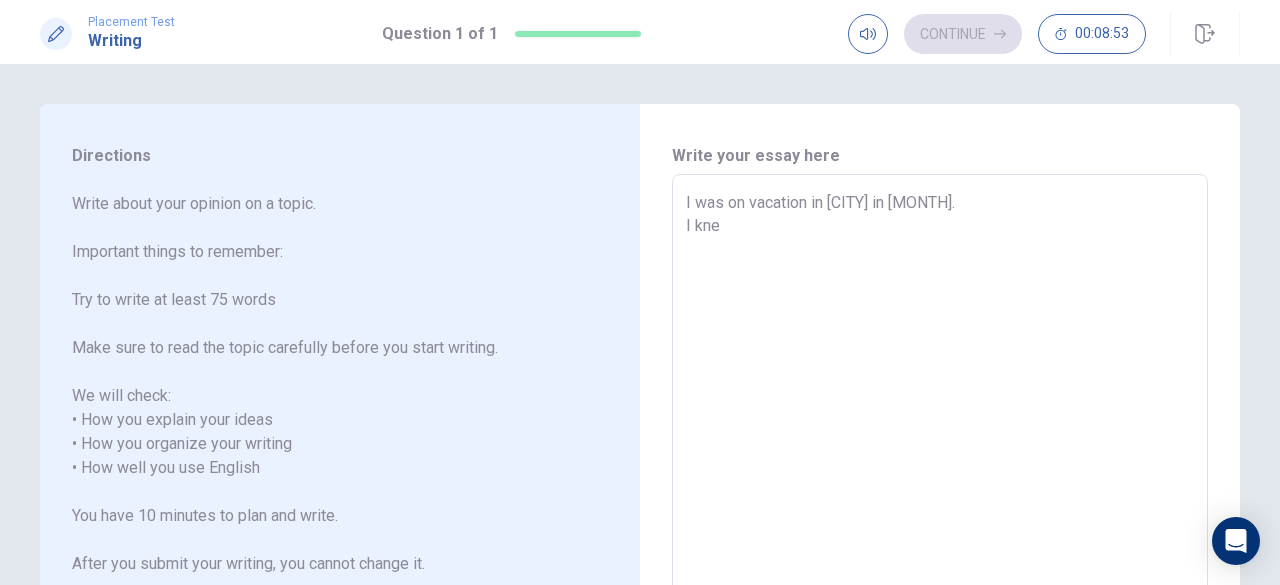 type on "I was on vacation in [CITY] in past [MONTH].
I knew" 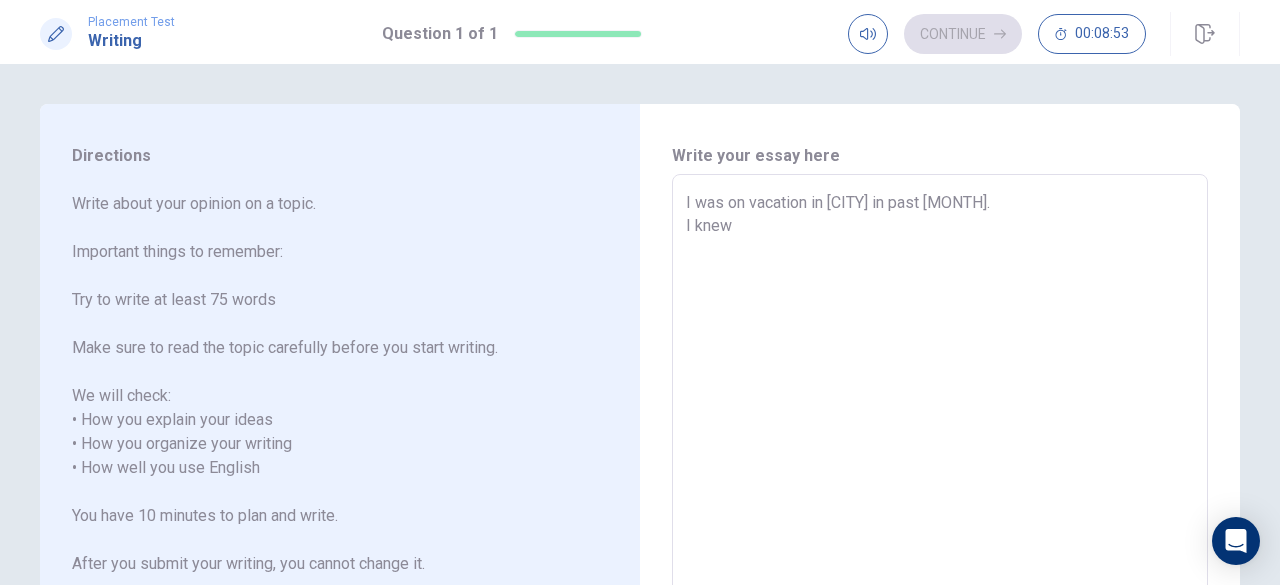 type on "x" 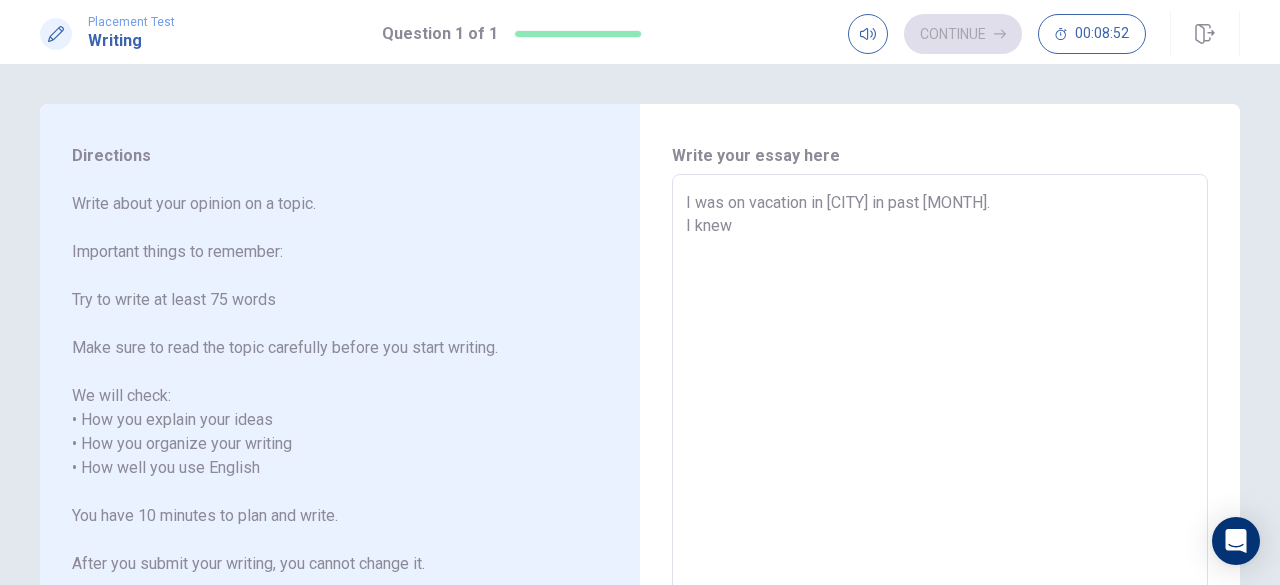 type on "x" 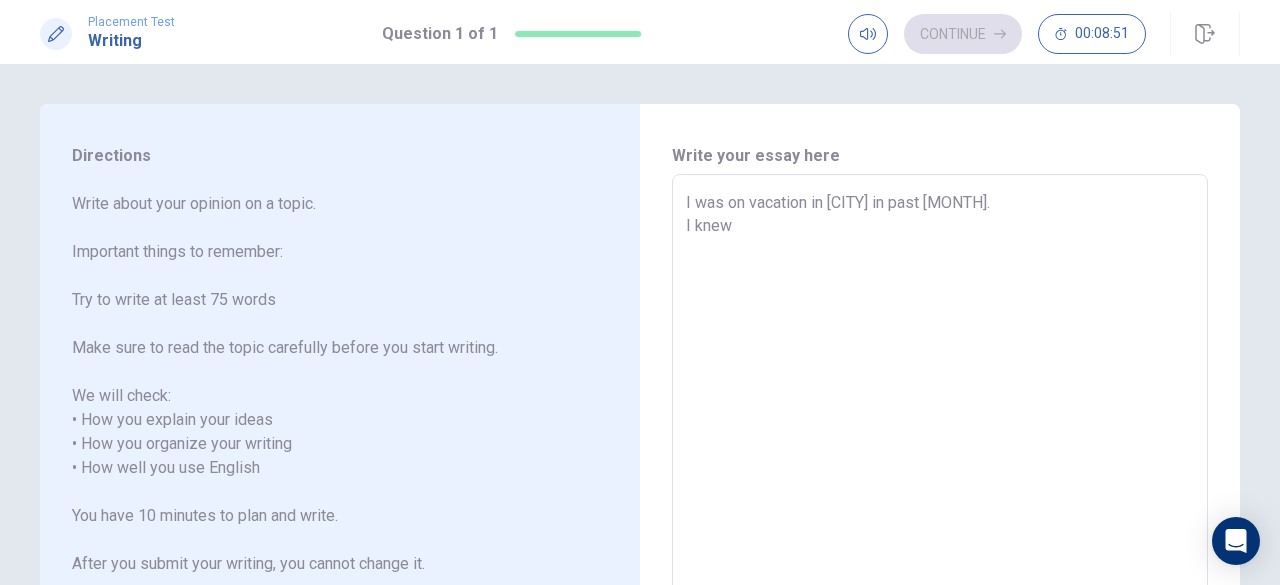 type on "I was on vacation in [CITY] in past [MONTH].
I knew t" 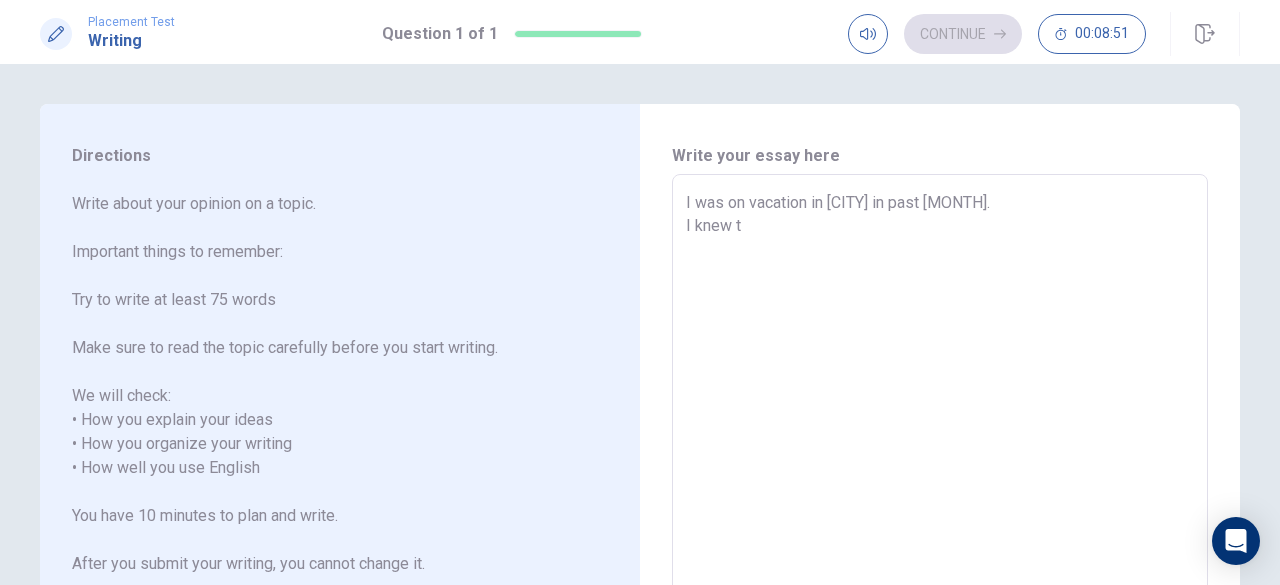 type on "x" 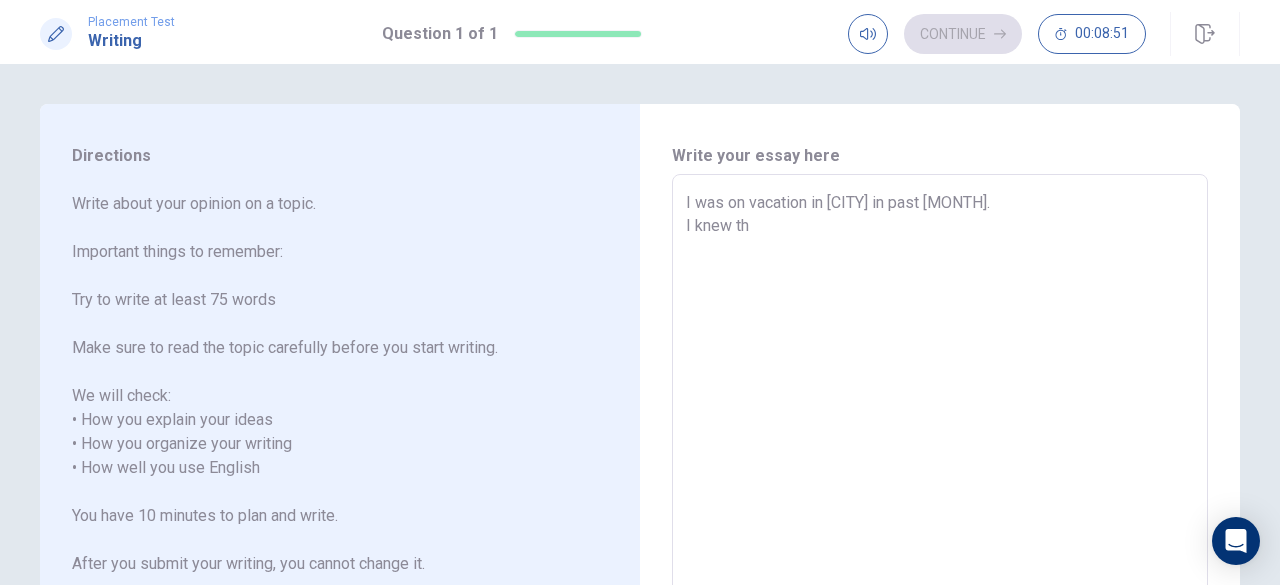 type on "x" 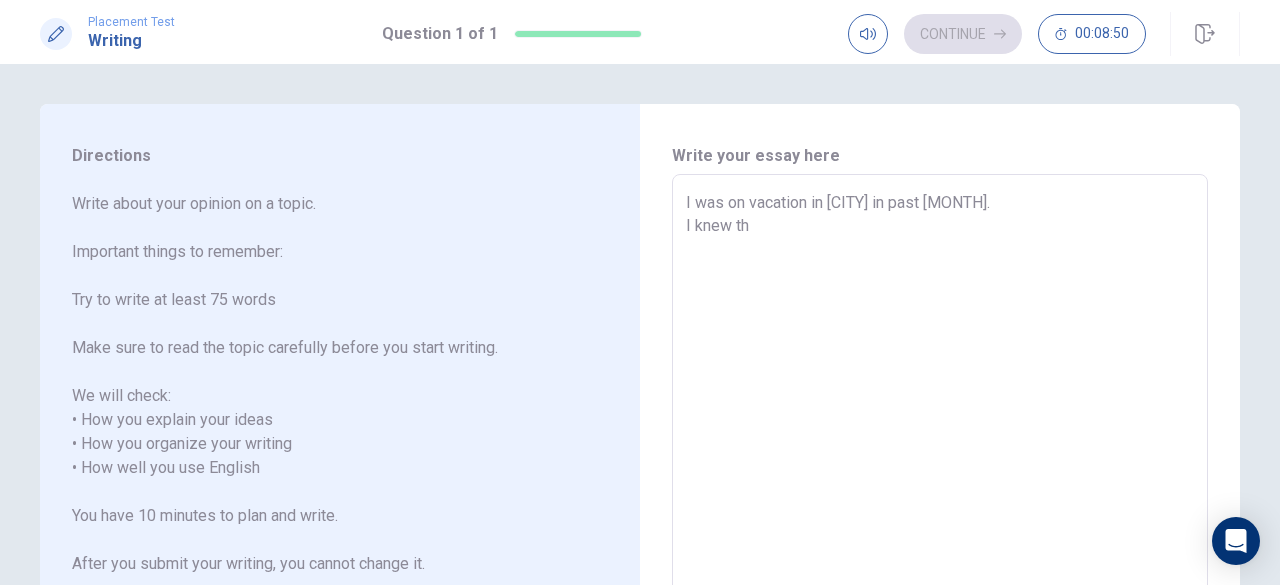 type on "I was on vacation in [CITY] in [MONTH].
I knew the" 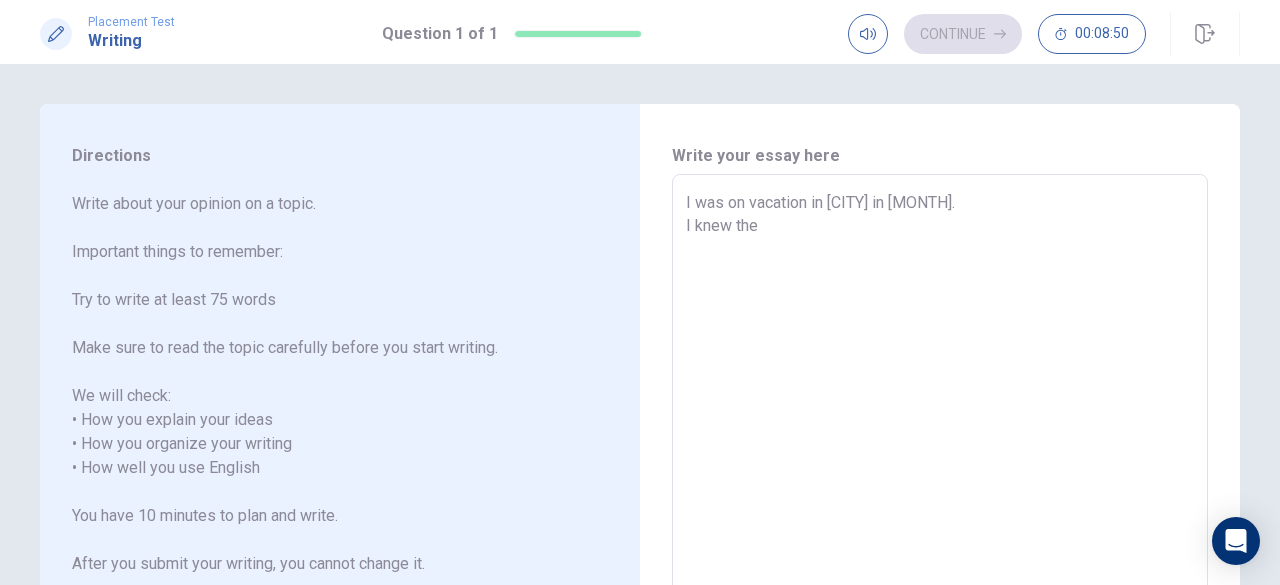 type on "x" 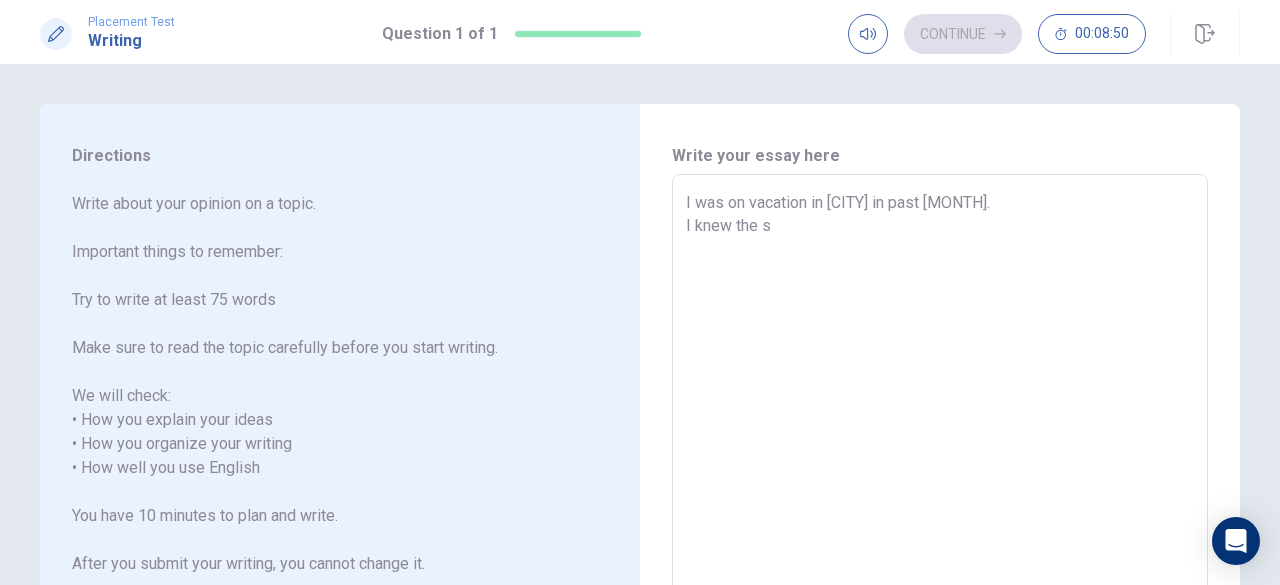 type on "x" 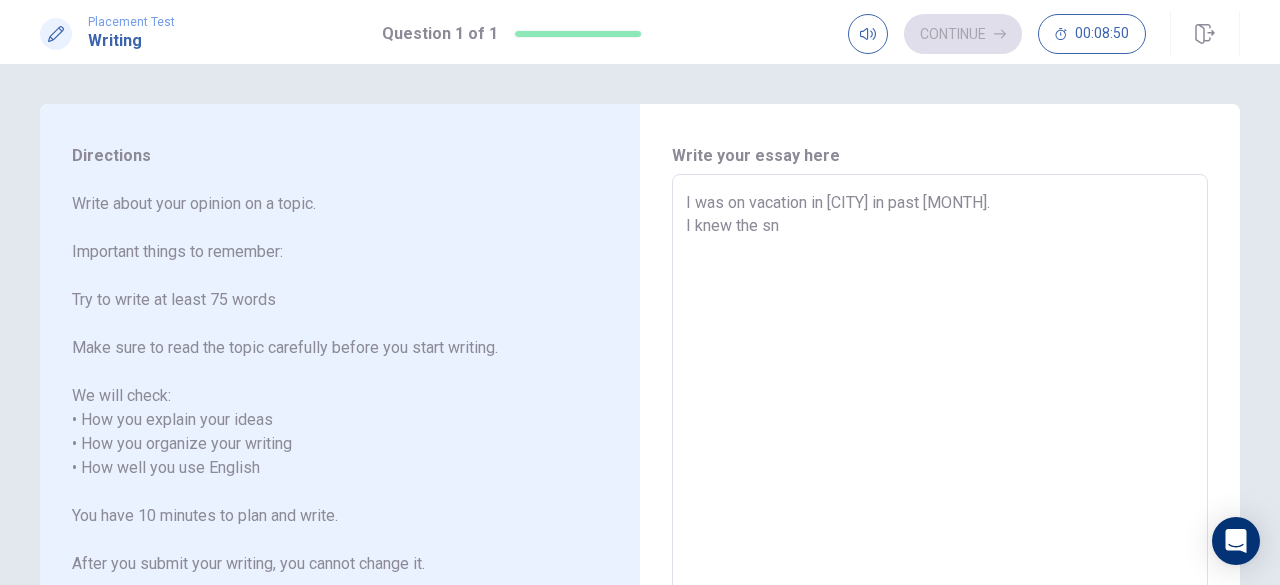 type on "x" 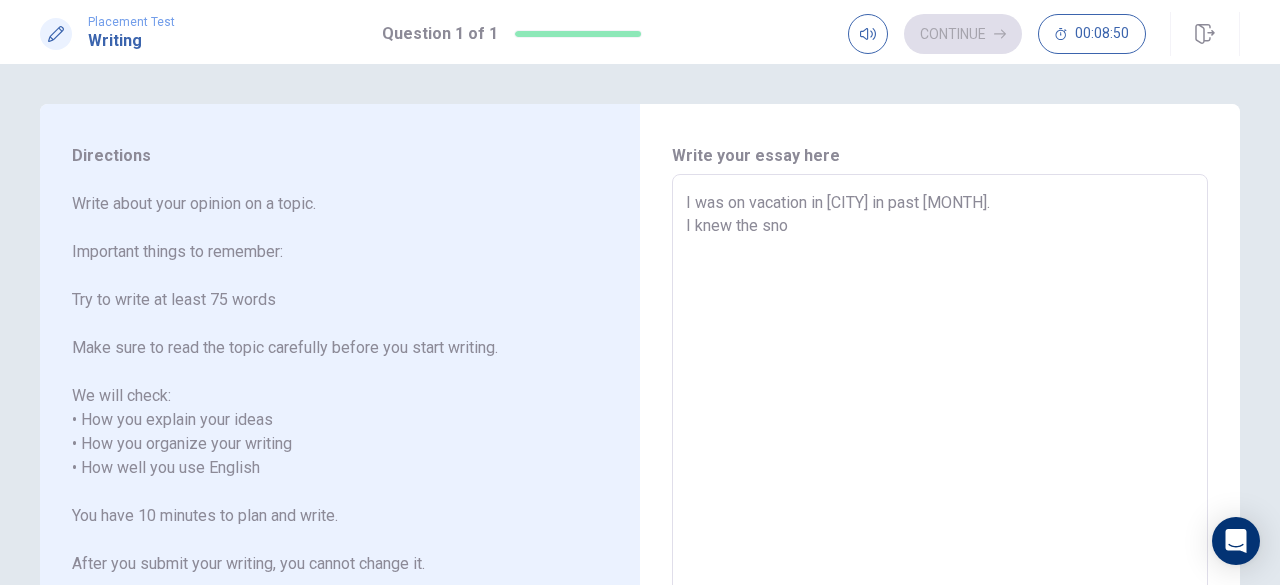 type on "x" 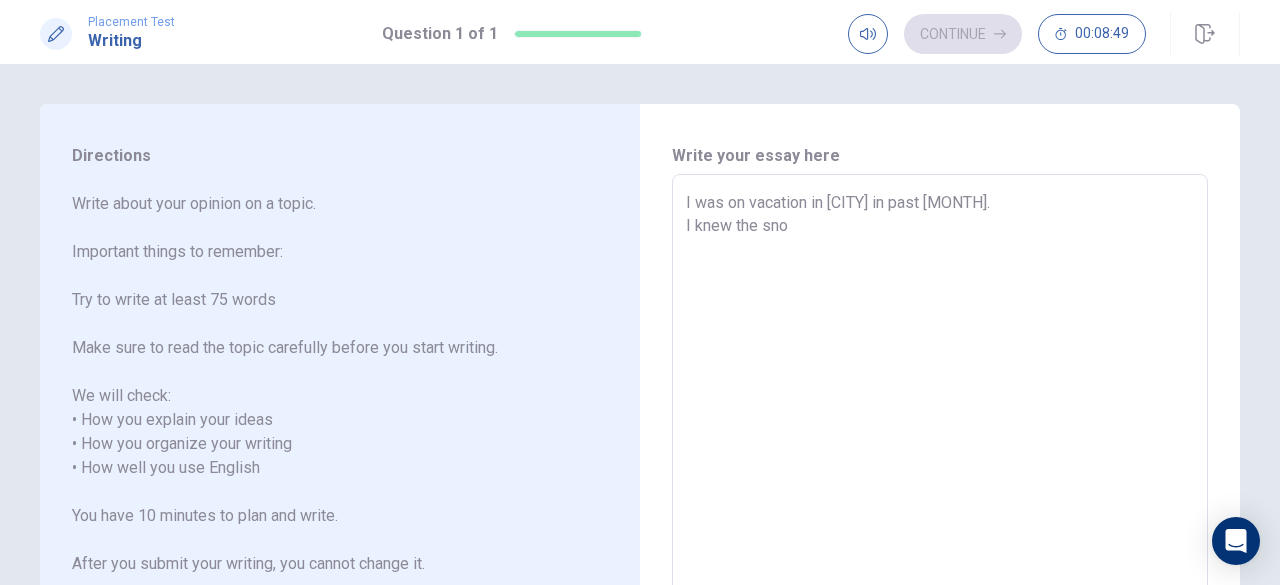 type on "I was on vacation in [CITY] in past [MONTH].
I knew the snow" 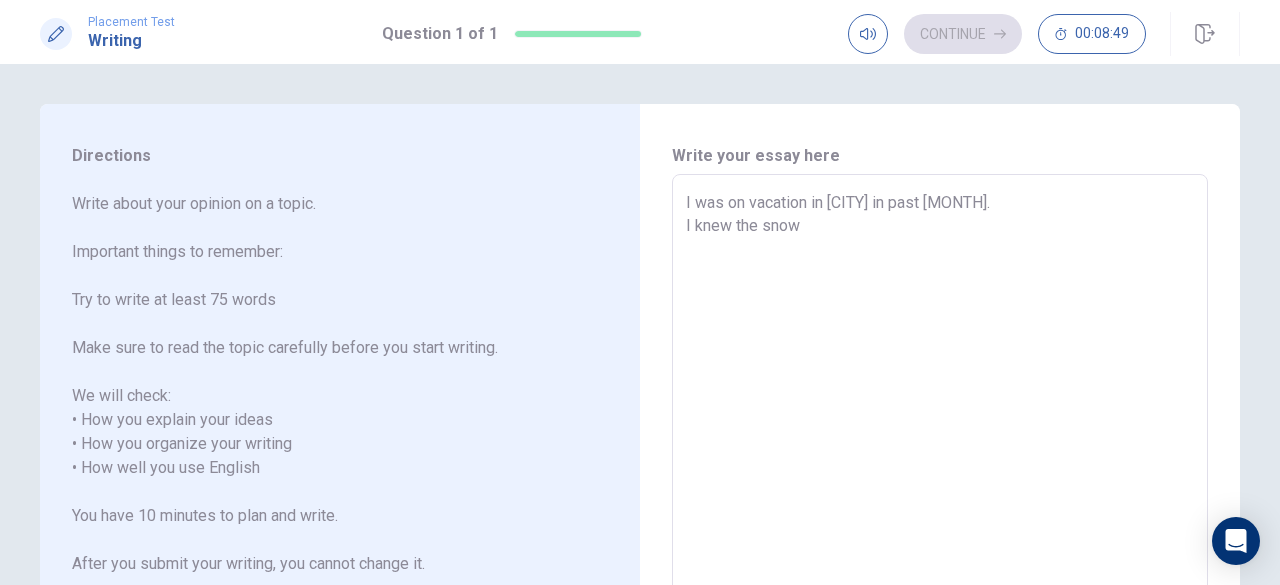 type on "x" 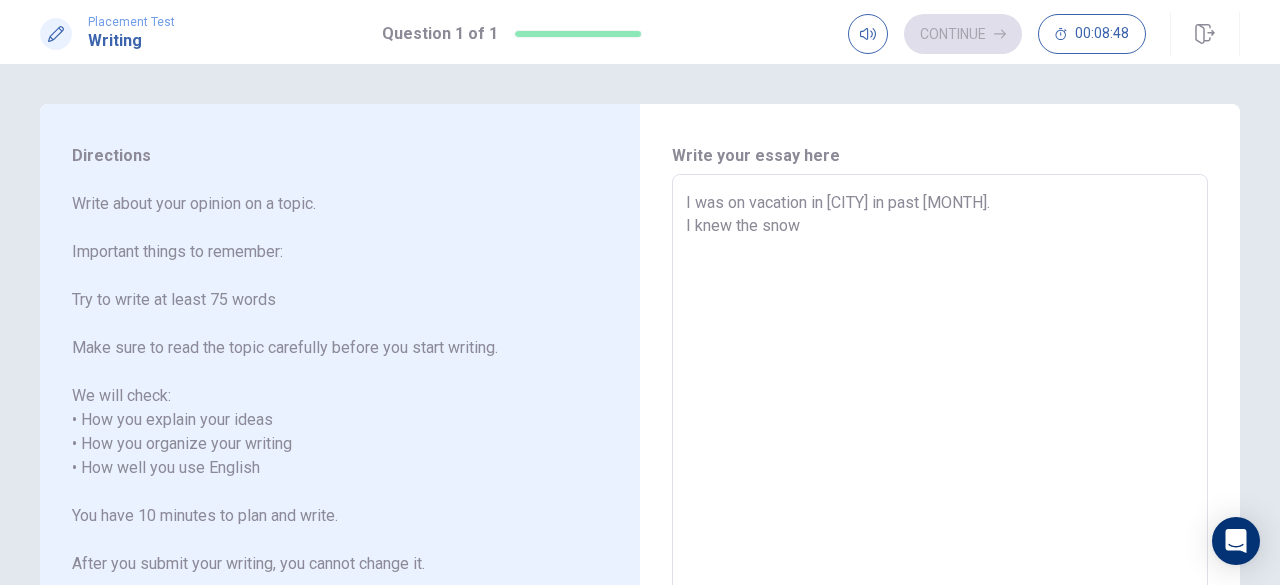 type on "I was on vacation in [CITY] in past [MONTH].
I knew the snow" 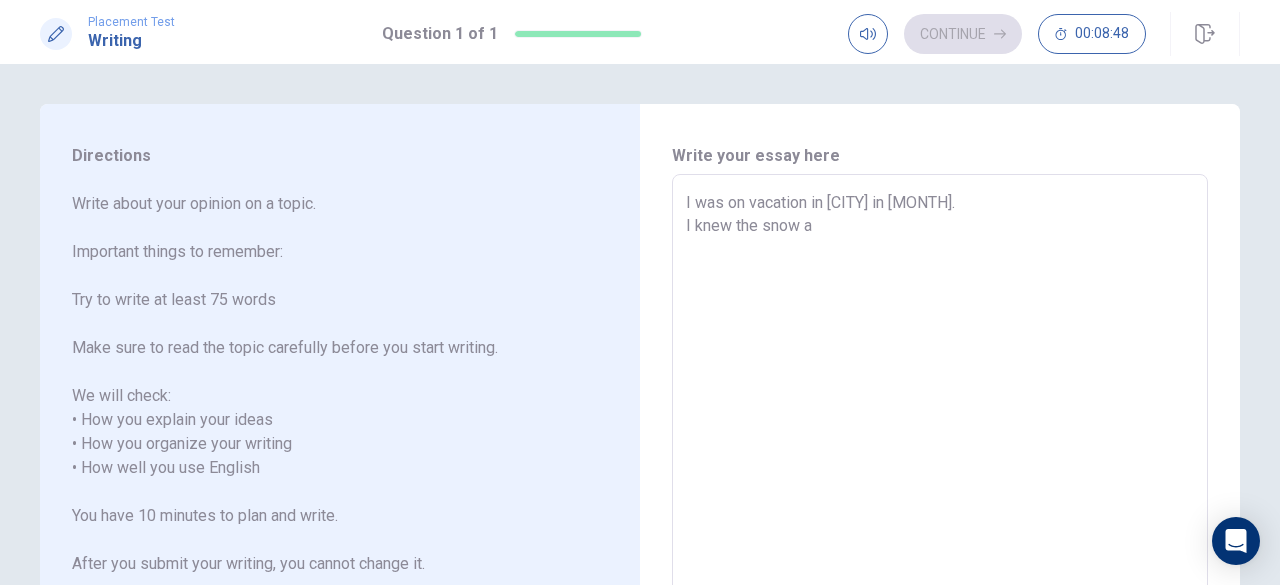 type on "x" 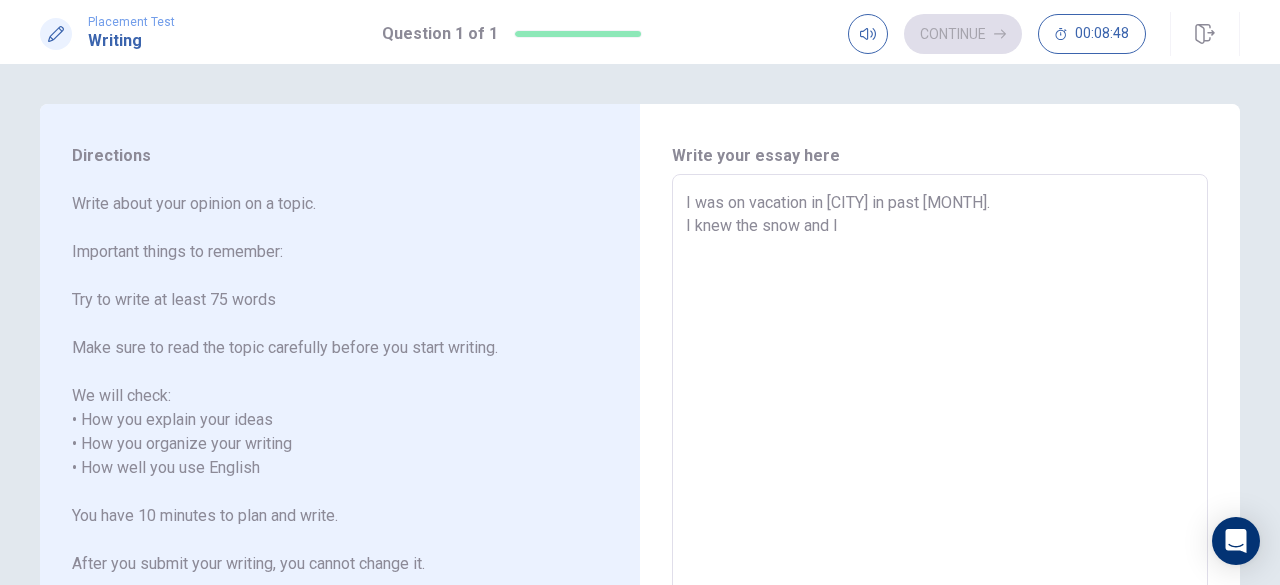 type on "x" 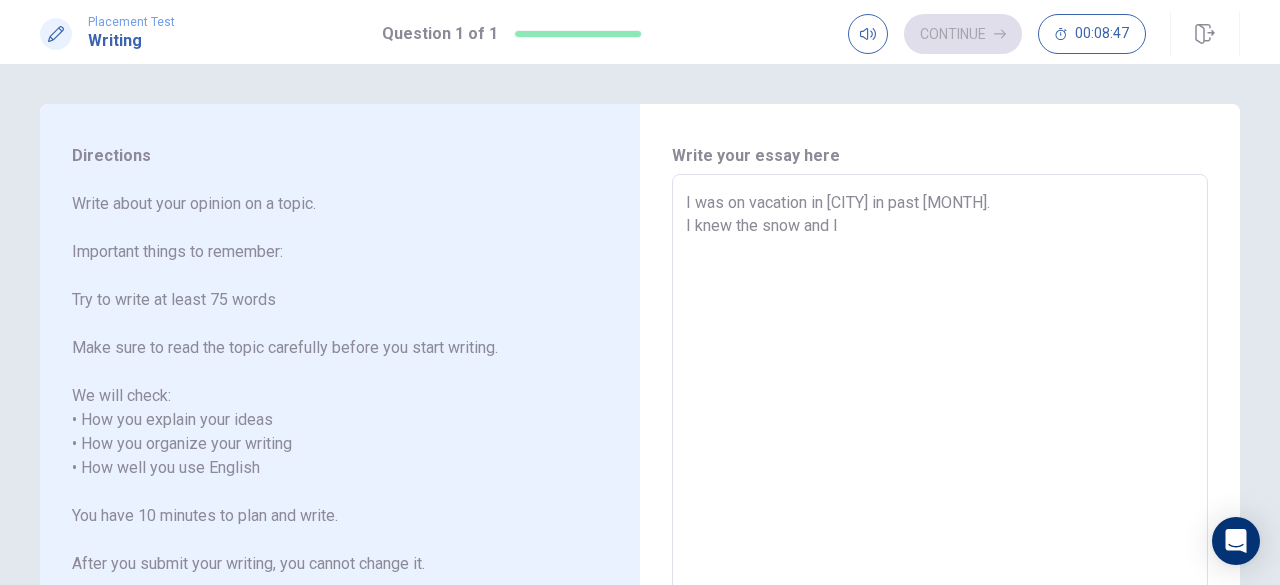 type on "I was on vacation in [CITY] in [MONTH].
I knew the snow and" 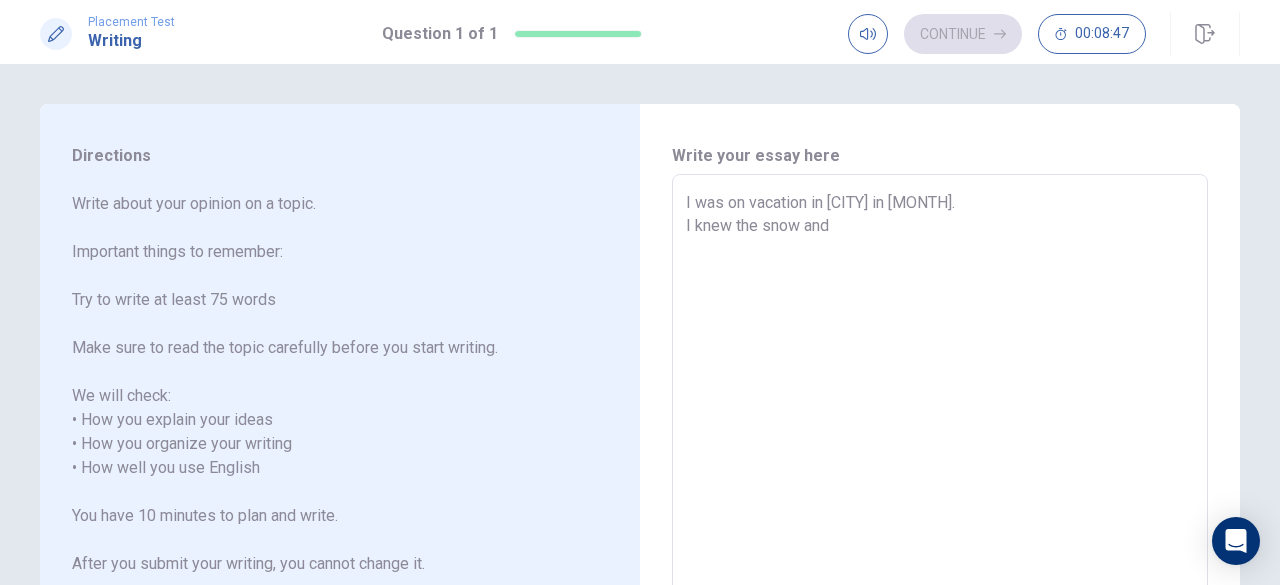 type on "x" 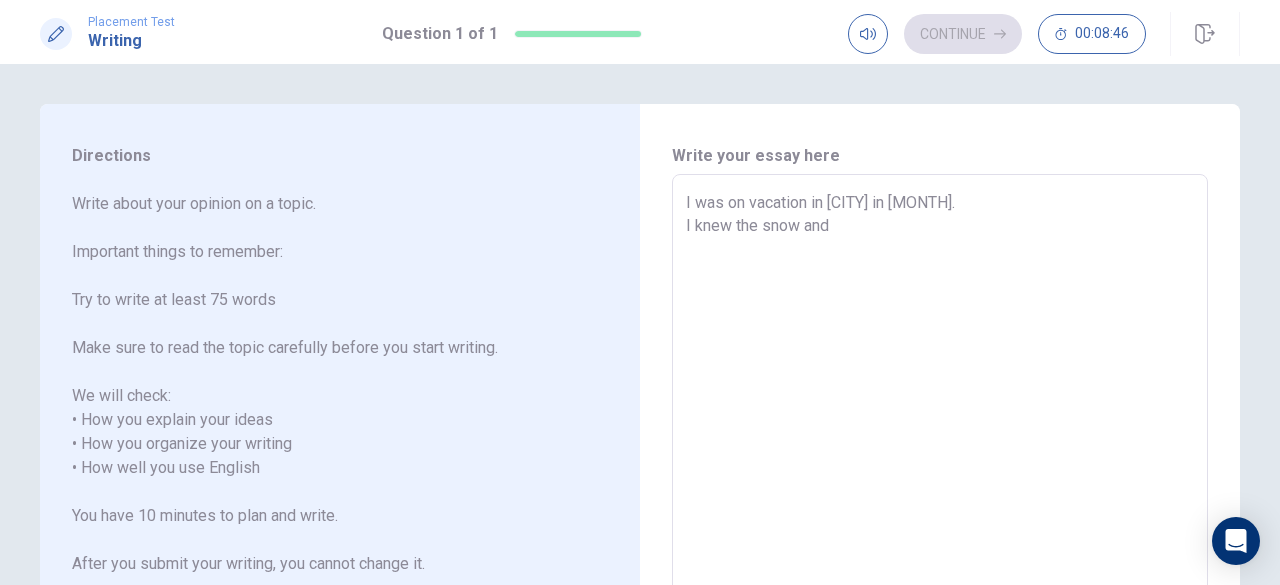 type on "I was on vacation in [CITY] in [MONTH].
I knew the snow and" 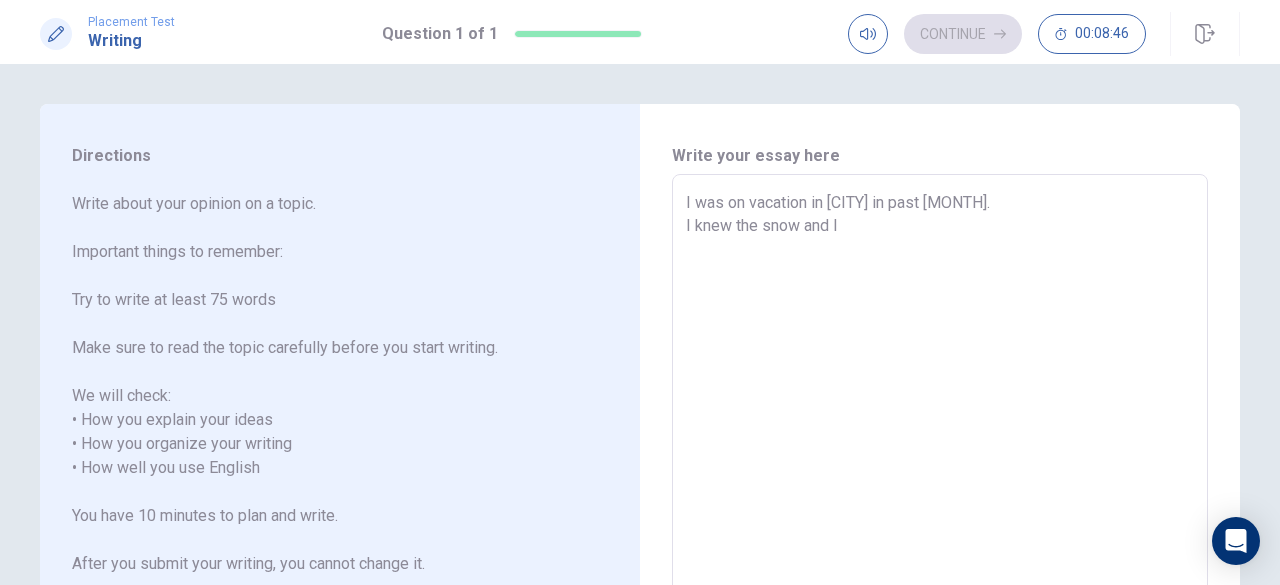 type on "x" 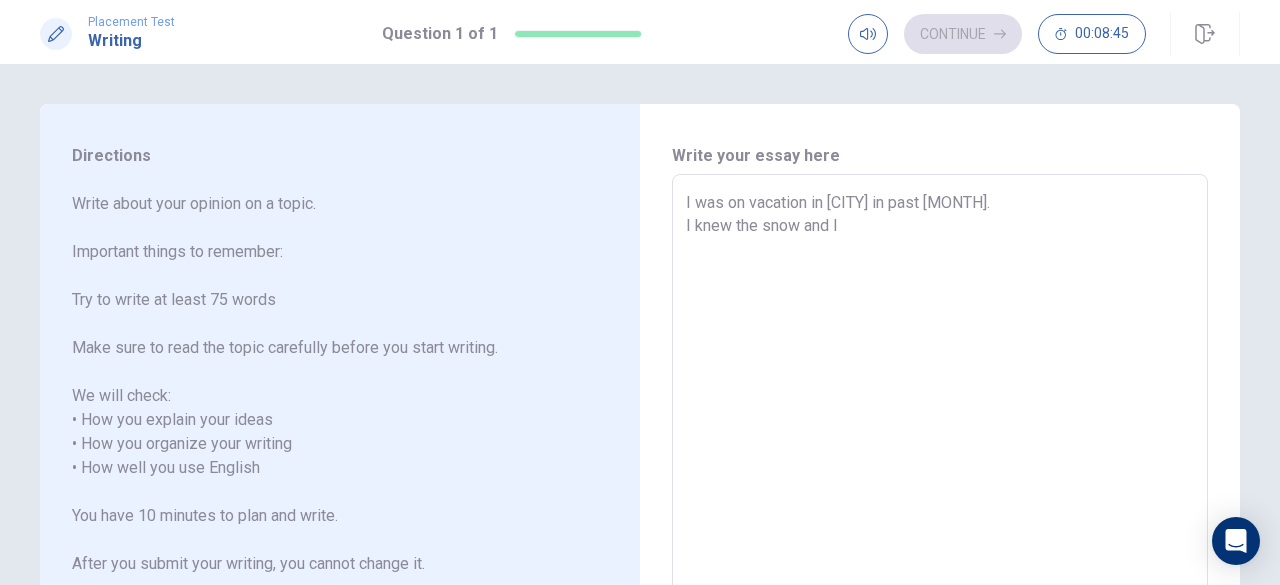 type on "I was on vacation in [CITY] in past [MONTH].
I knew the snow and I e" 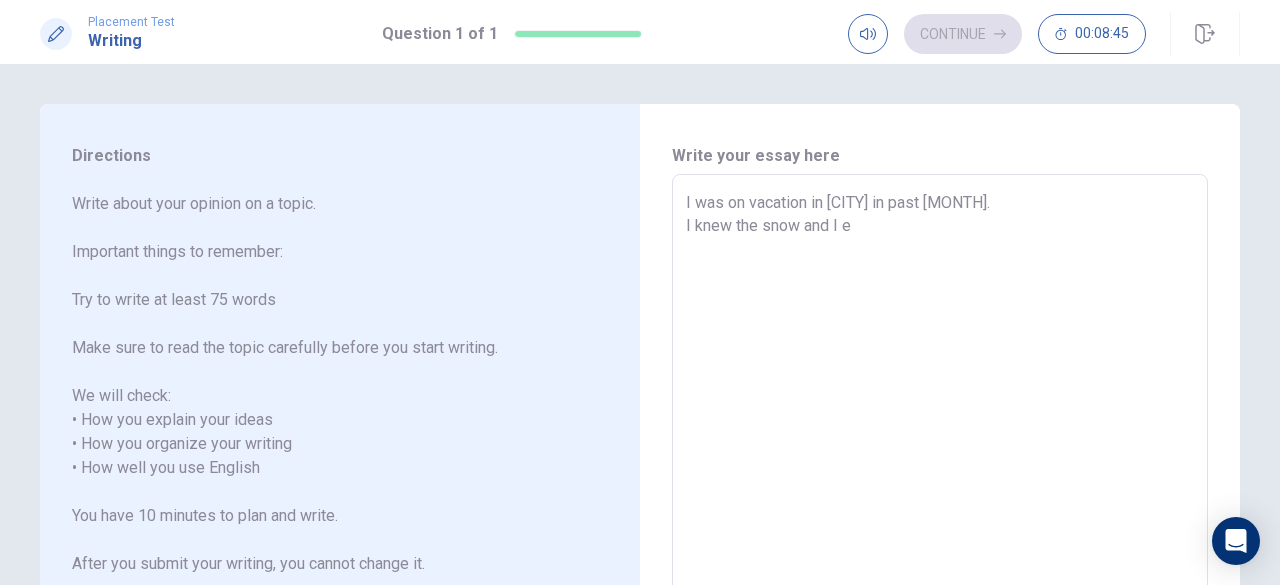 type on "x" 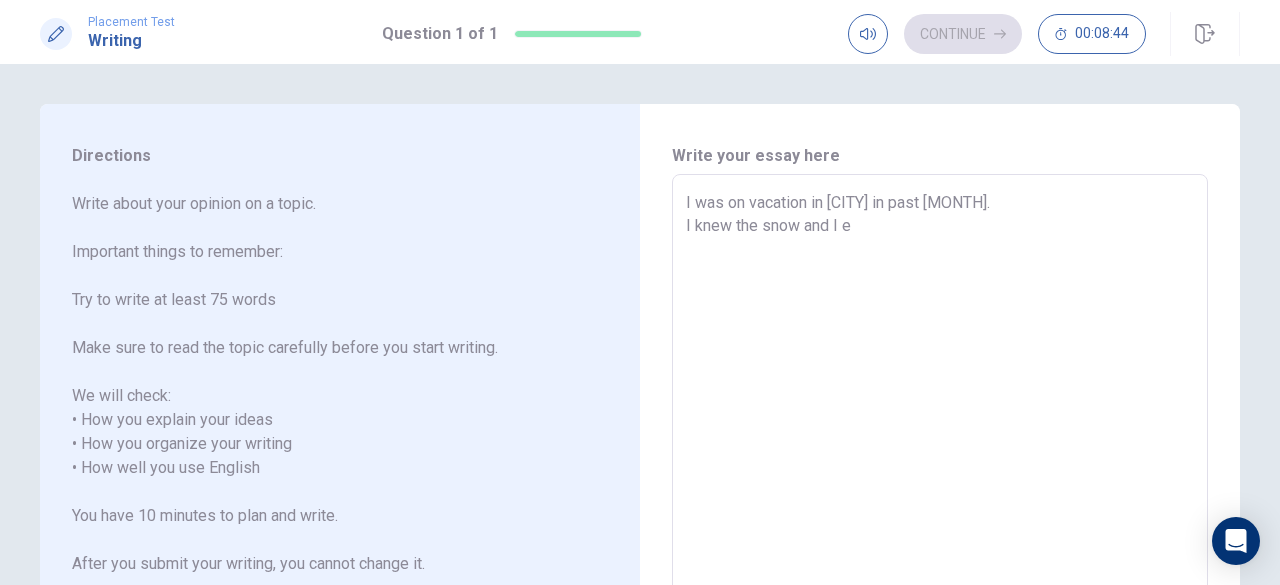 type on "I was on vacation in [CITY] in past [MONTH].
I knew the snow and I en" 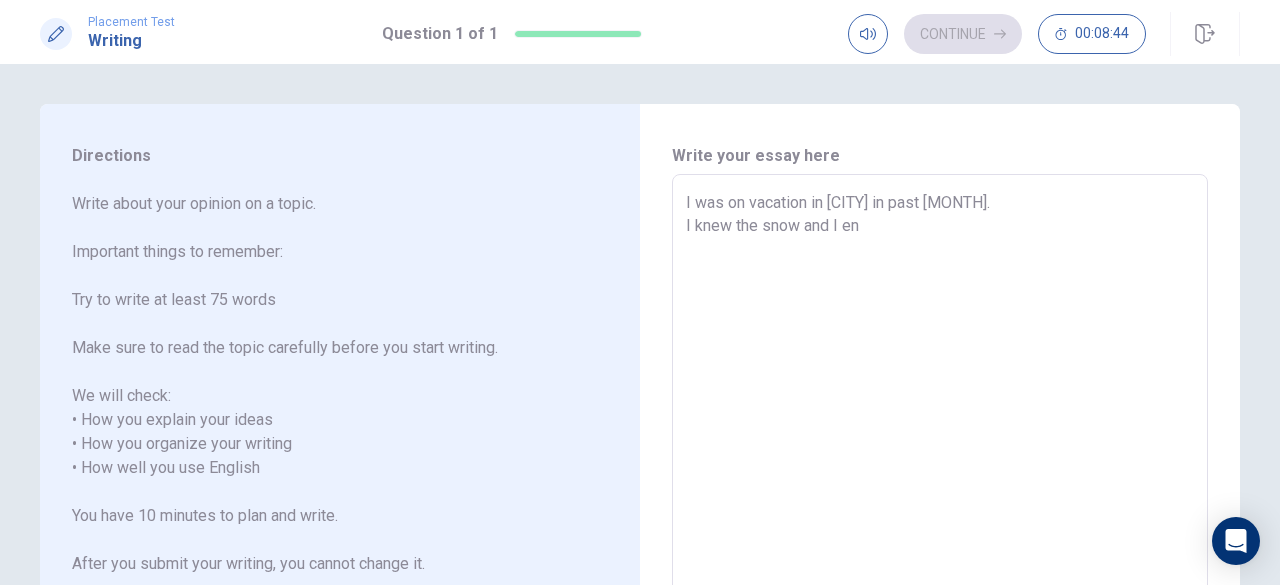 type on "x" 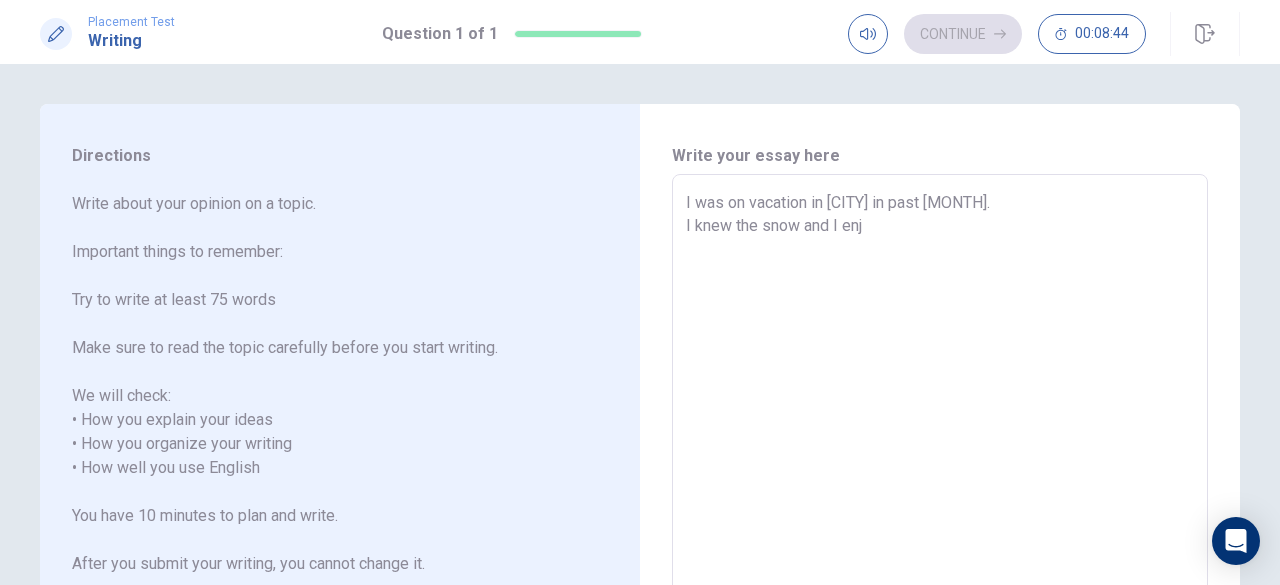type on "x" 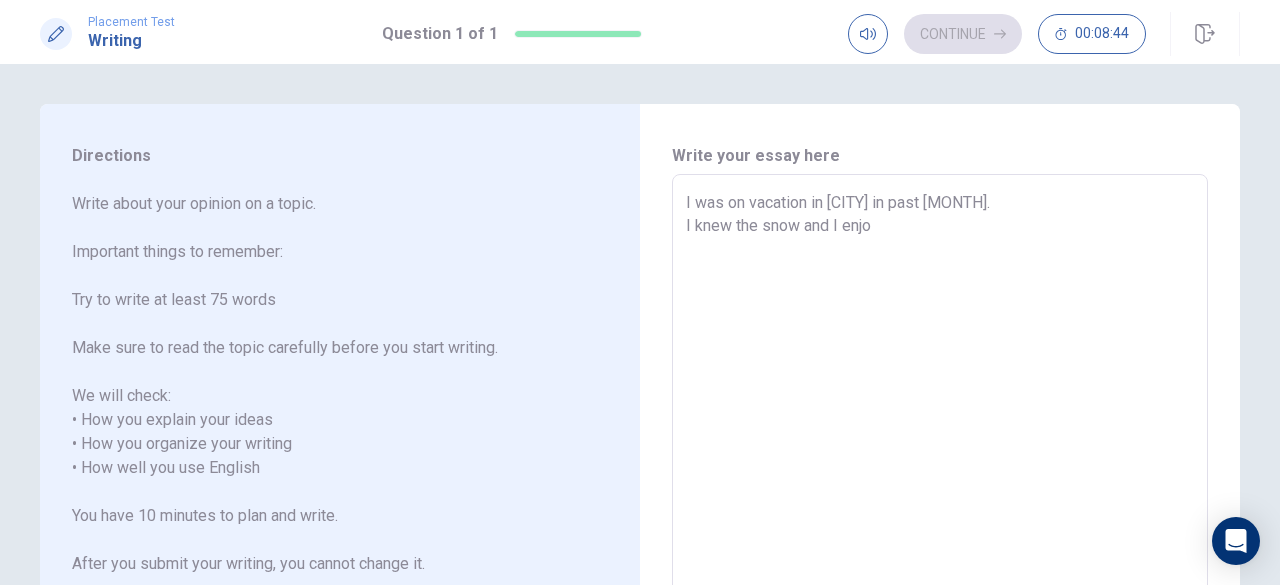 type on "x" 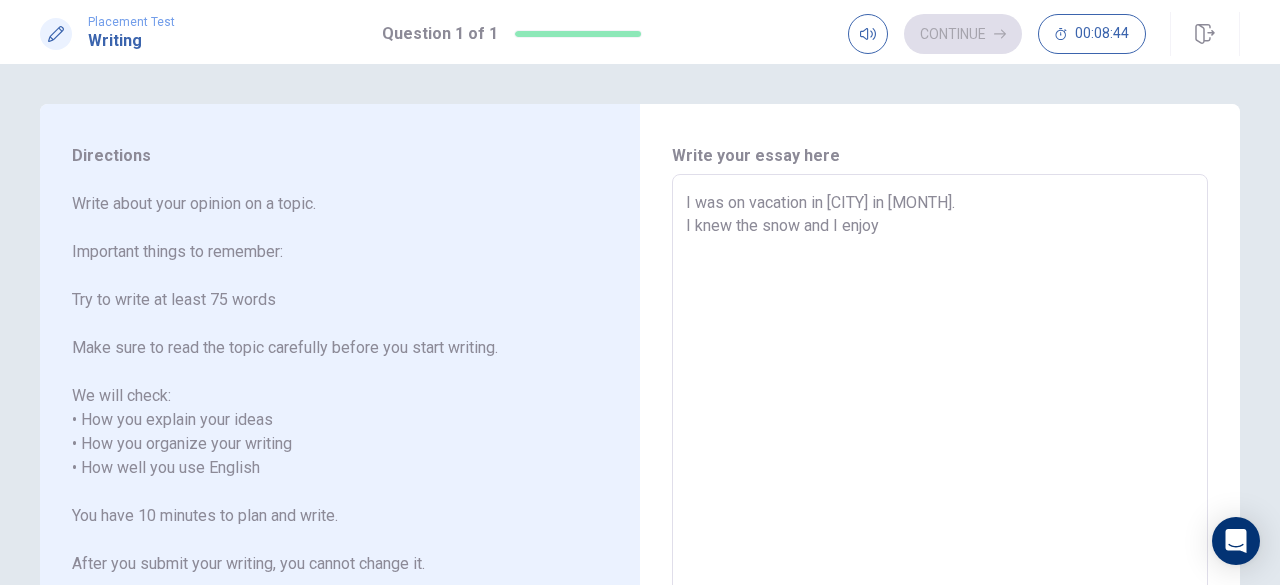 type on "x" 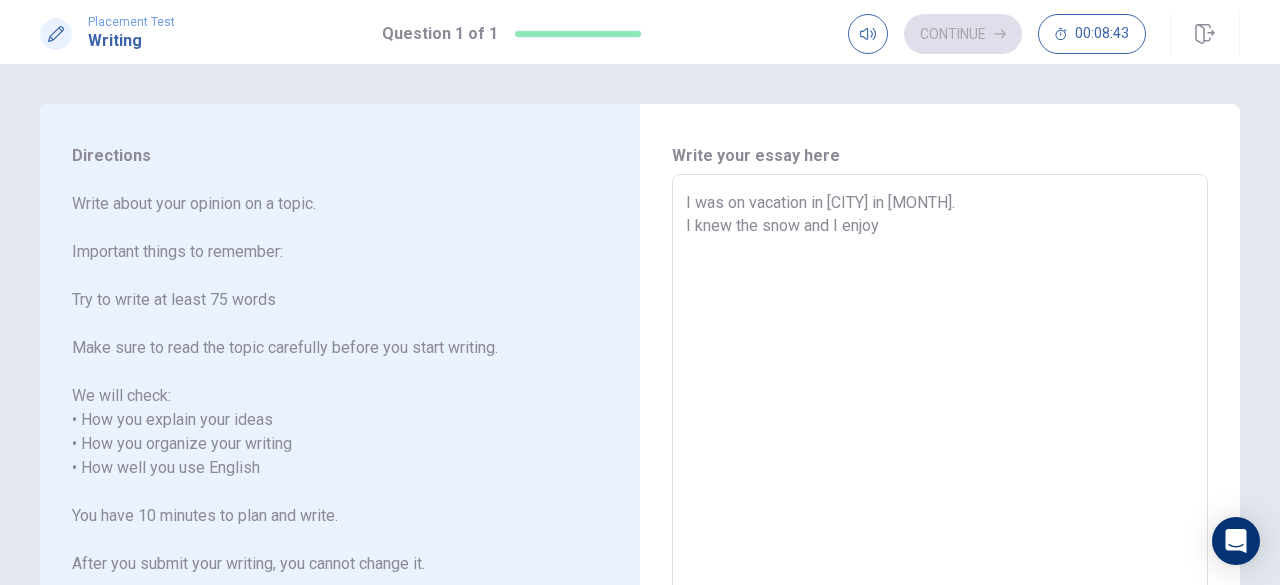 type on "I was on vacation in [CITY] in [MONTH].
I knew the snow and I enjoy" 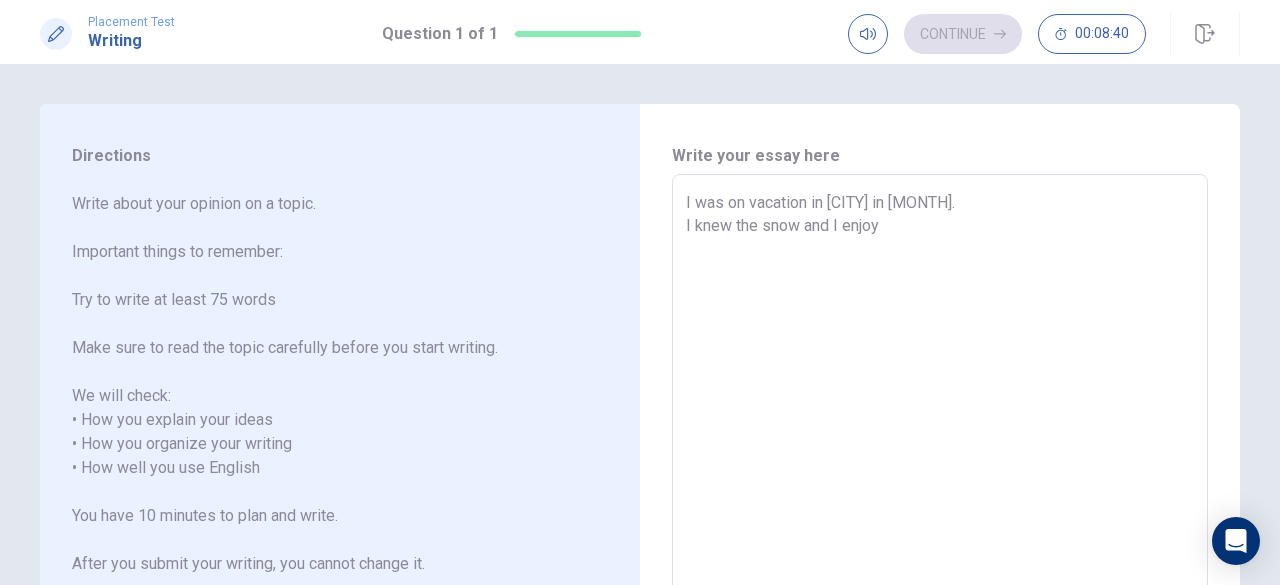 type on "x" 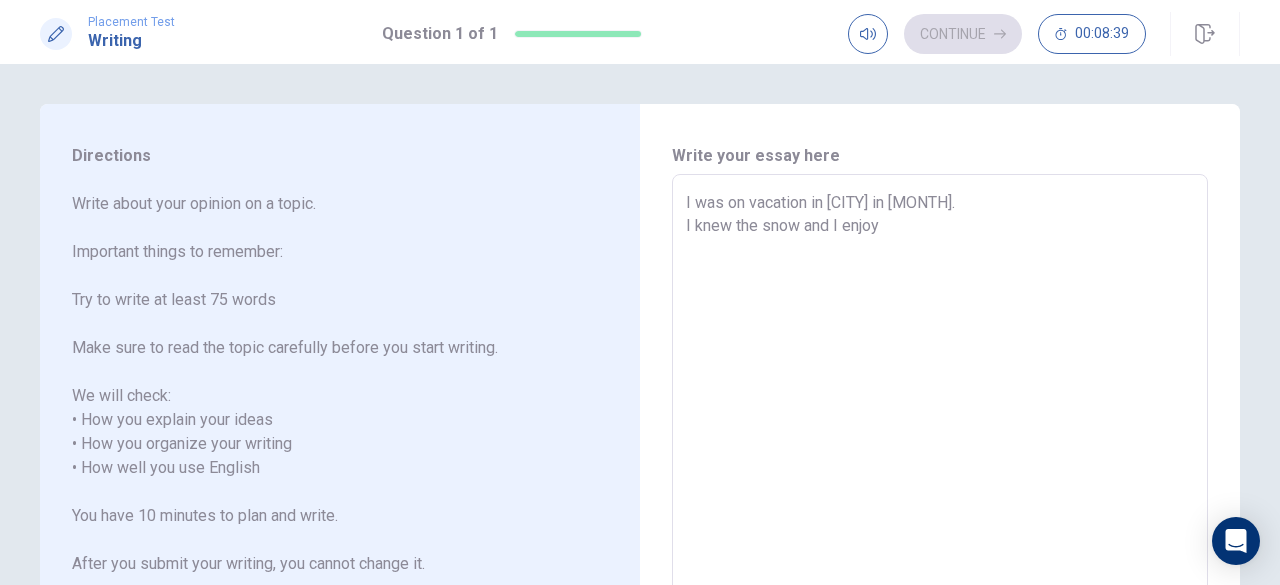 type on "I was on vacation in [CITY] in past [MONTH].
I knew the snow and I enjoy e" 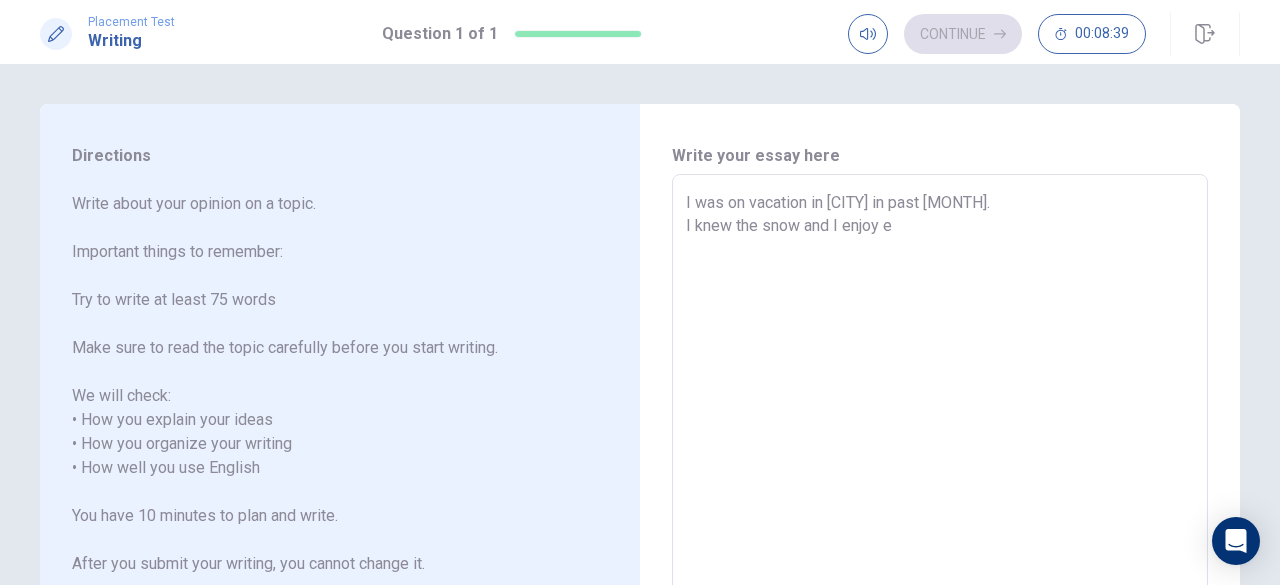 type on "x" 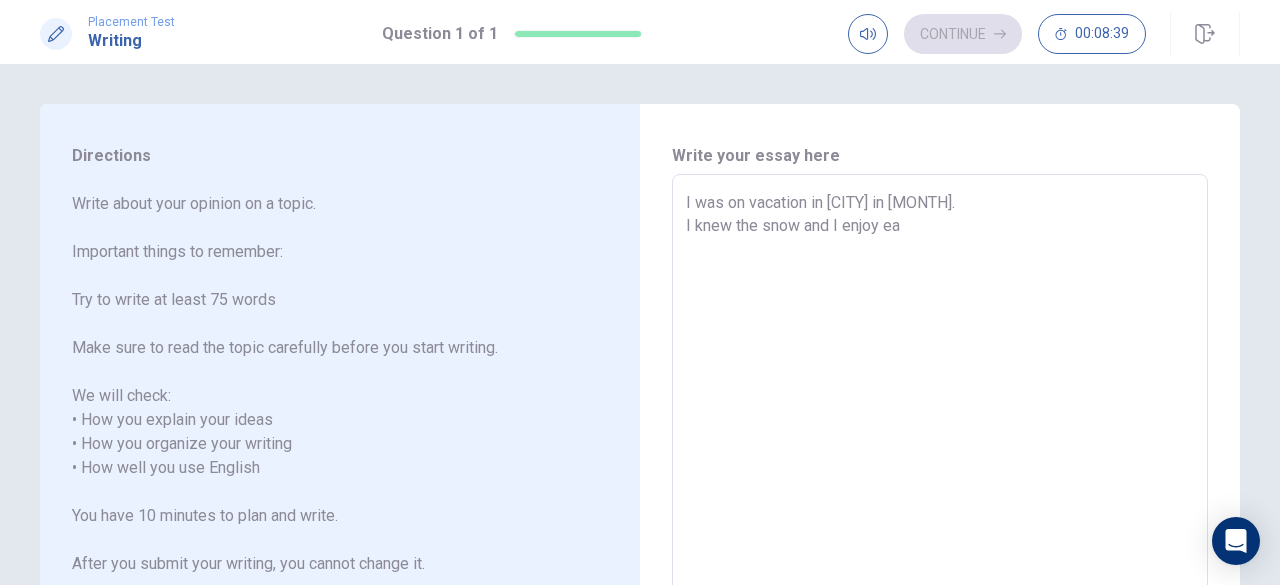 type on "x" 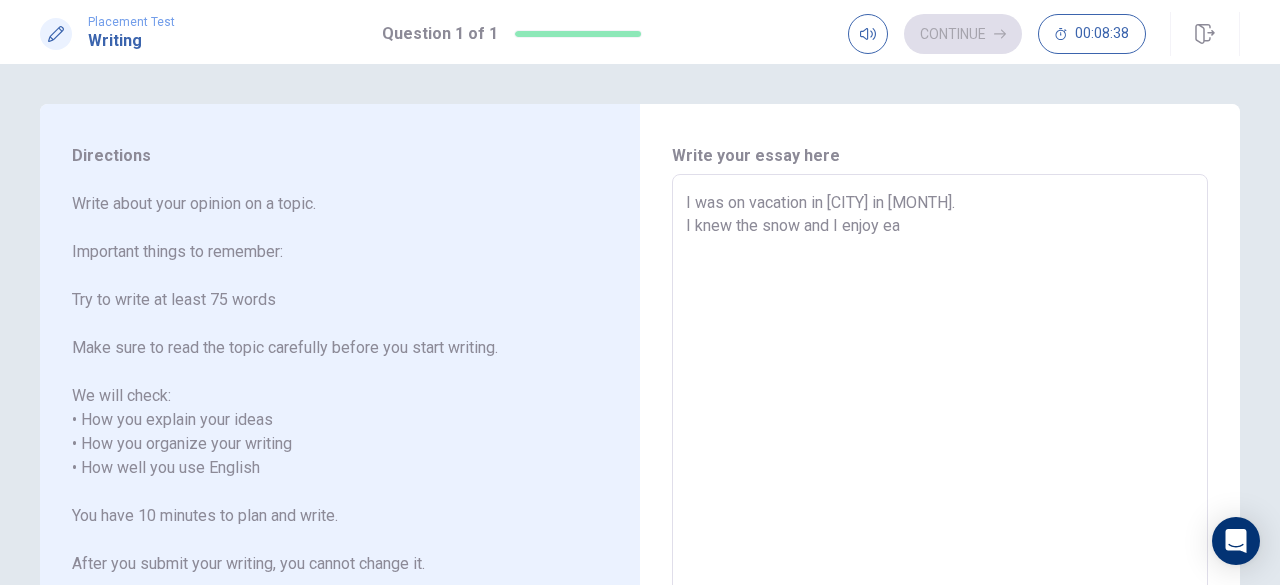 type on "I was on vacation in [CITY] in past [MONTH].
I knew the snow and I enjoy eat" 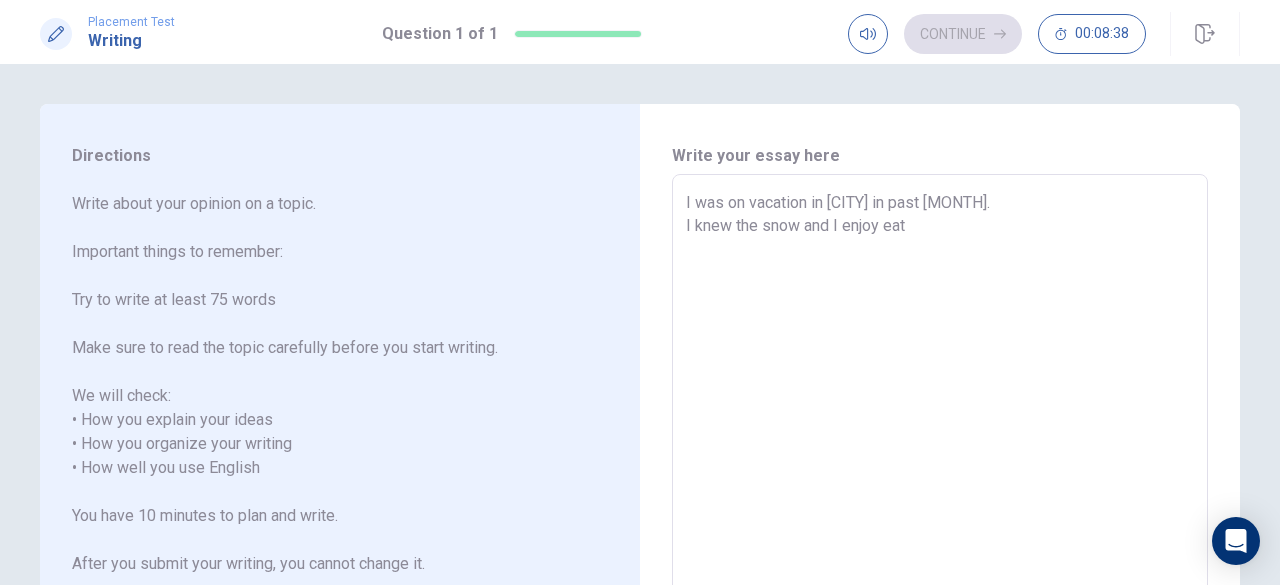 type on "x" 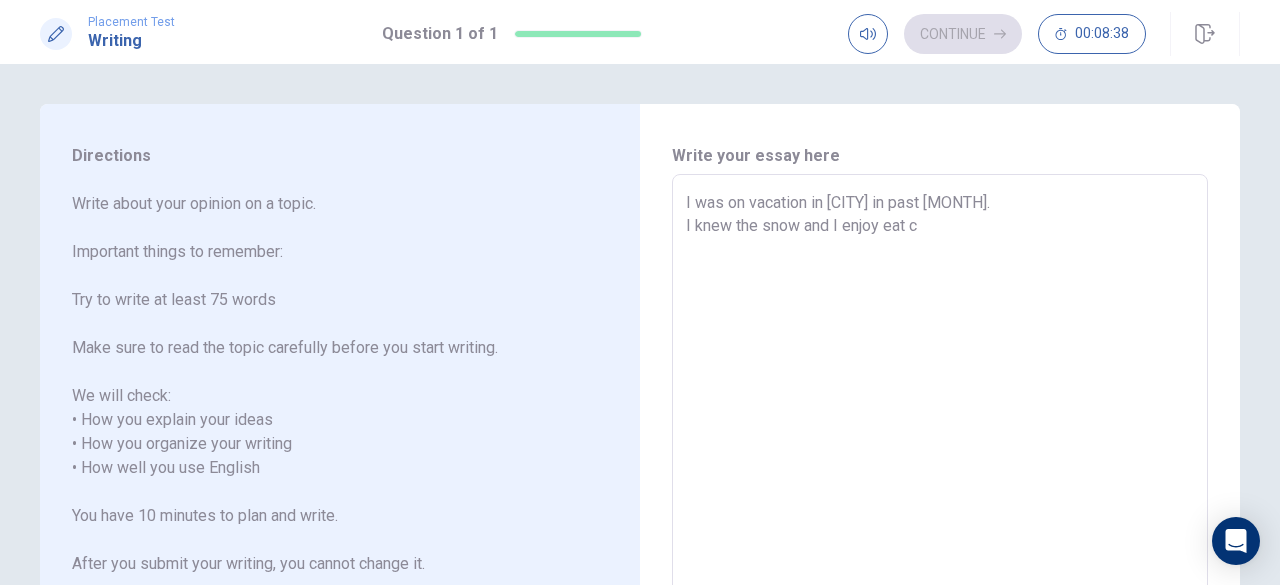 type on "x" 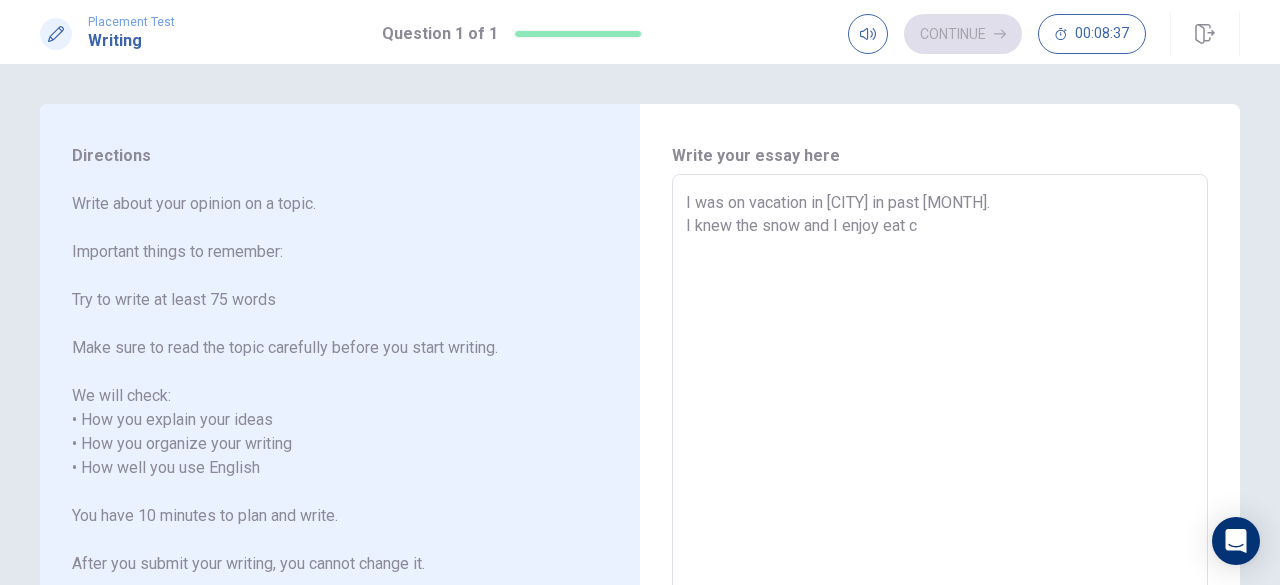 type on "I was on vacation in [CITY] in past [MONTH].
I knew the snow and I enjoy eat ch" 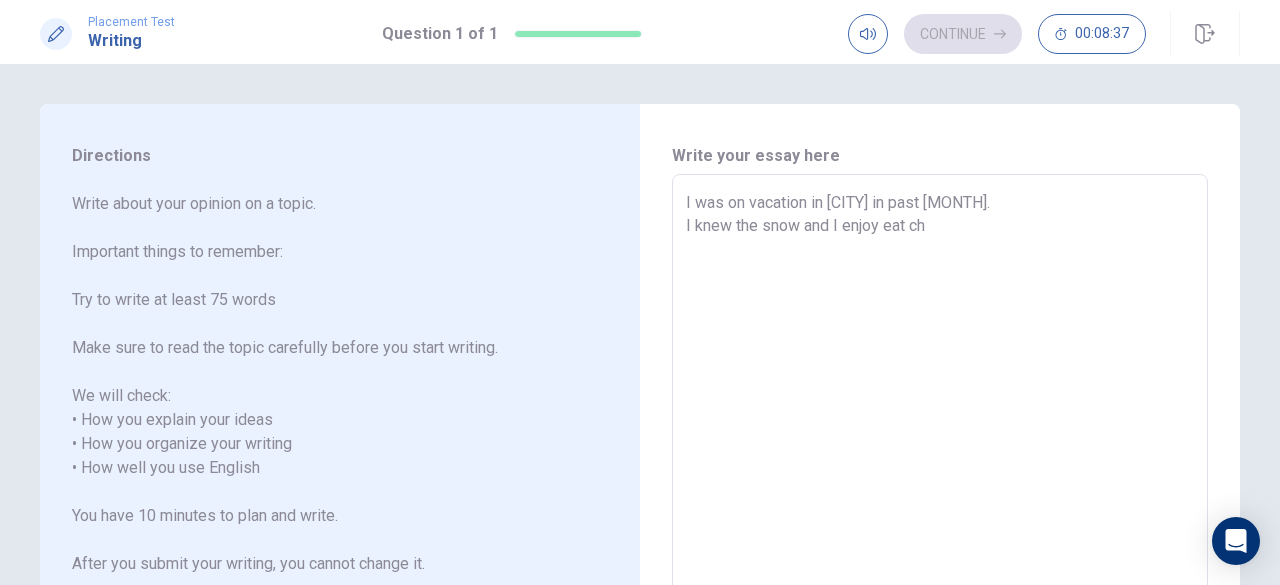 type on "x" 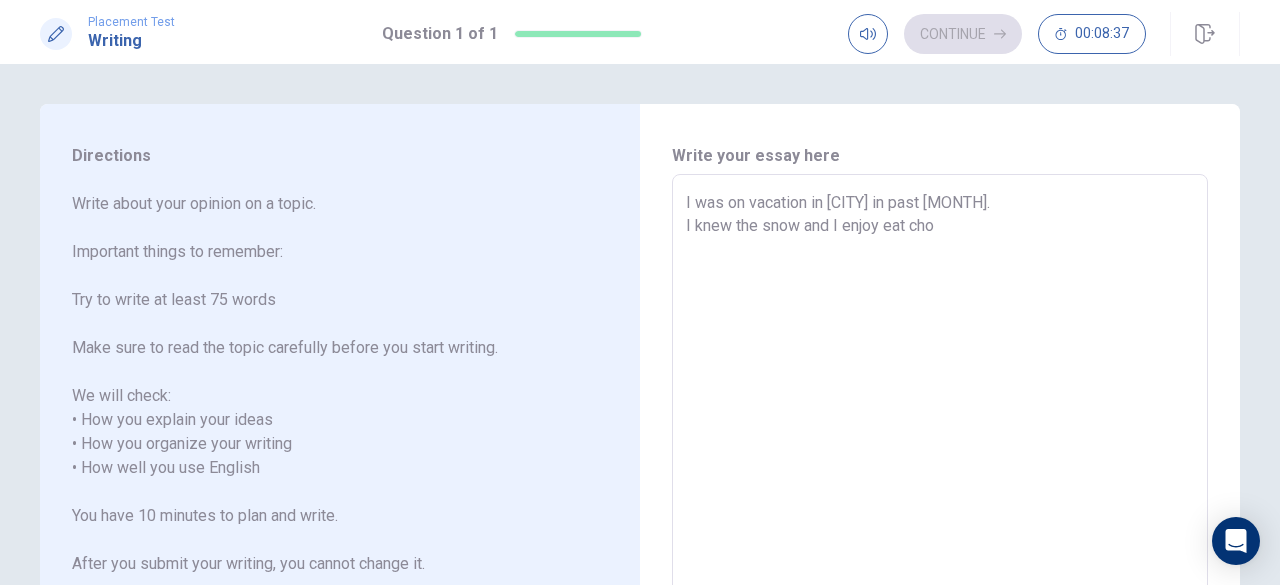 type on "x" 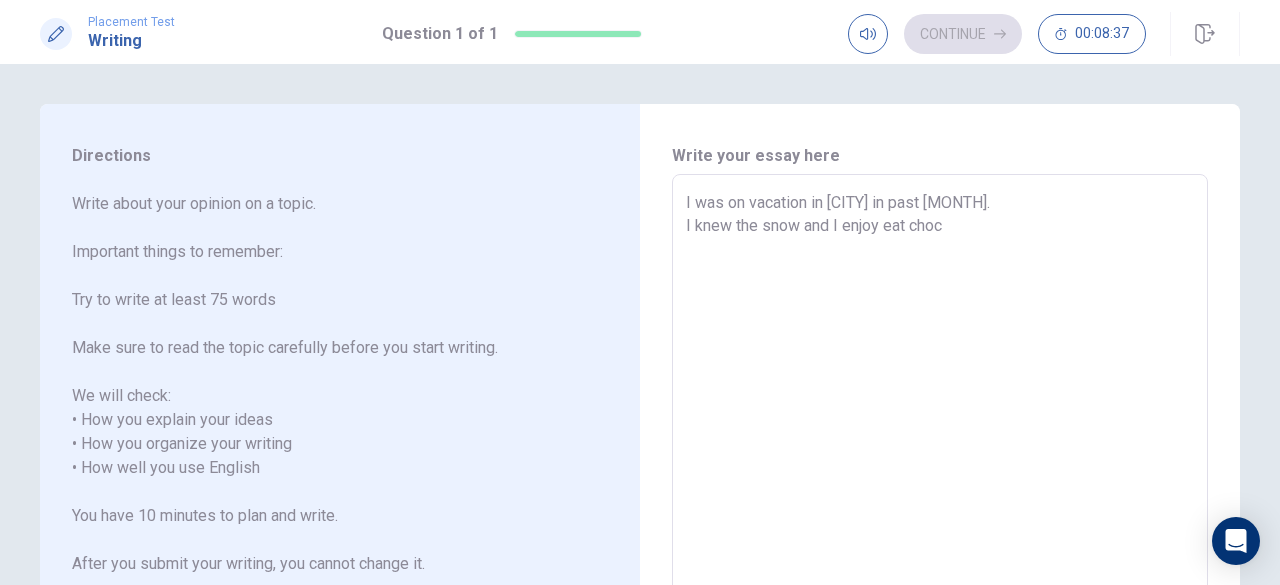 type on "x" 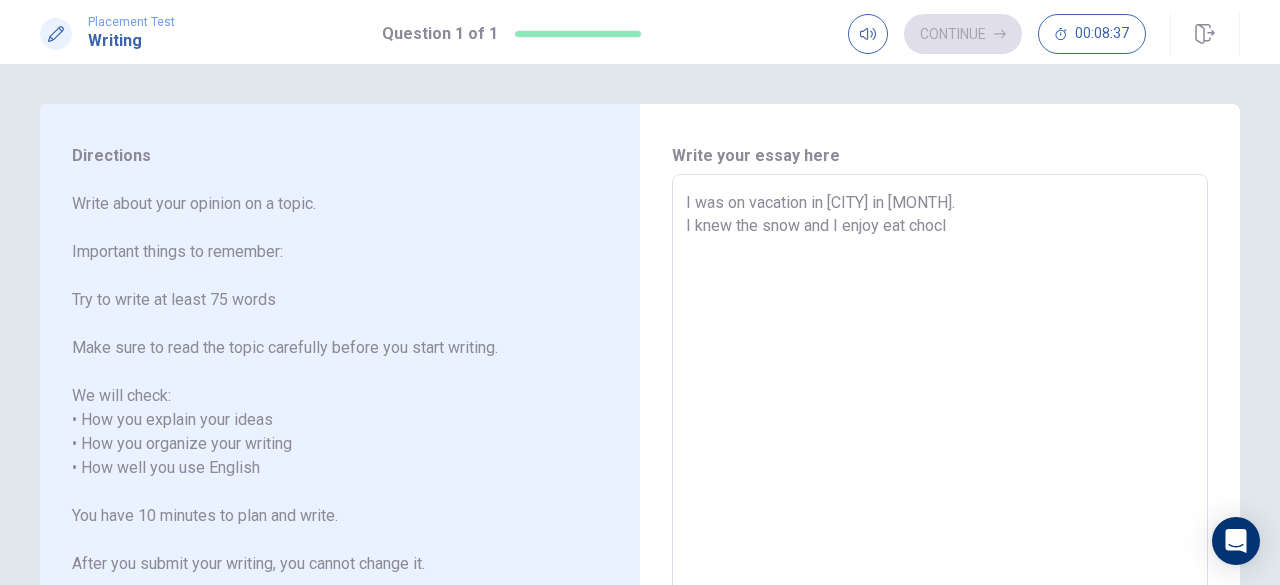 type on "x" 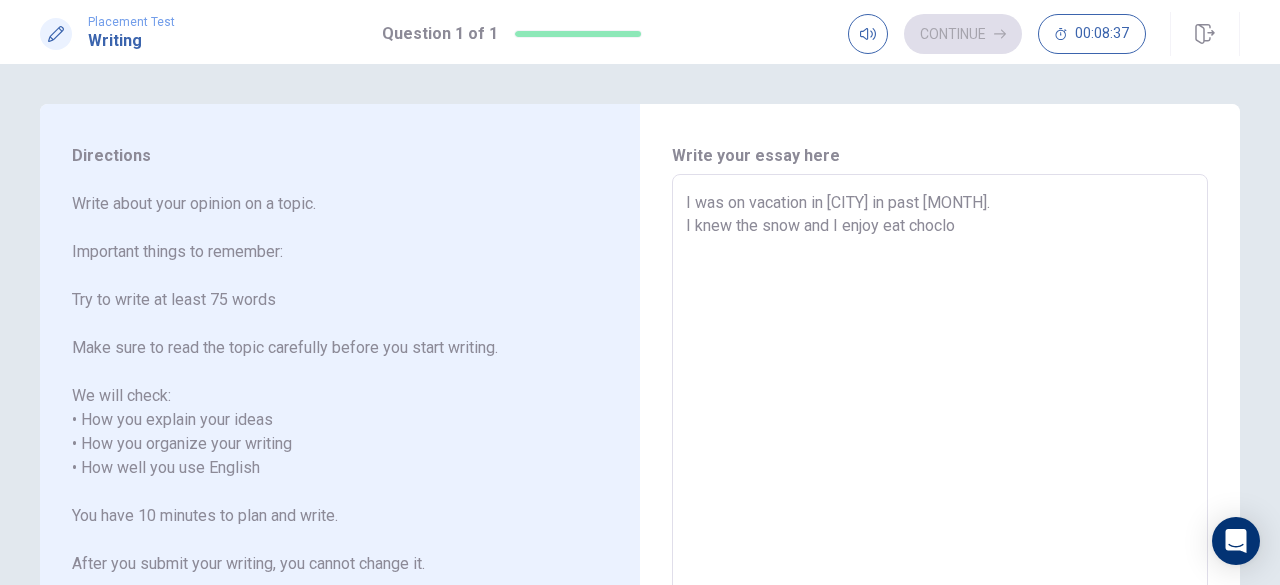 type on "x" 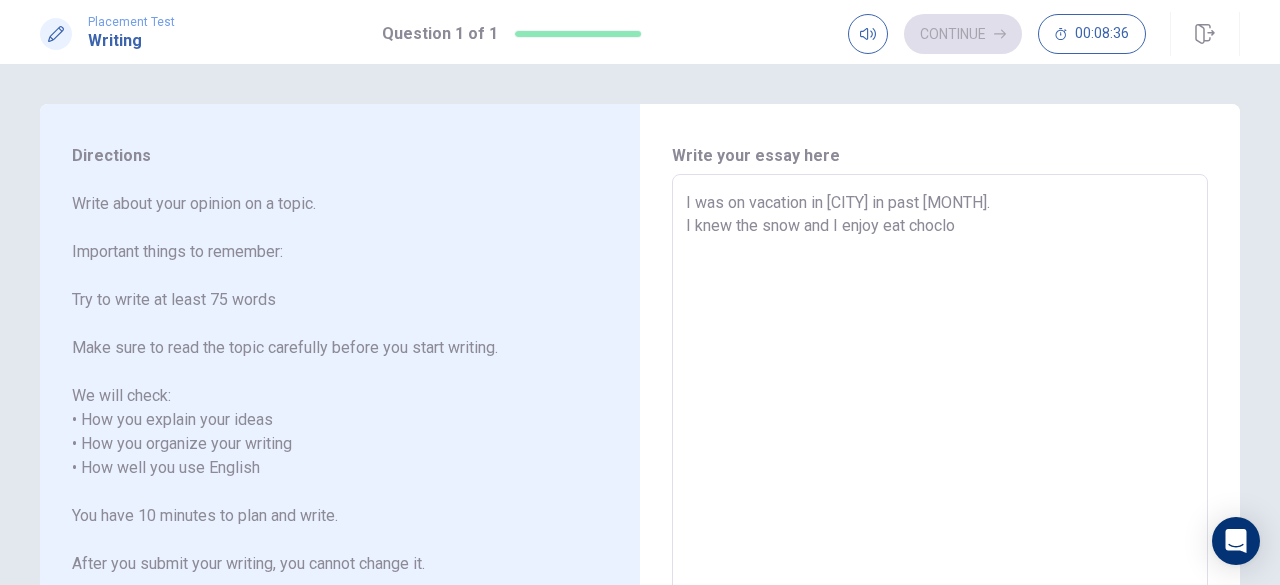 type on "I was on vacation in [CITY] in [MONTH].
I knew the snow and I enjoy eat chocl" 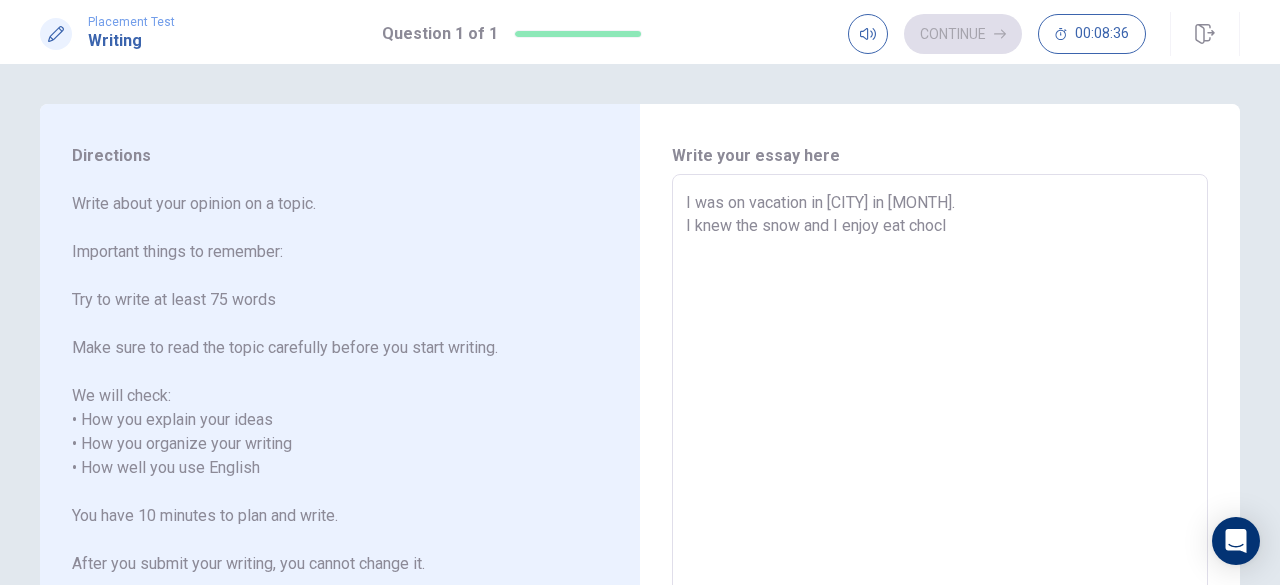 type on "x" 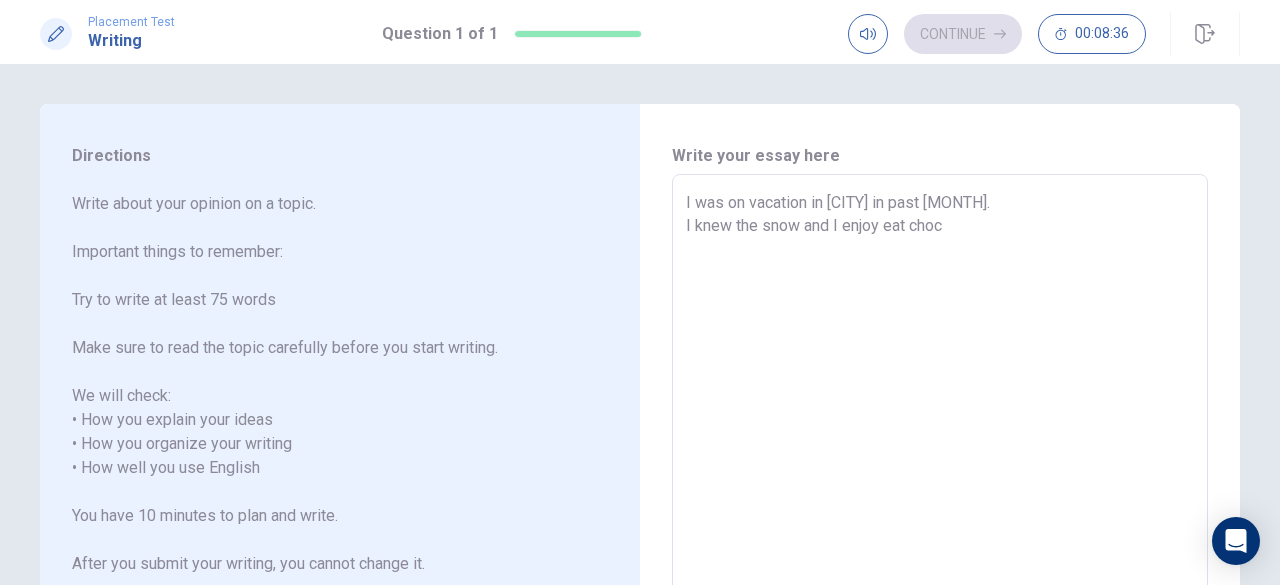 type on "x" 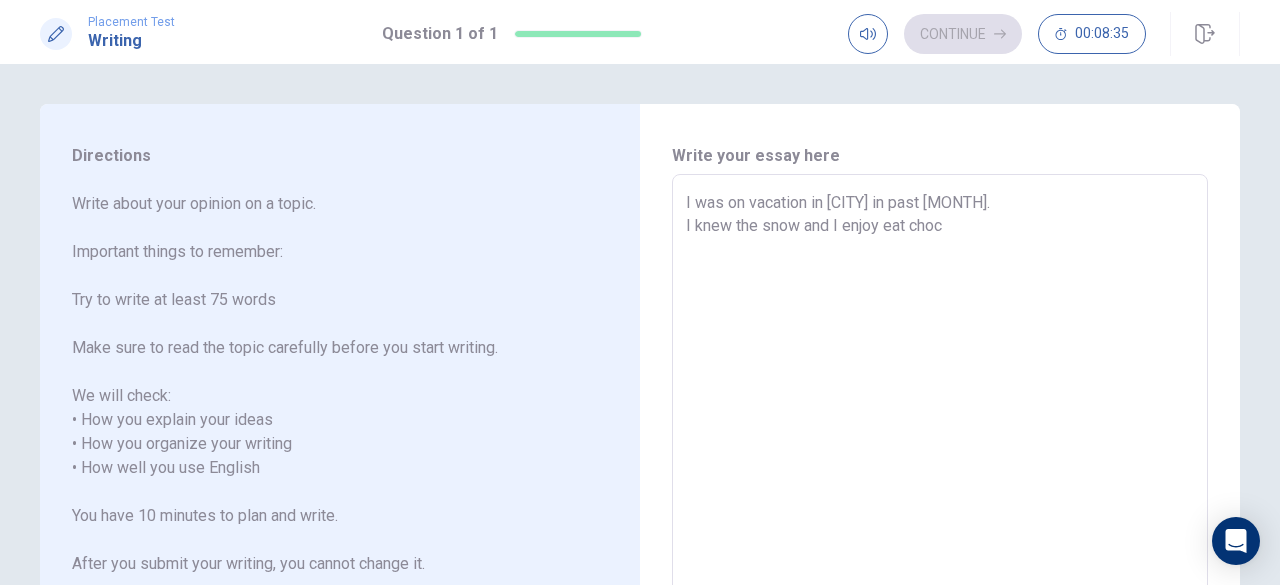 type on "I was on vacation in [CITY] in past [MONTH].
I knew the snow and I enjoy eat choco" 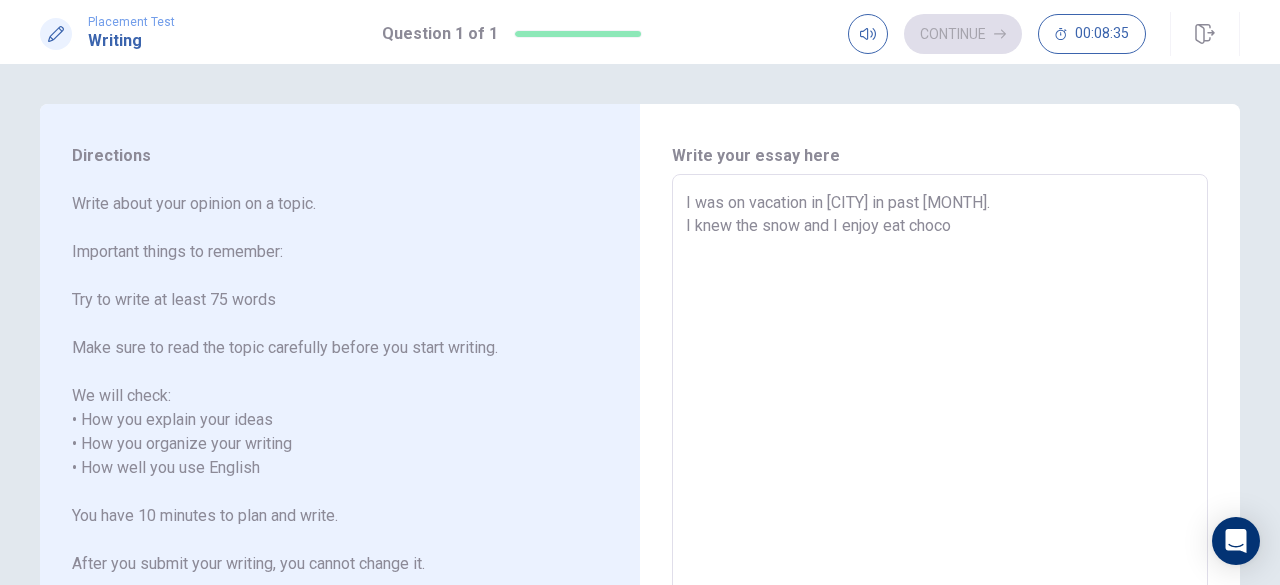 type on "x" 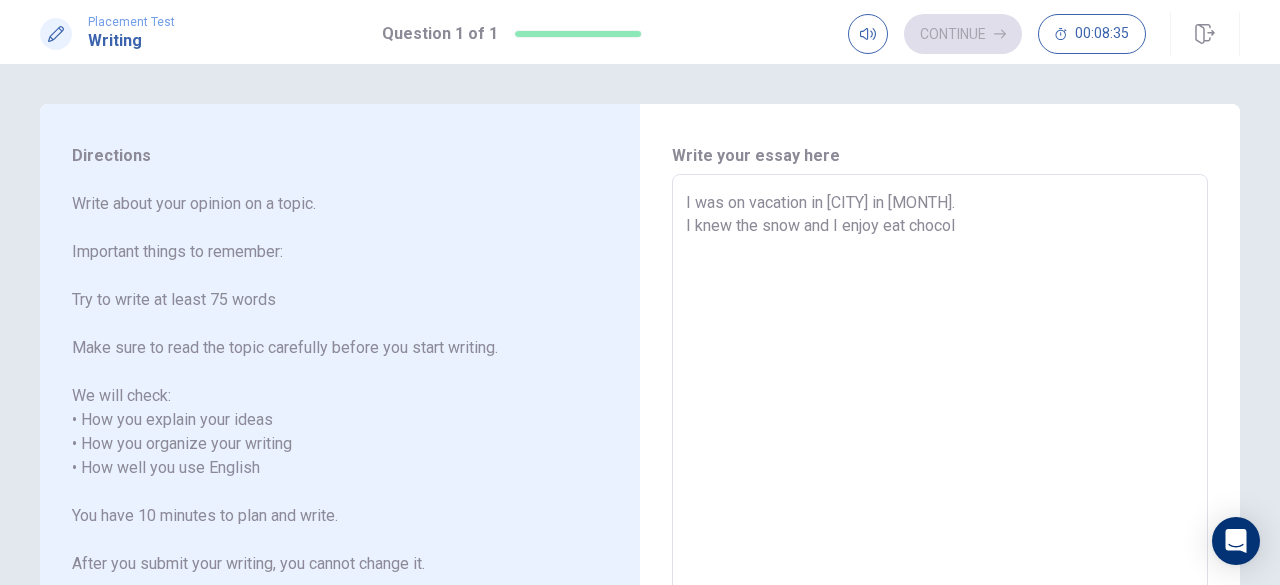 type on "x" 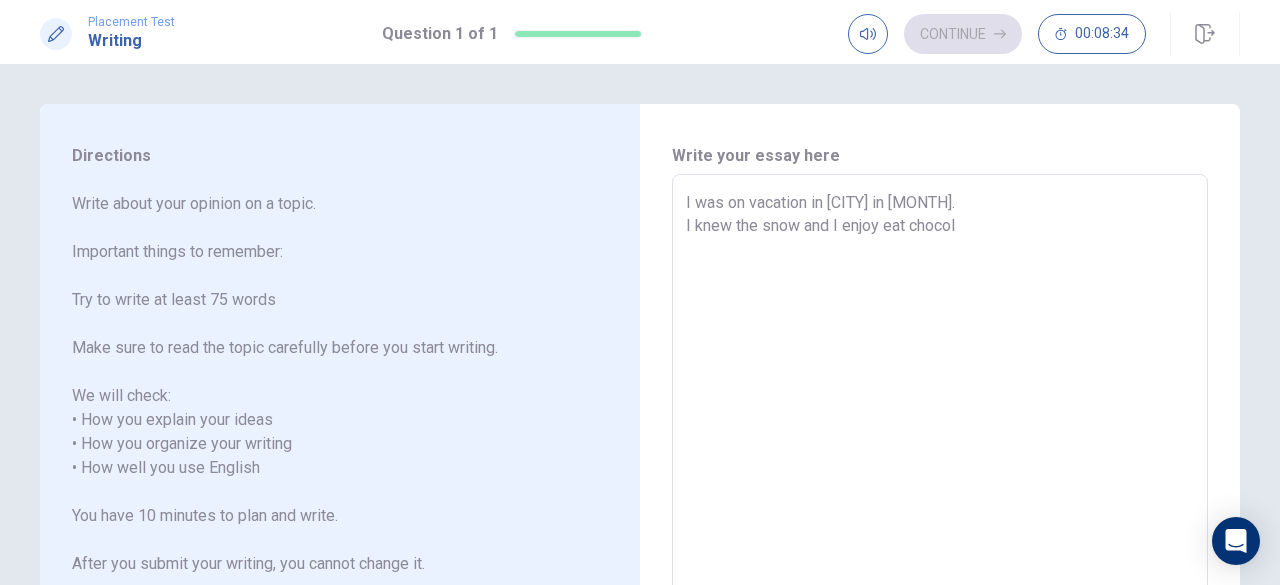 type on "I was on vacation in [CITY] in past [MONTH].
I knew the snow and I enjoy eat chocola" 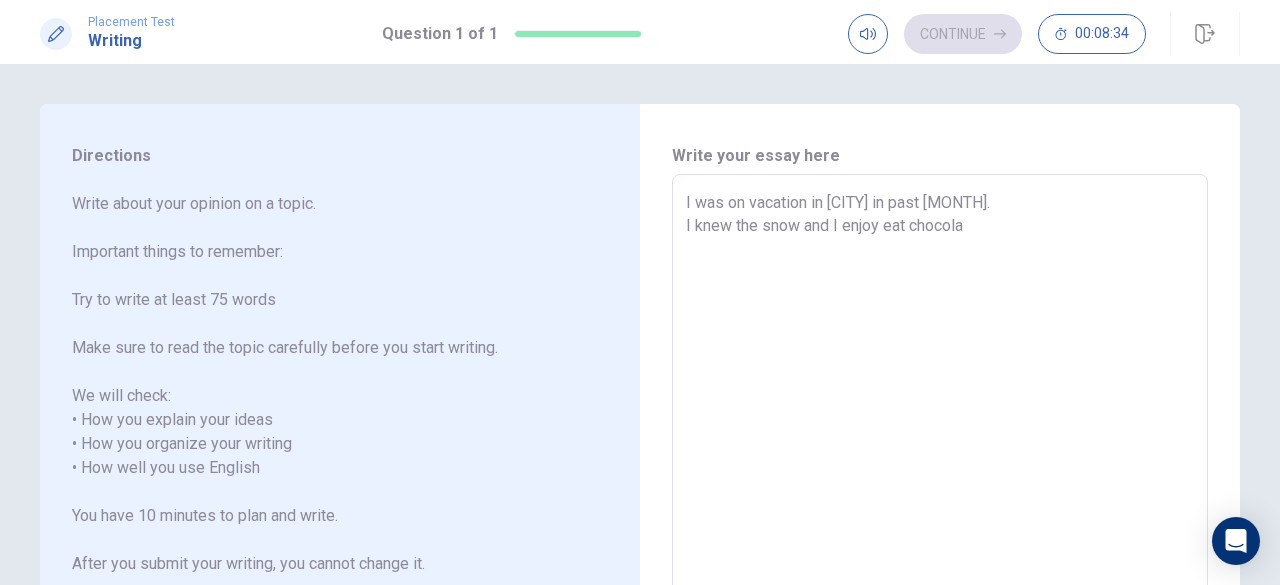 type on "x" 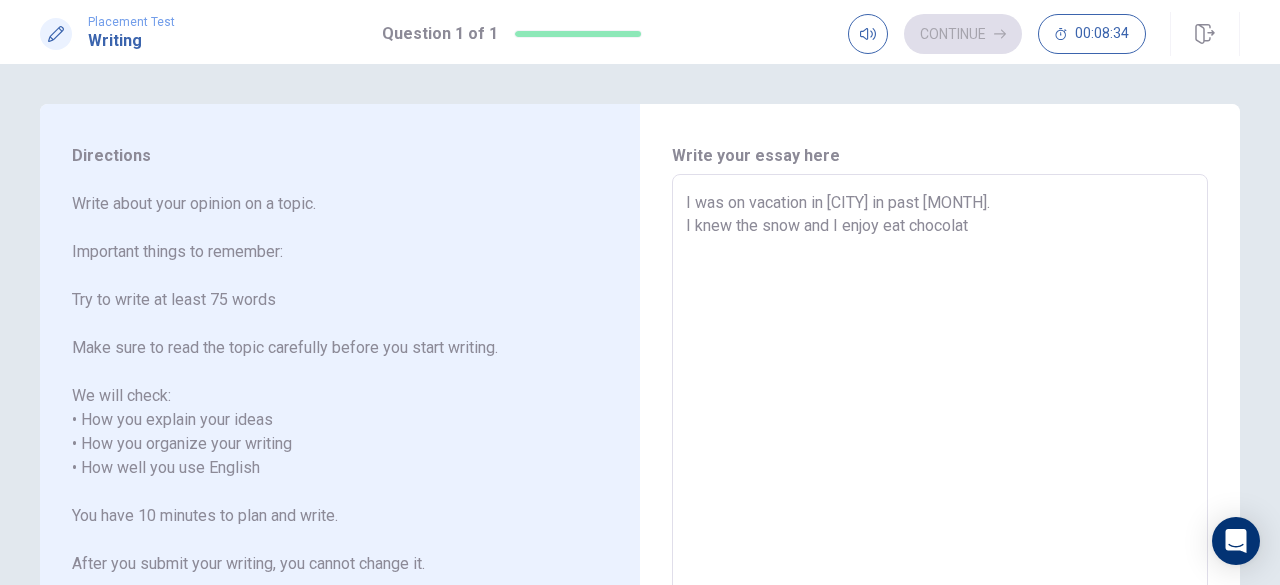 type on "x" 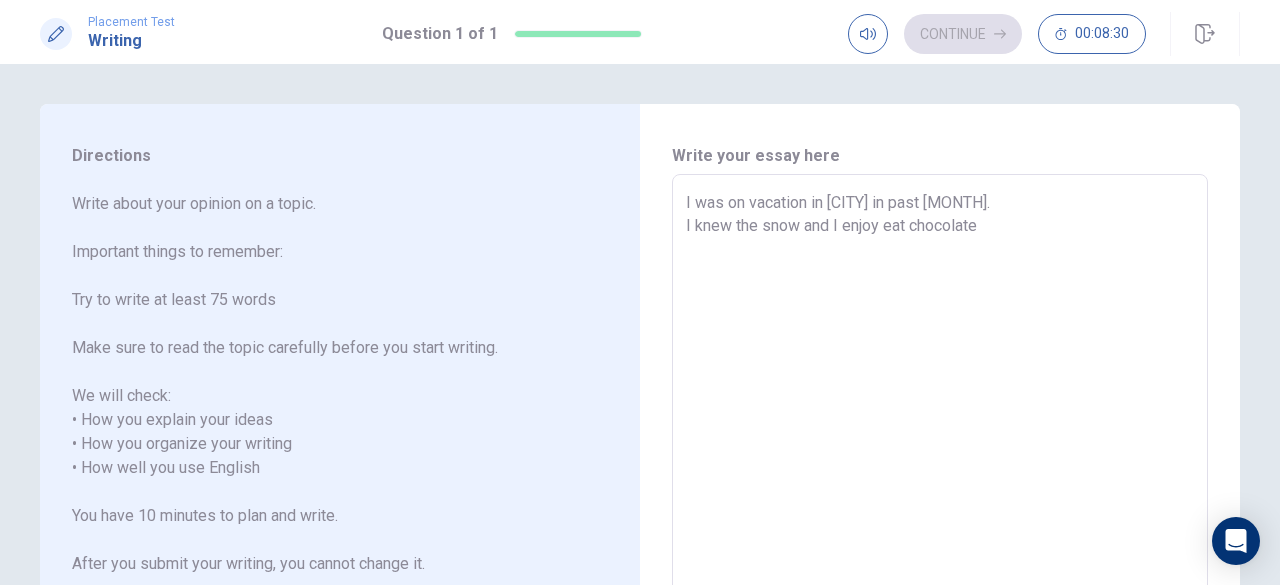 type on "x" 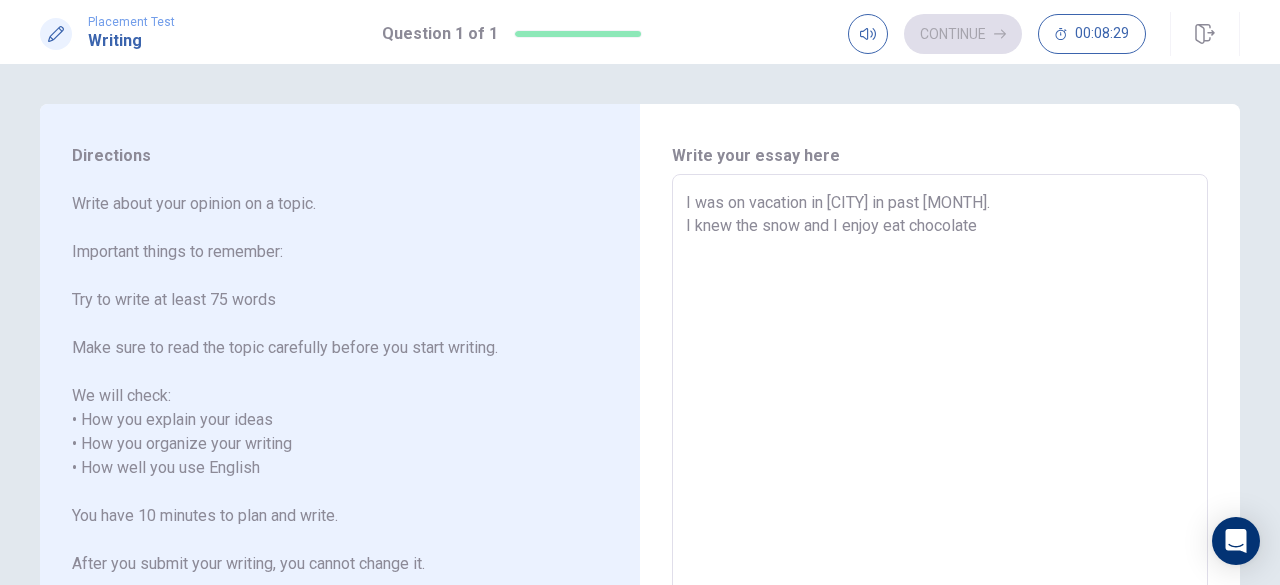 type on "I was on vacation in [CITY] in past [MONTH].
I knew the snow and I enjoye eat chocolate" 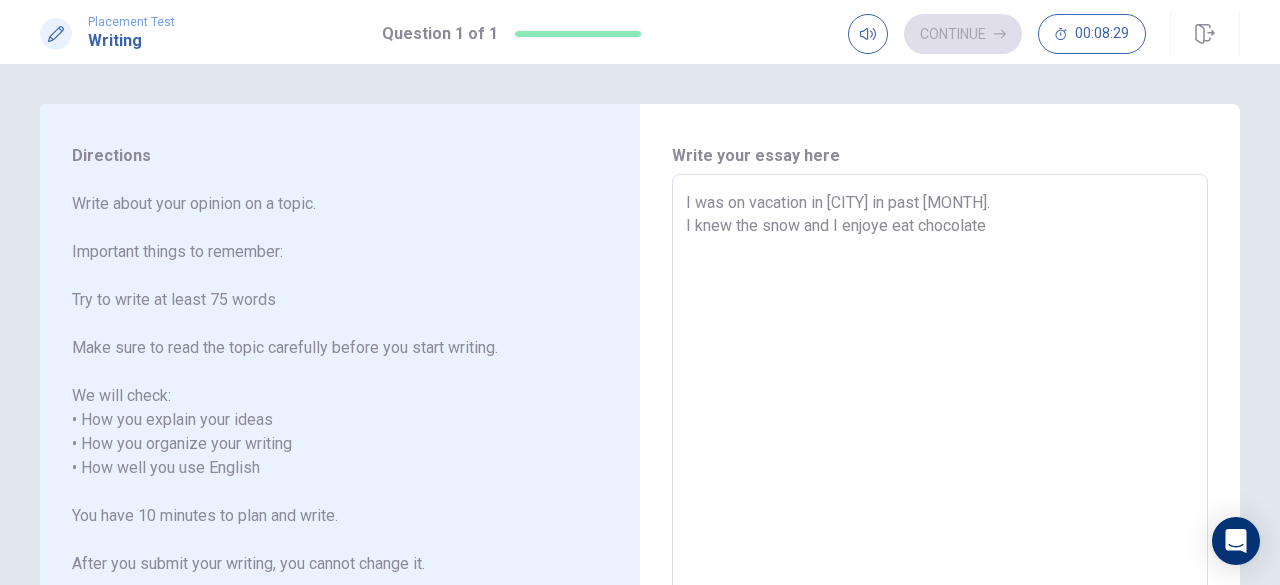 type on "x" 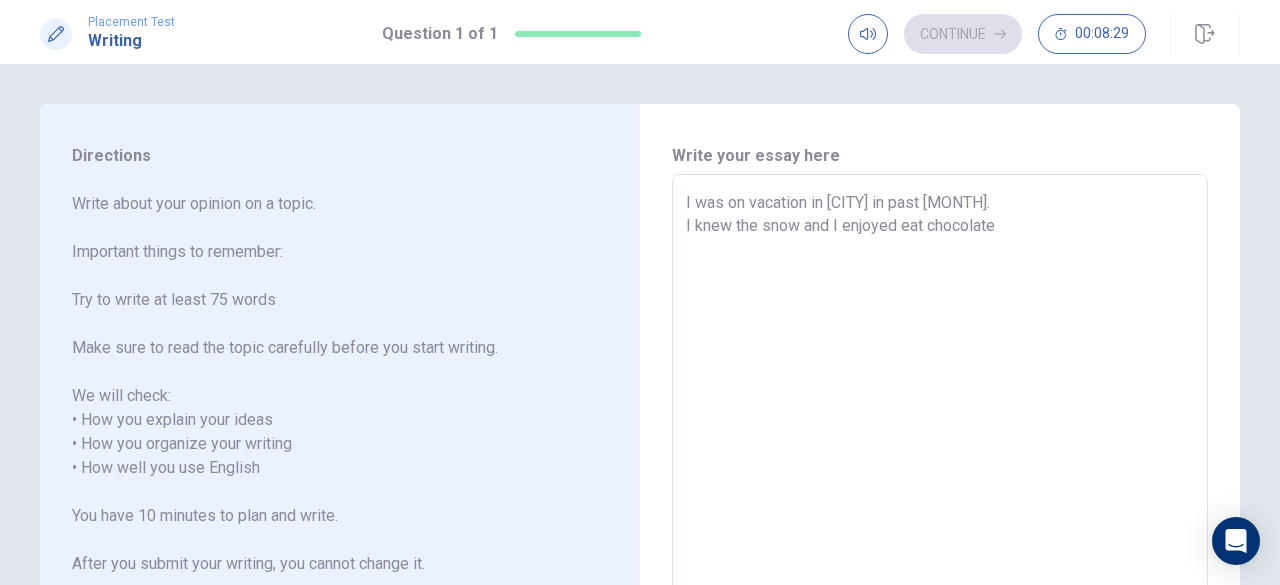 type on "x" 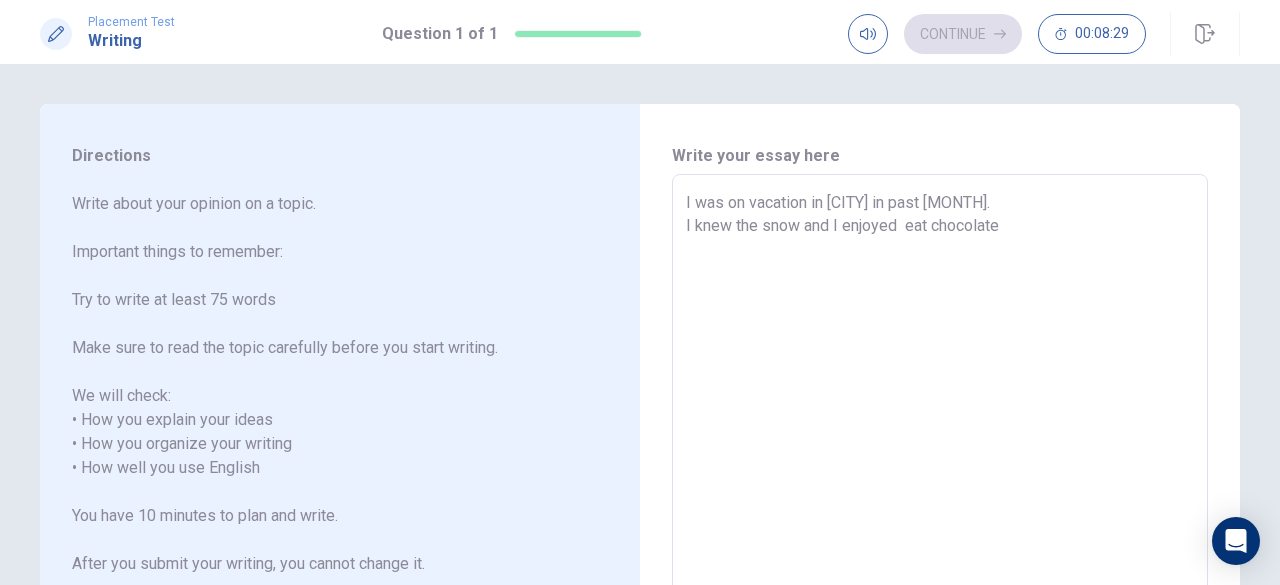 type on "x" 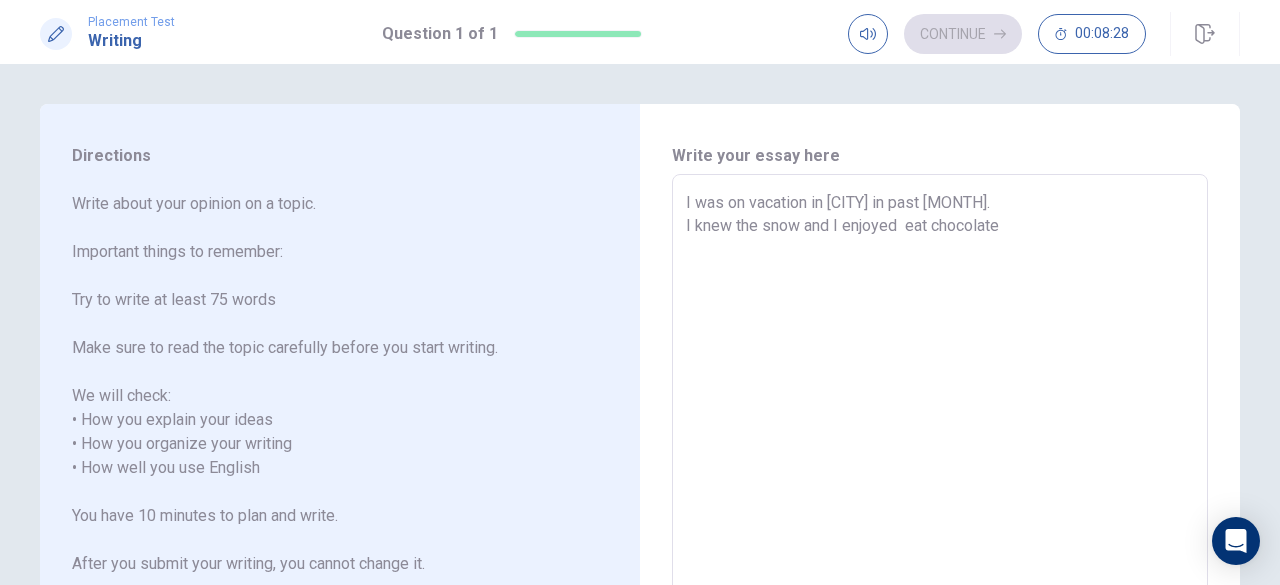 type on "I was on vacation in [CITY] in past [MONTH].
I knew the snow and I enjoyed eat chocolate" 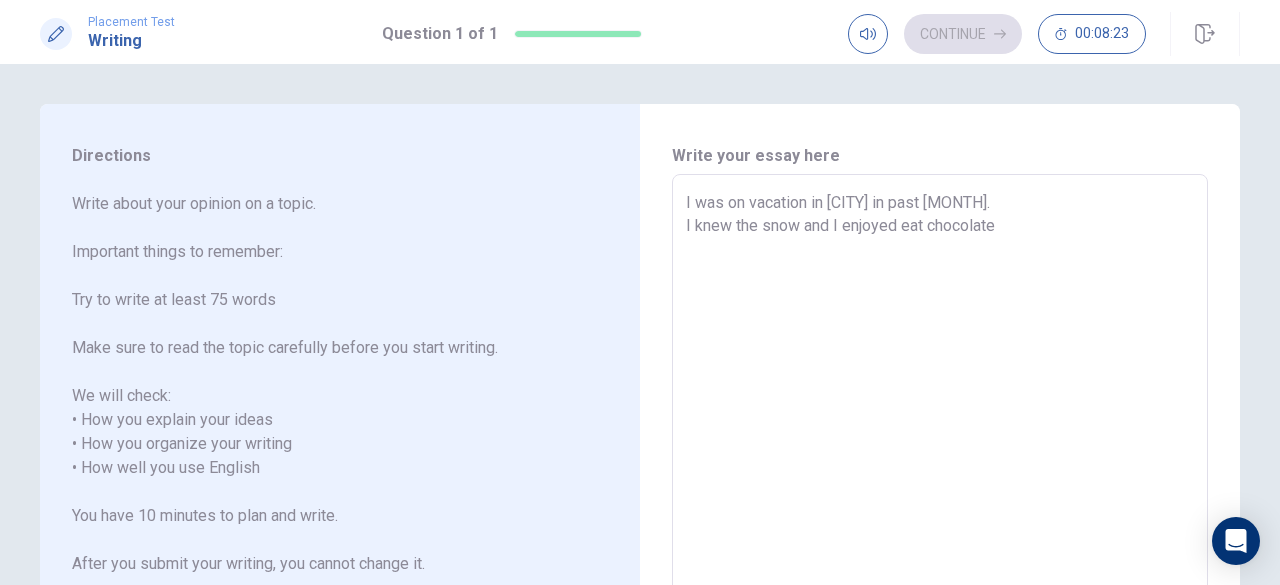 type on "x" 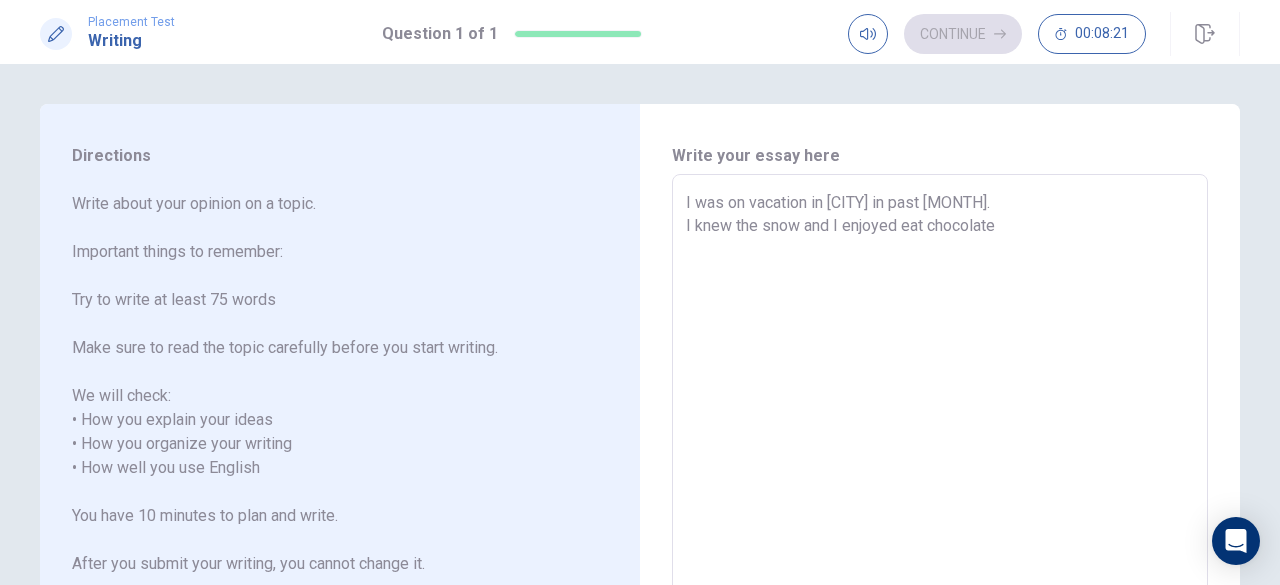 type on "x" 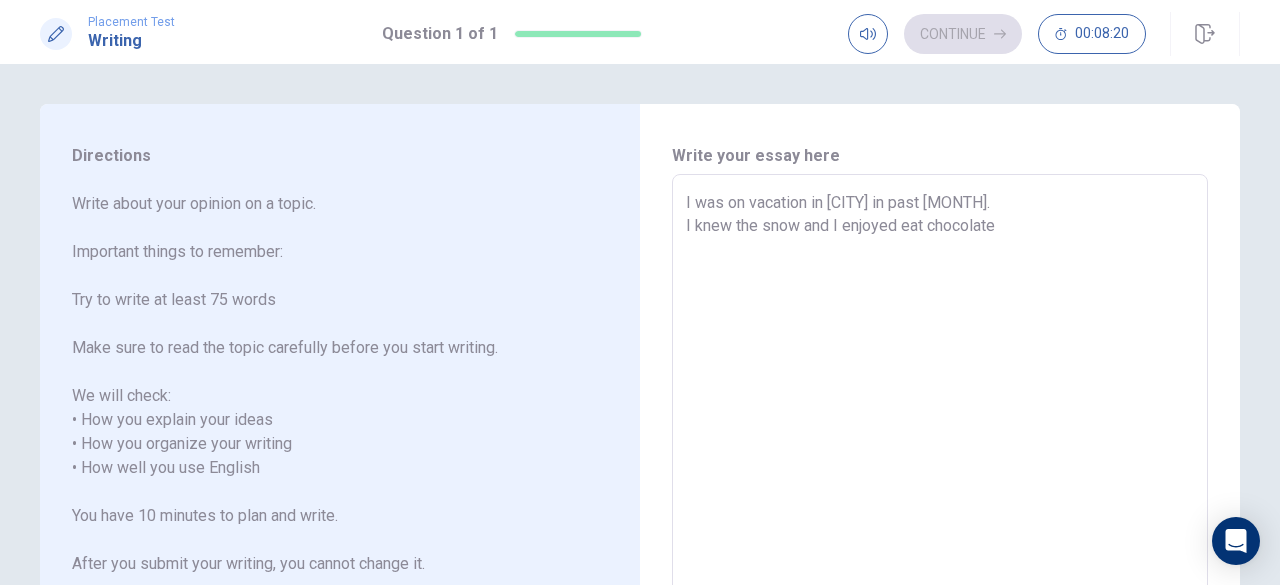 type on "I was on vacation in [CITY] in past [MONTH].
I knew the snow and I enjoyed eat chocolate
I" 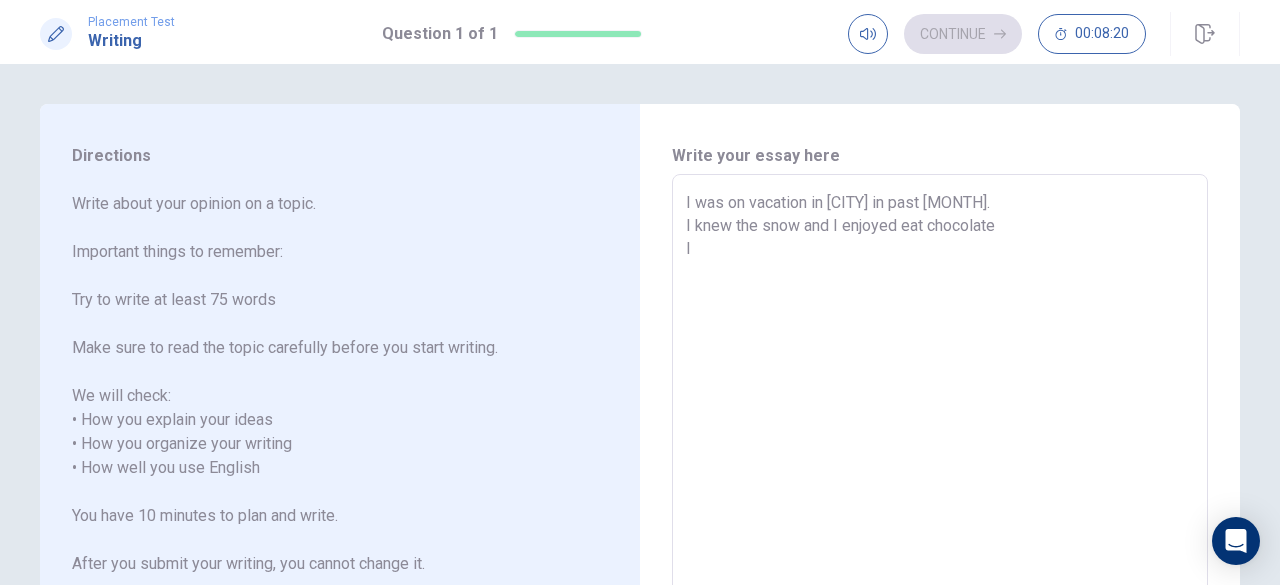 type on "x" 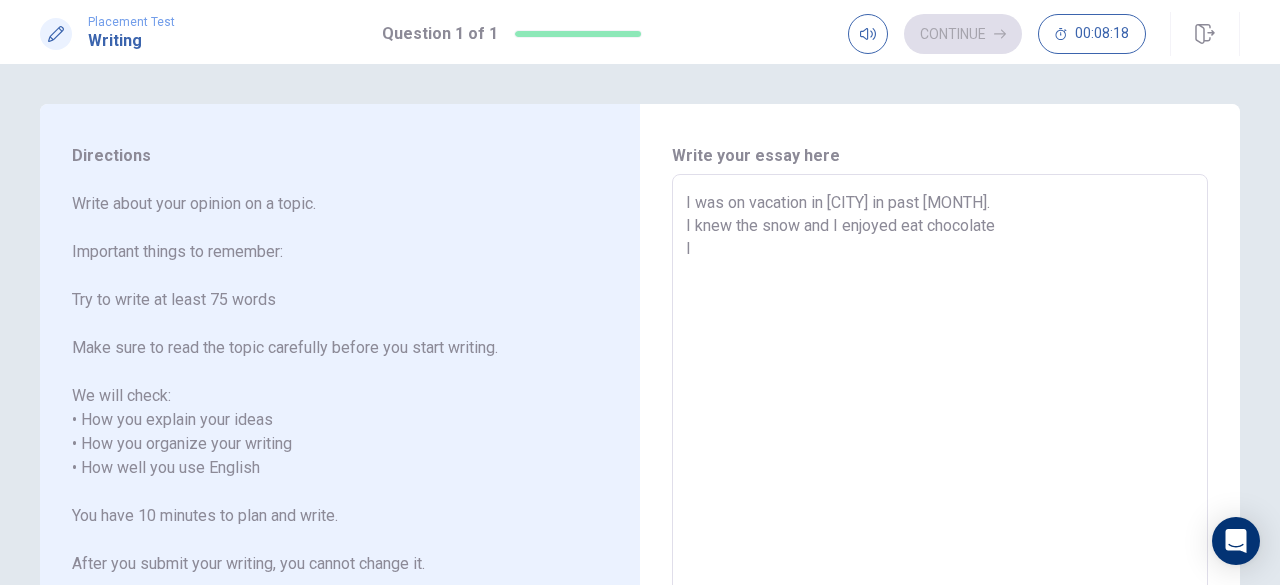 type on "x" 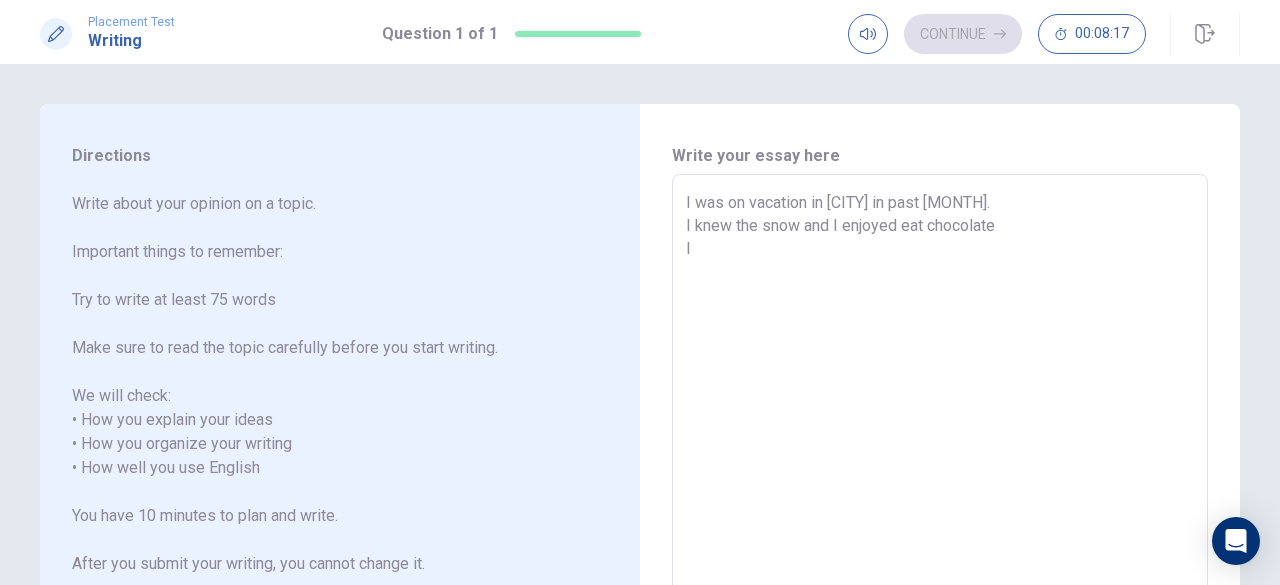 type on "I was on vacation in [CITY] in [MONTH].
I knew the snow and I enjoyed eat chocolate
I" 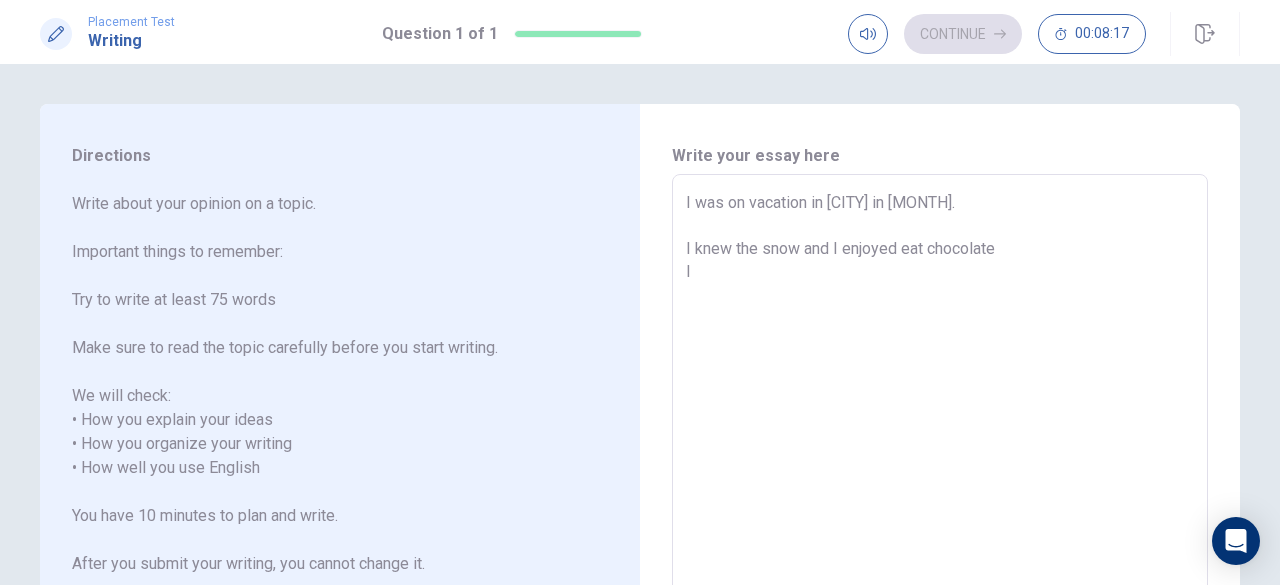type 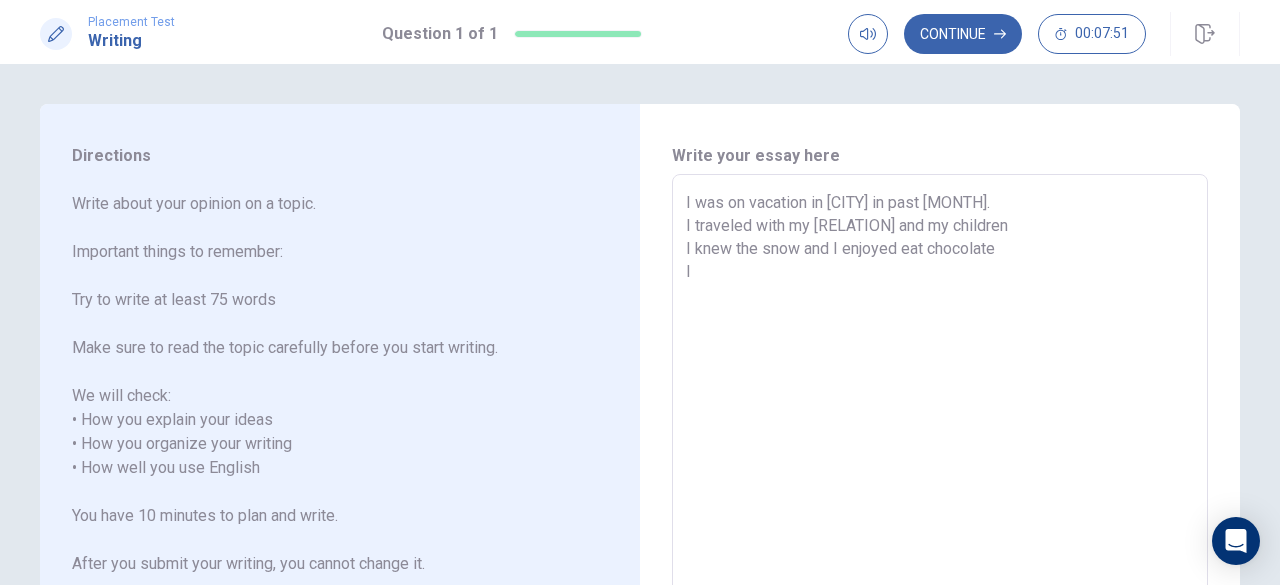 click on "I was on vacation in [CITY] in past [MONTH].
I traveled with my [RELATION] and my children
I knew the snow and I enjoyed eat chocolate
I" at bounding box center (940, 456) 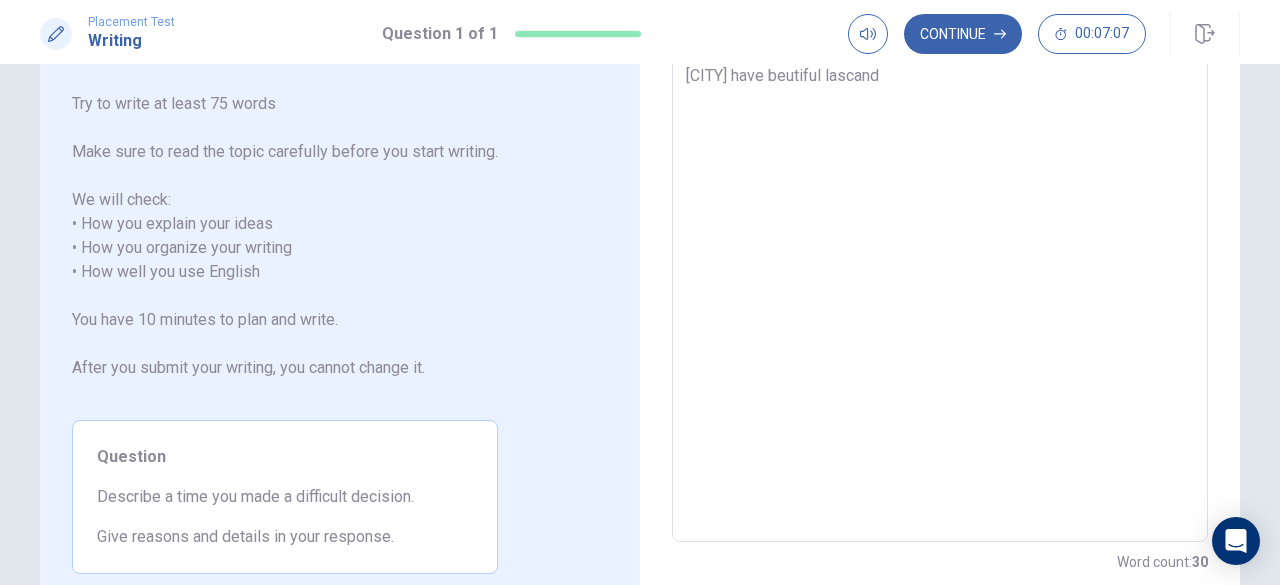 scroll, scrollTop: 0, scrollLeft: 0, axis: both 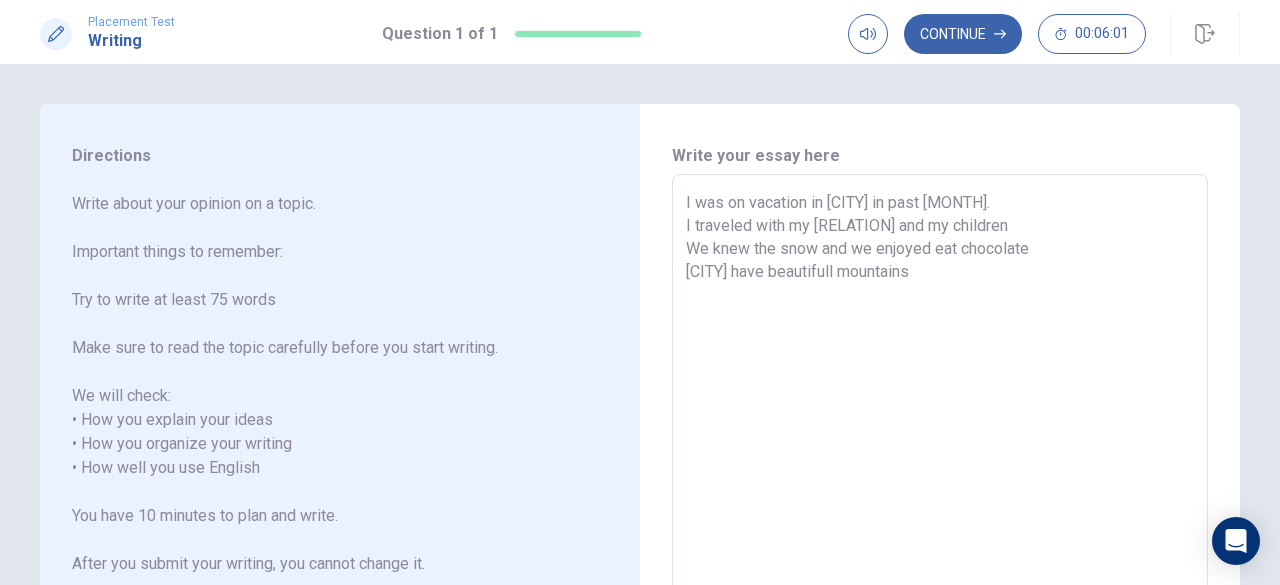 click on "I was on vacation in [CITY] in past [MONTH].
I traveled with my [RELATION] and my children
We knew the snow and we enjoyed eat chocolate
[CITY] have beautifull mountains" at bounding box center [940, 456] 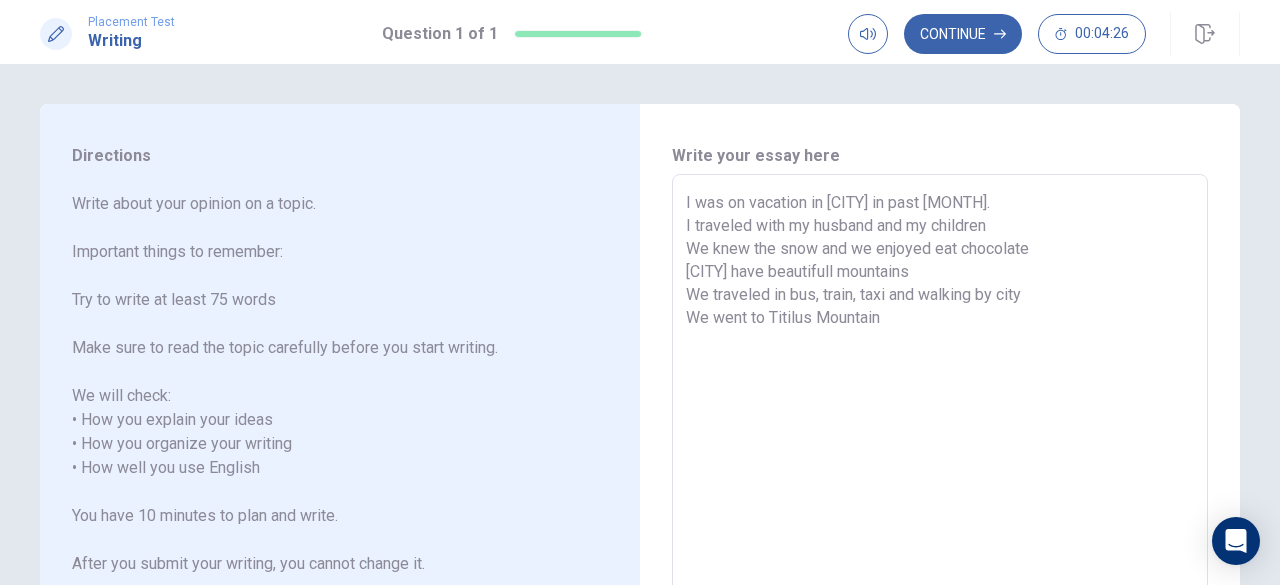 click on "I was on vacation in [CITY] in past [MONTH].
I traveled with my husband and my children
We knew the snow and we enjoyed eat chocolate
[CITY] have beautifull mountains
We traveled in bus, train, taxi and walking by city
We went to Titilus Mountain" at bounding box center [940, 456] 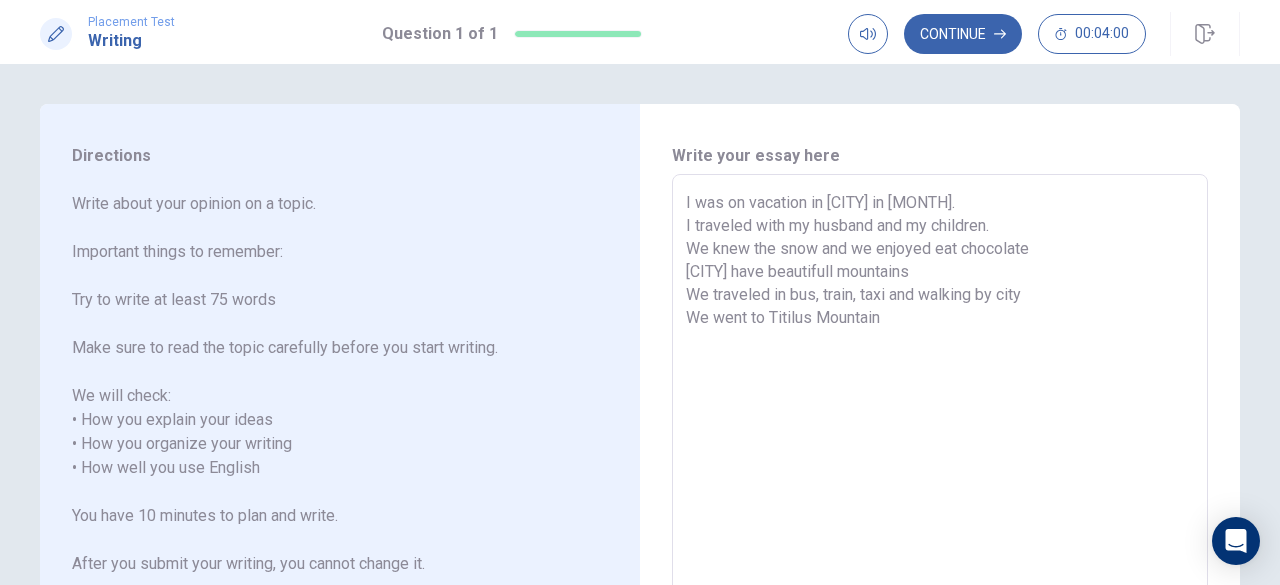 drag, startPoint x: 1024, startPoint y: 292, endPoint x: 1033, endPoint y: 317, distance: 26.57066 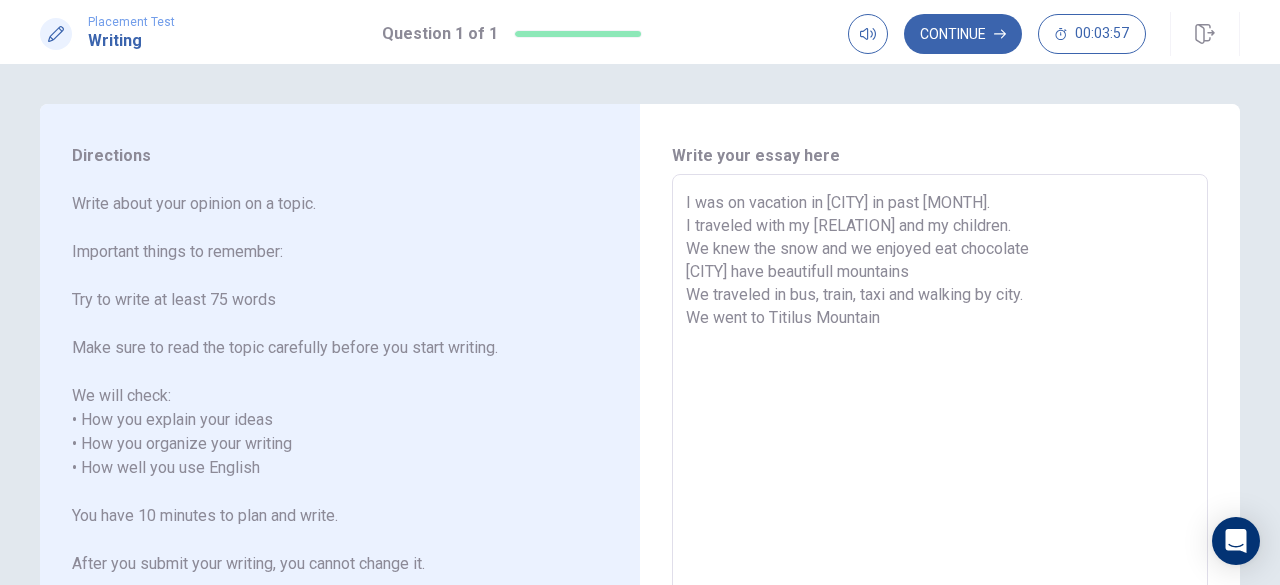 click on "I was on vacation in [CITY] in past [MONTH].
I traveled with my [RELATION] and my children.
We knew the snow and we enjoyed eat chocolate
[CITY] have beautifull mountains
We traveled in bus, train, taxi and walking by city.
We went to Titilus Mountain" at bounding box center (940, 456) 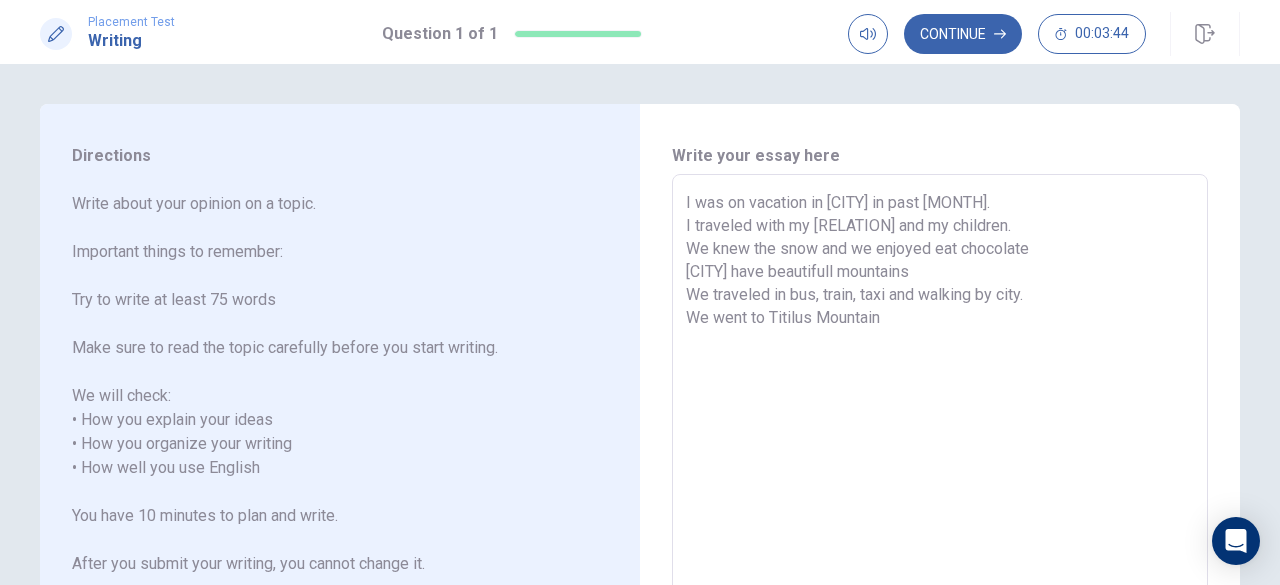 drag, startPoint x: 723, startPoint y: 269, endPoint x: 681, endPoint y: 273, distance: 42.190044 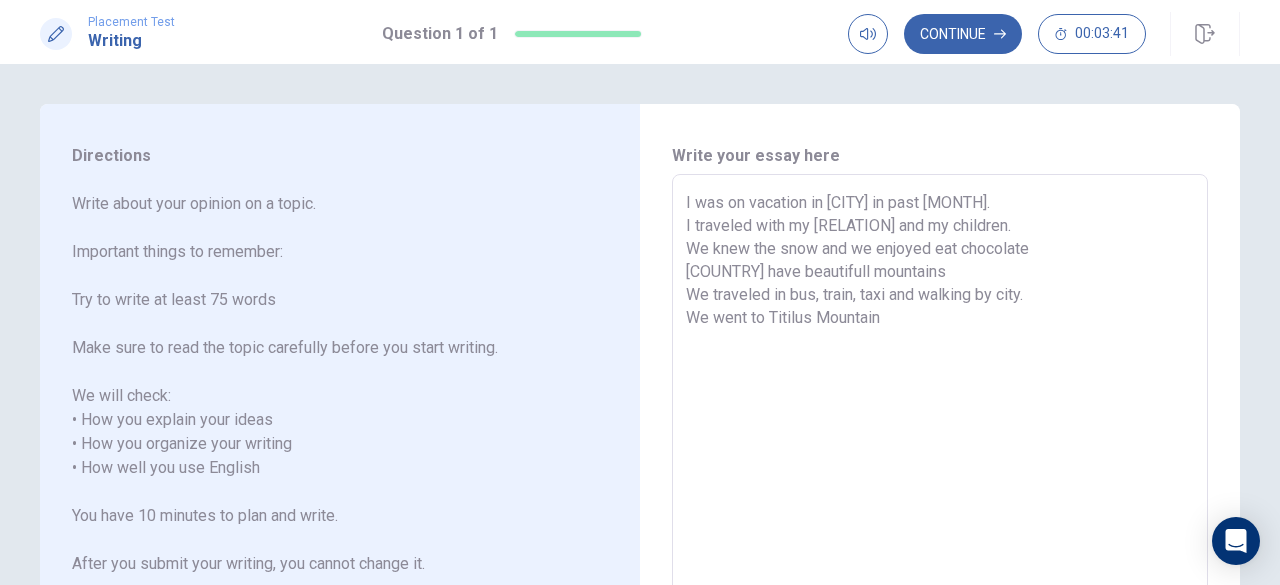 click on "I was on vacation in [CITY] in past [MONTH].
I traveled with my [RELATION] and my children.
We knew the snow and we enjoyed eat chocolate
[COUNTRY] have beautifull mountains
We traveled in bus, train, taxi and walking by city.
We went to Titilus Mountain" at bounding box center (940, 456) 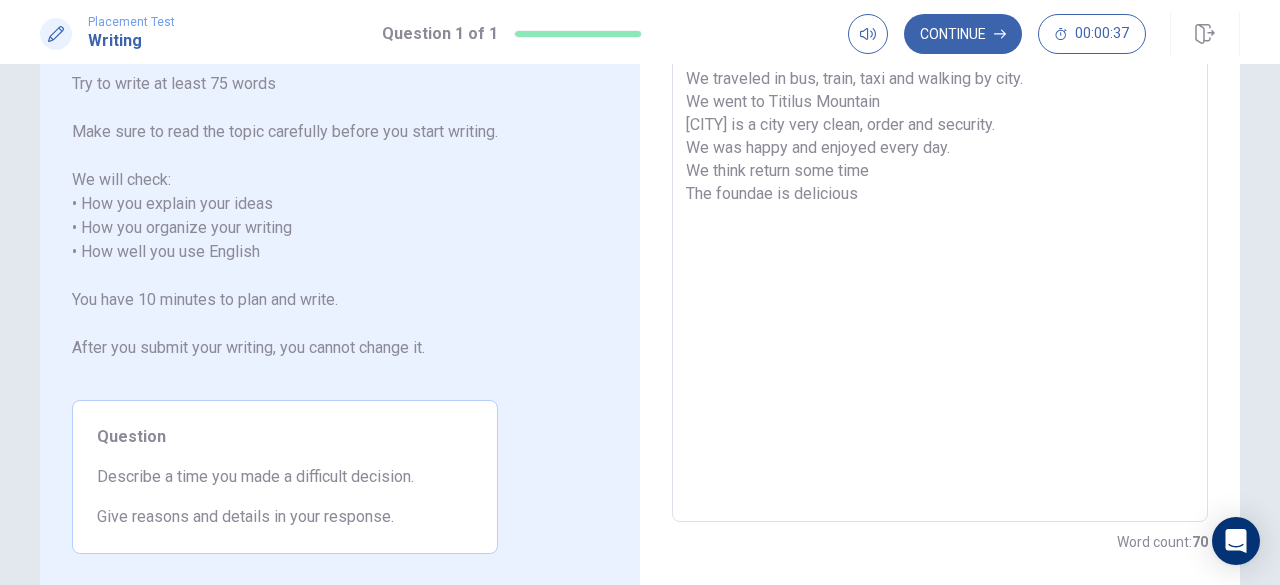 scroll, scrollTop: 328, scrollLeft: 0, axis: vertical 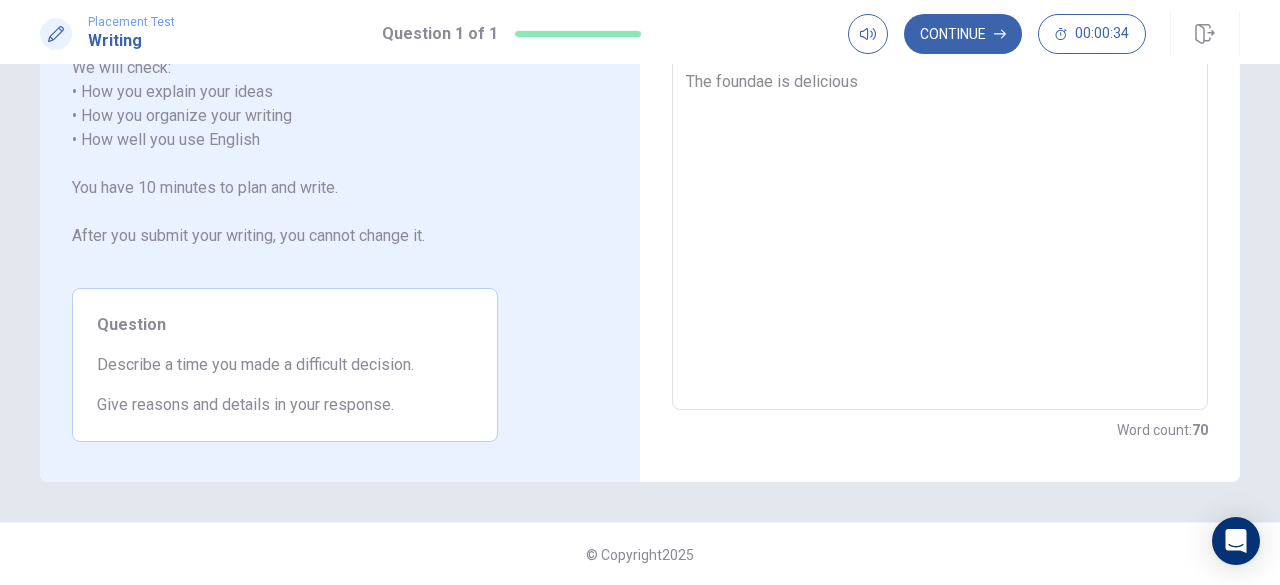 click on "Give reasons and details in your response." at bounding box center [285, 405] 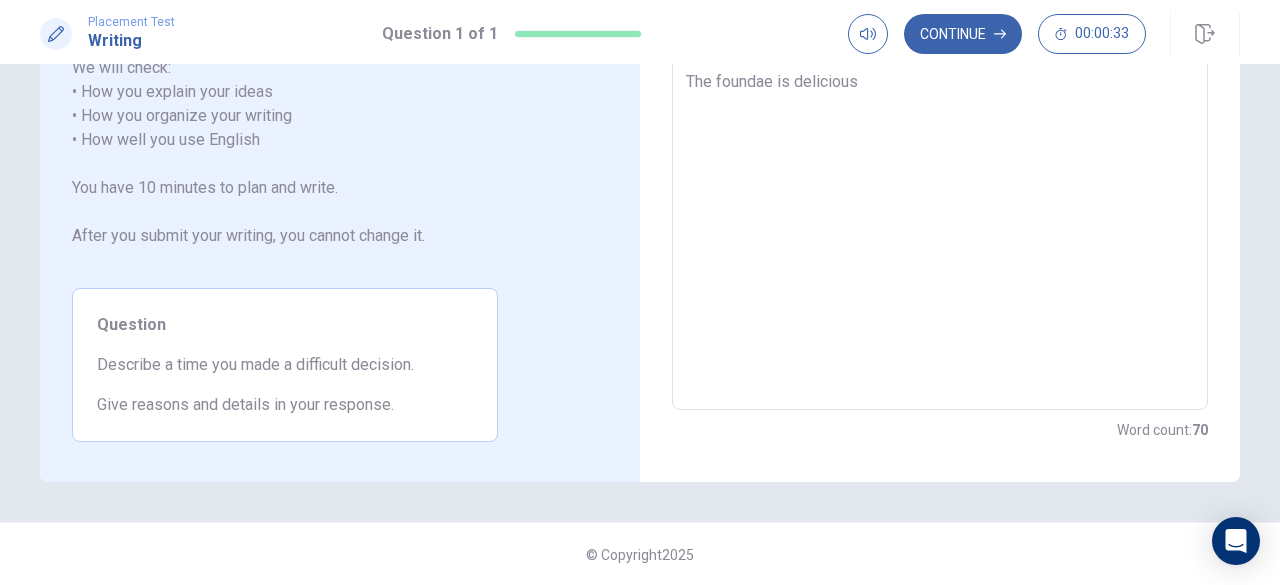 click on "Describe a time you made a difficult decision." at bounding box center [285, 365] 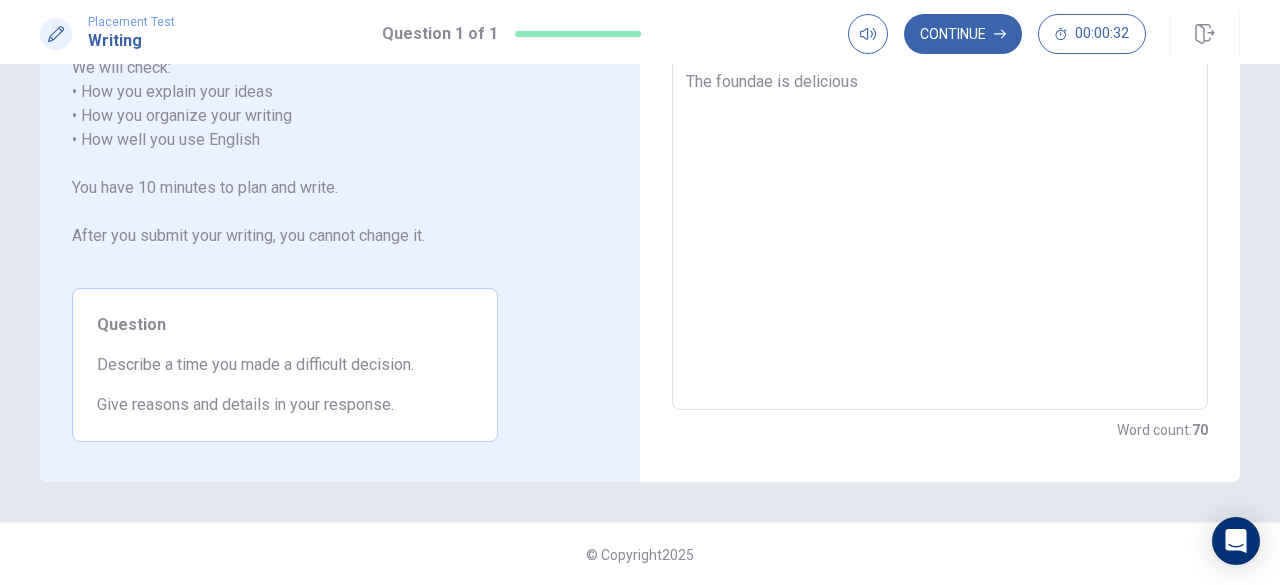 drag, startPoint x: 278, startPoint y: 365, endPoint x: 189, endPoint y: 359, distance: 89.20202 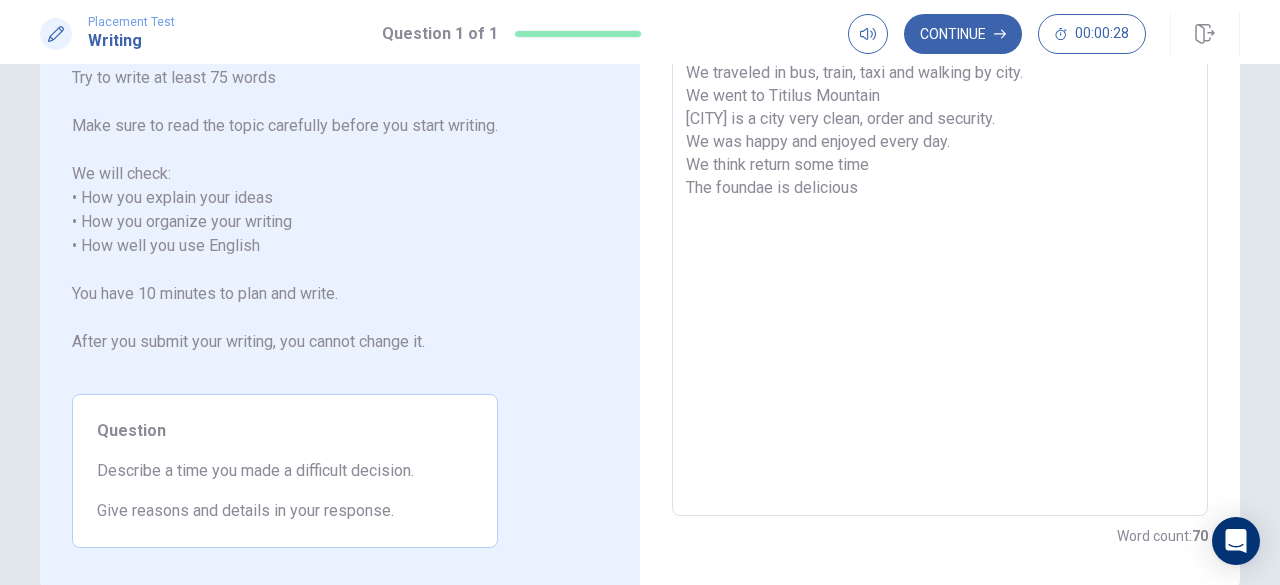 scroll, scrollTop: 328, scrollLeft: 0, axis: vertical 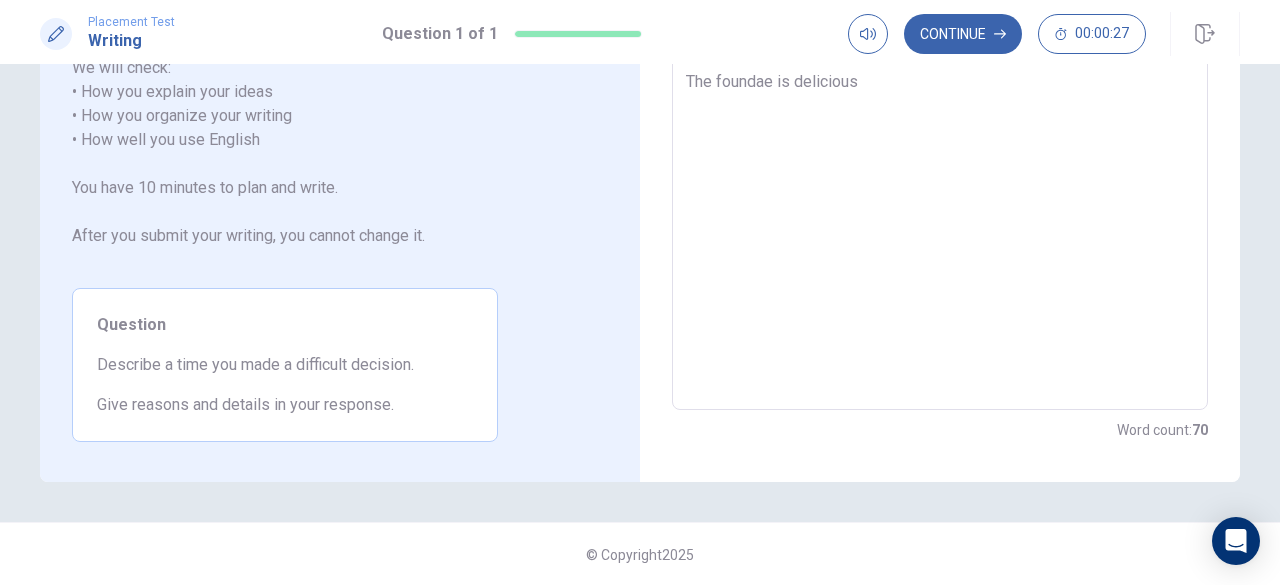 click on "Question" at bounding box center [285, 325] 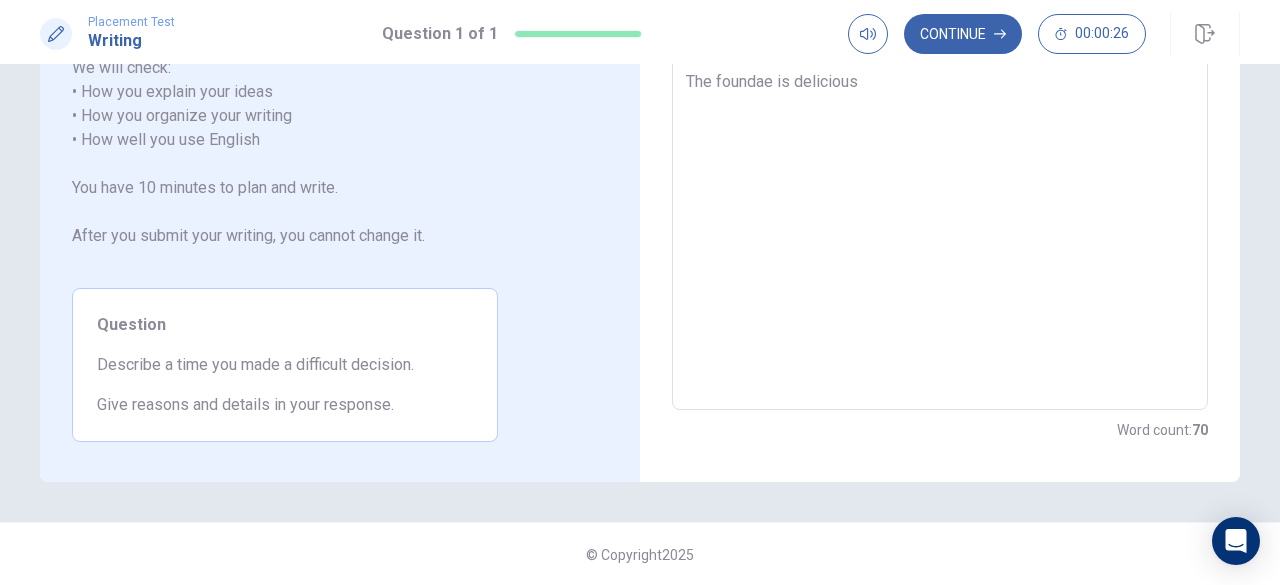 click on "Question" at bounding box center [285, 325] 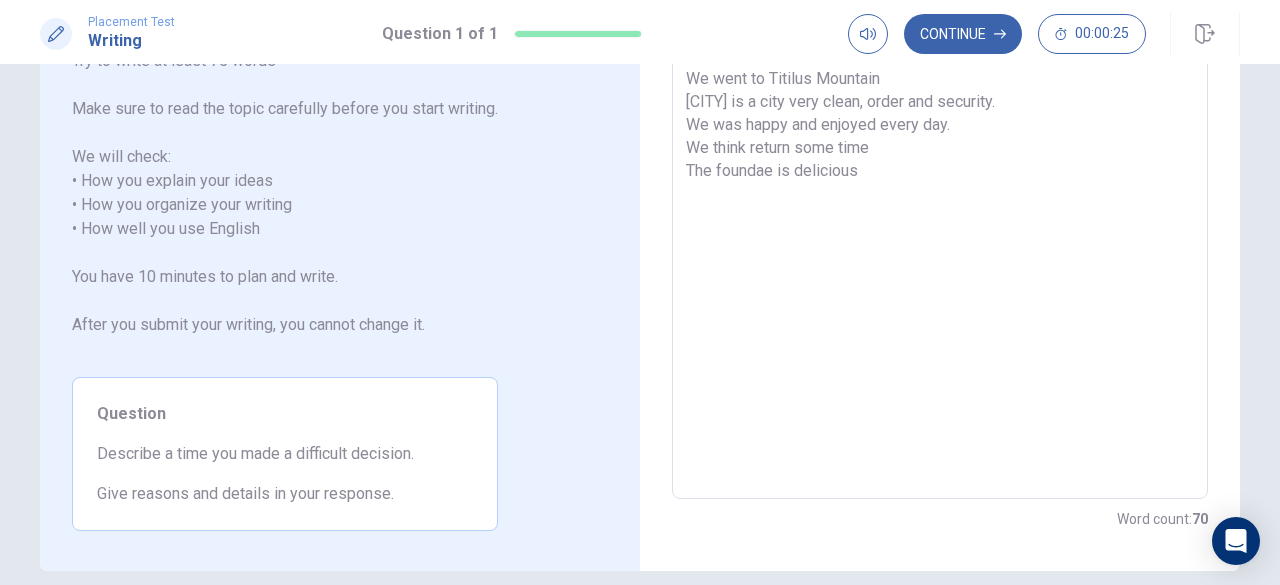 scroll, scrollTop: 28, scrollLeft: 0, axis: vertical 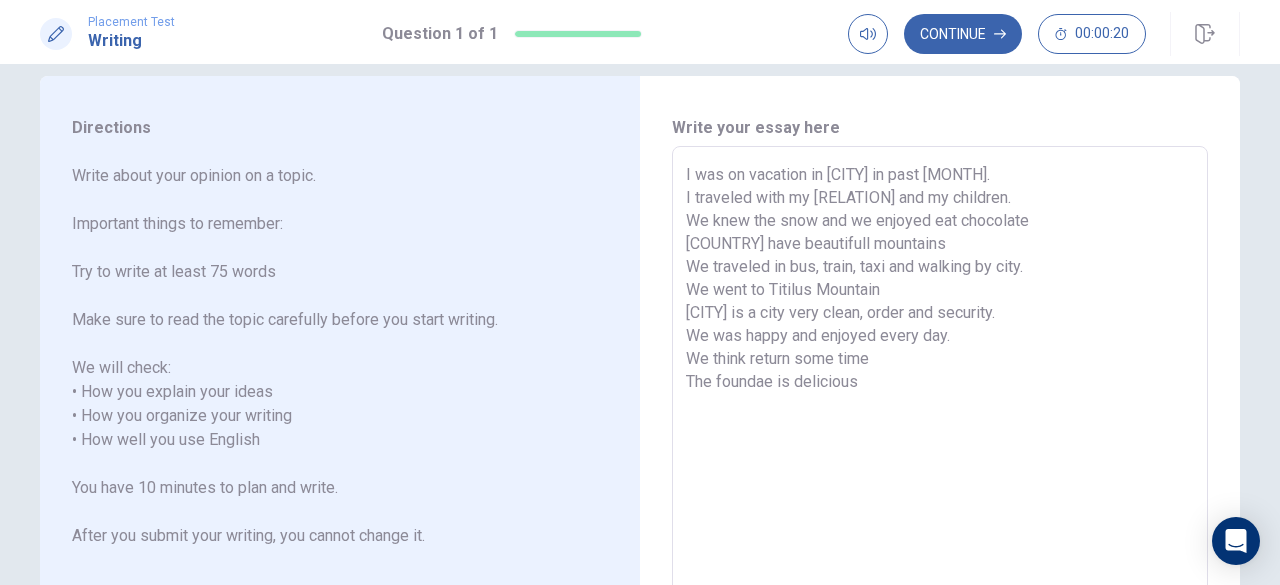 drag, startPoint x: 858, startPoint y: 380, endPoint x: 891, endPoint y: 416, distance: 48.83646 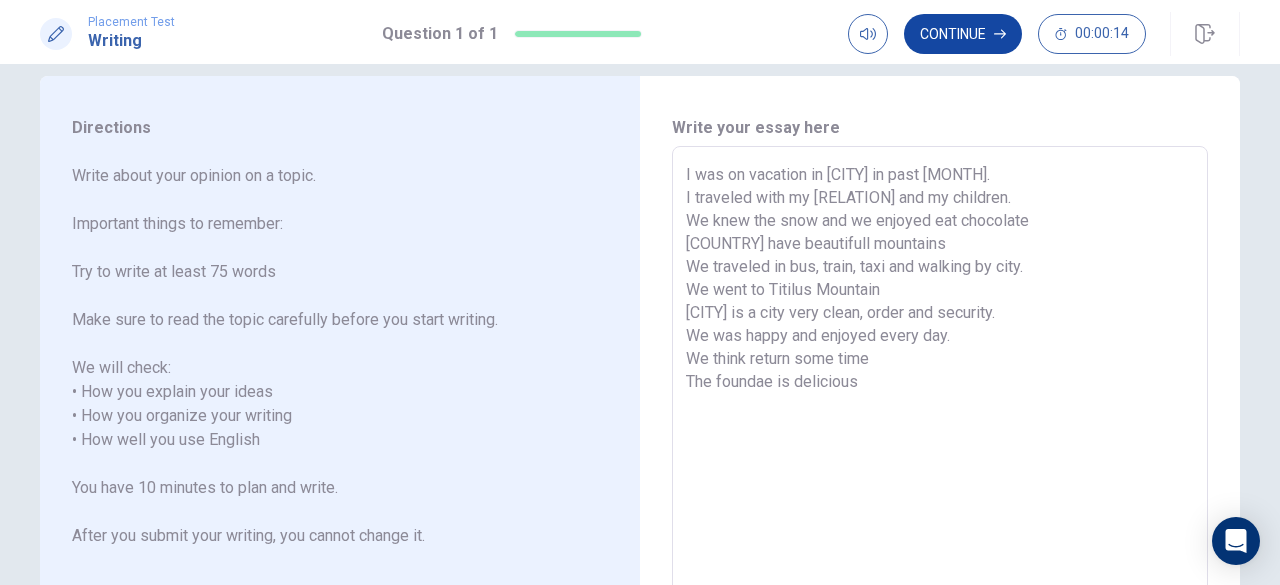 click on "Continue" at bounding box center (963, 34) 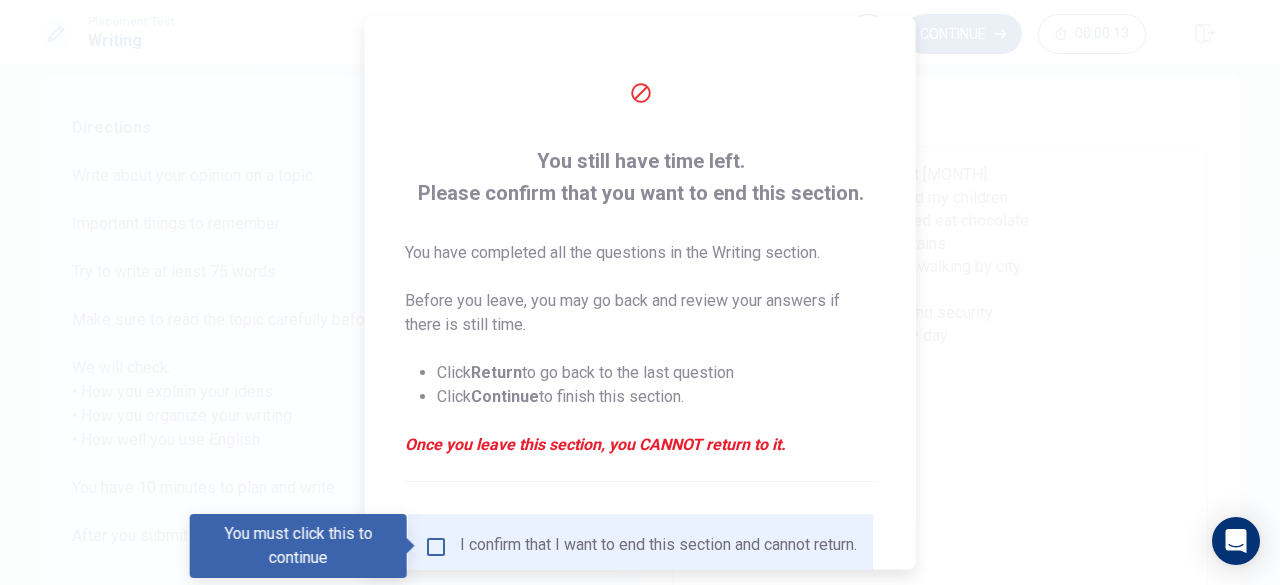 click at bounding box center [436, 546] 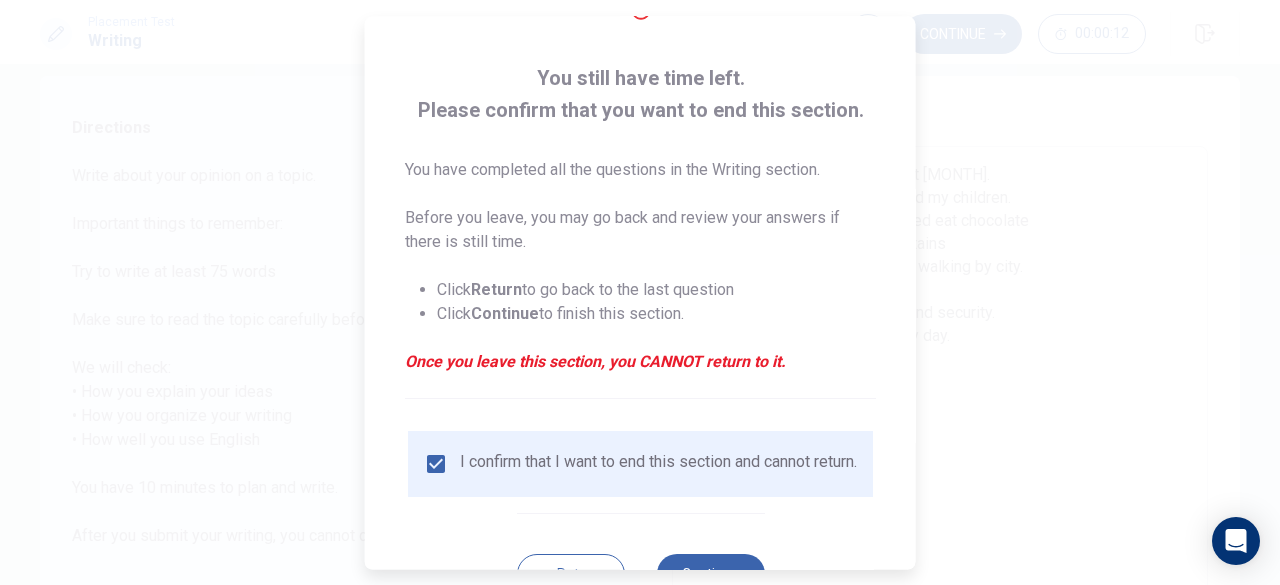 scroll, scrollTop: 160, scrollLeft: 0, axis: vertical 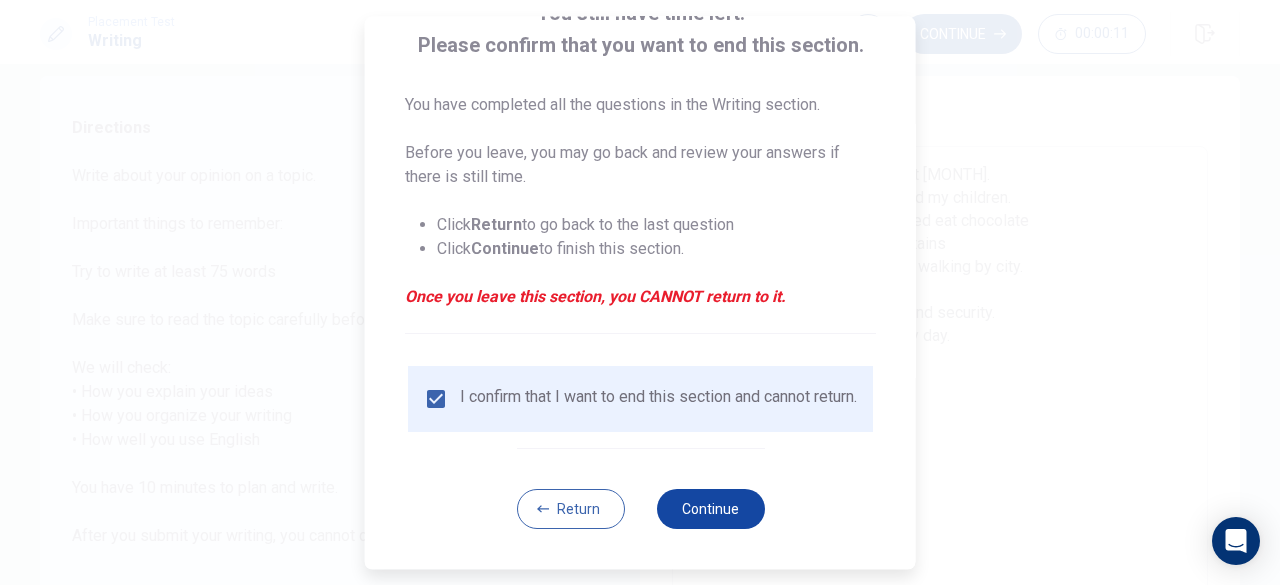 click on "Continue" at bounding box center [710, 509] 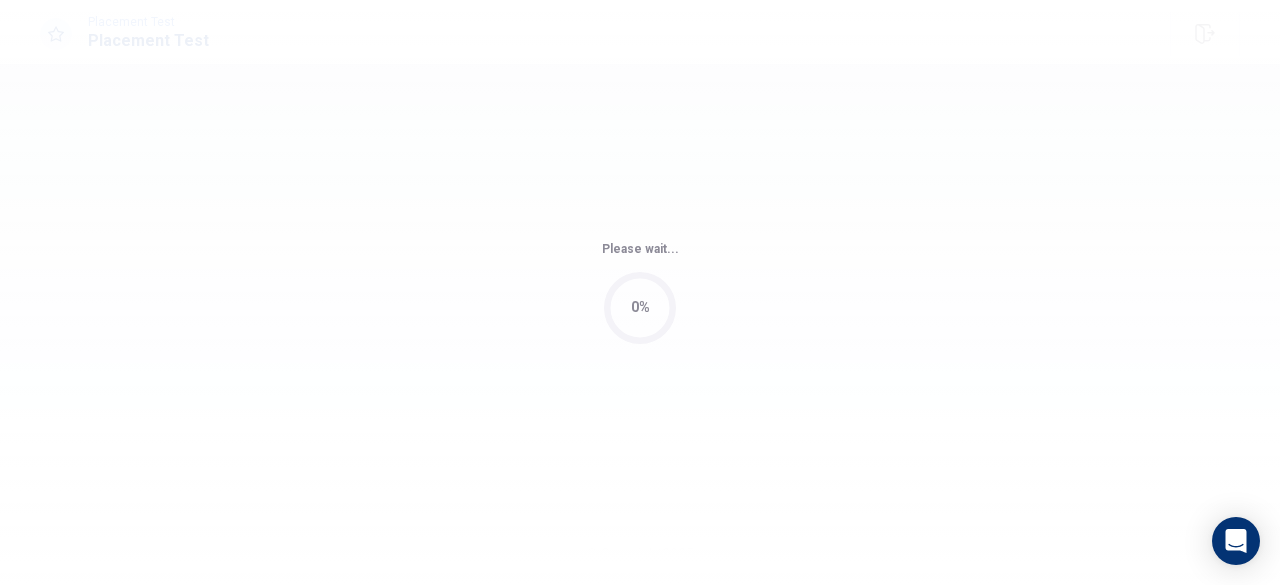 scroll, scrollTop: 0, scrollLeft: 0, axis: both 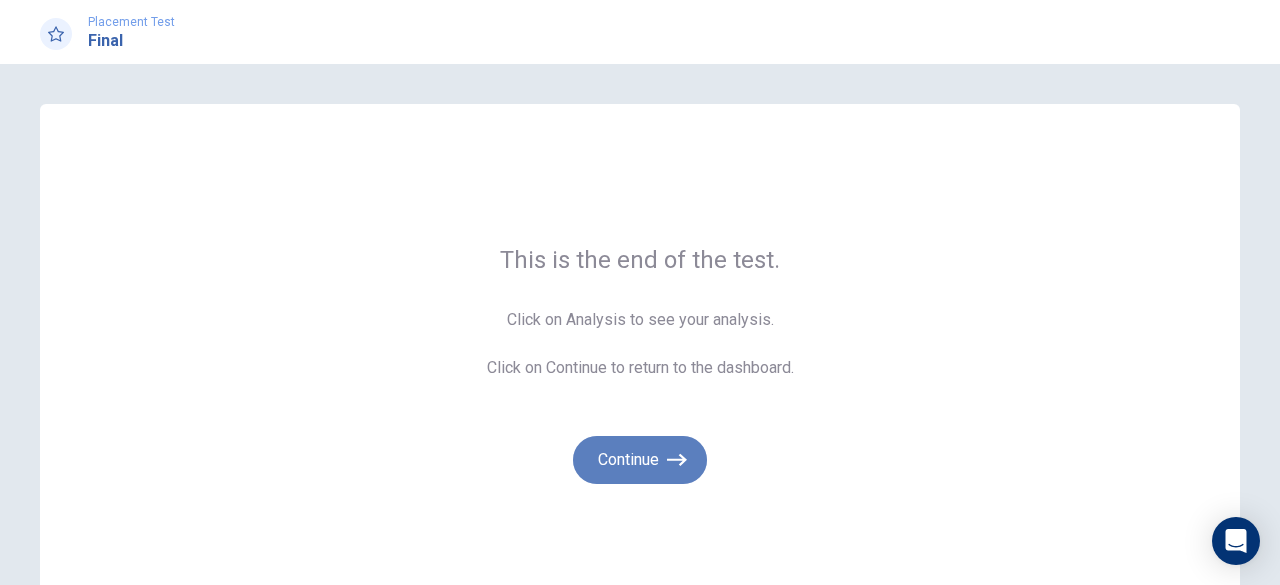 click on "Continue" at bounding box center [640, 460] 